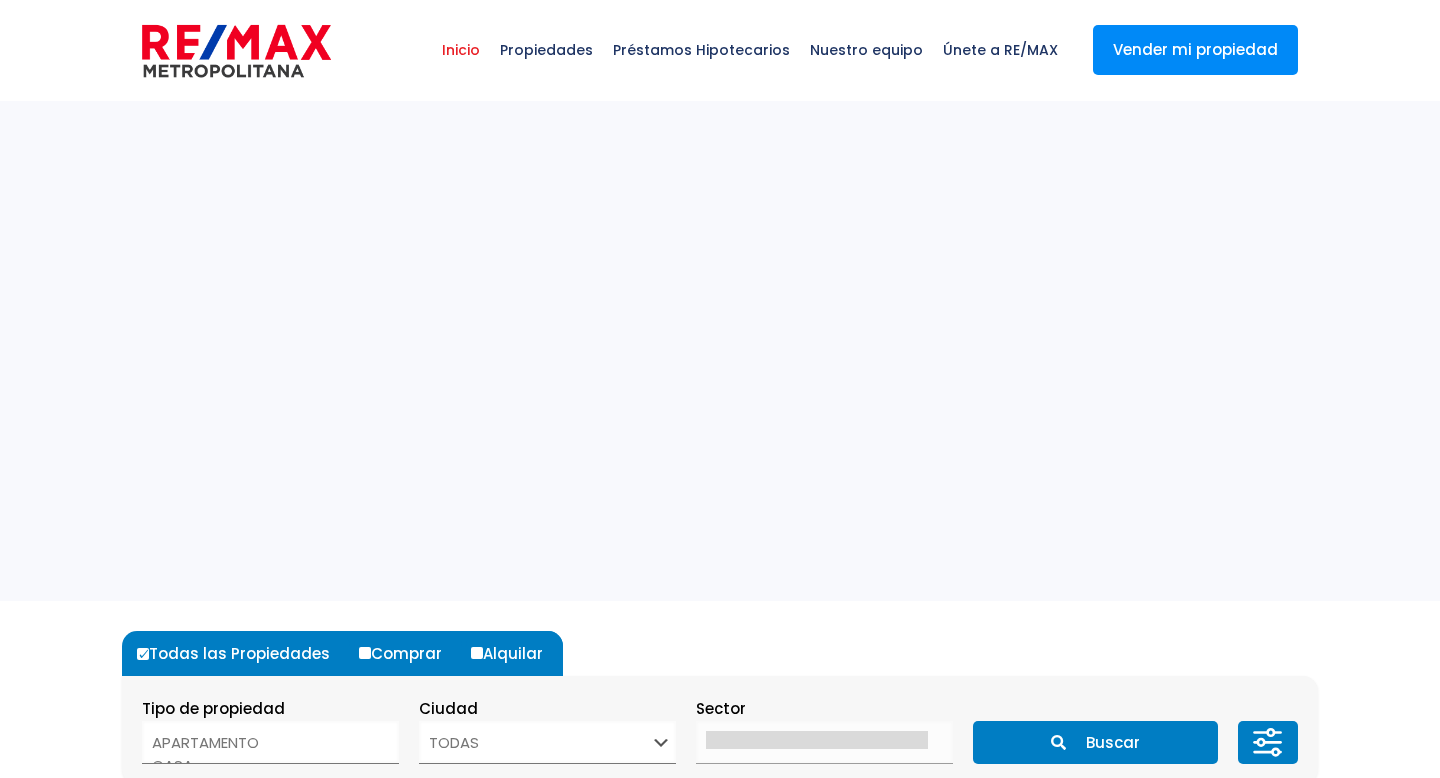 select 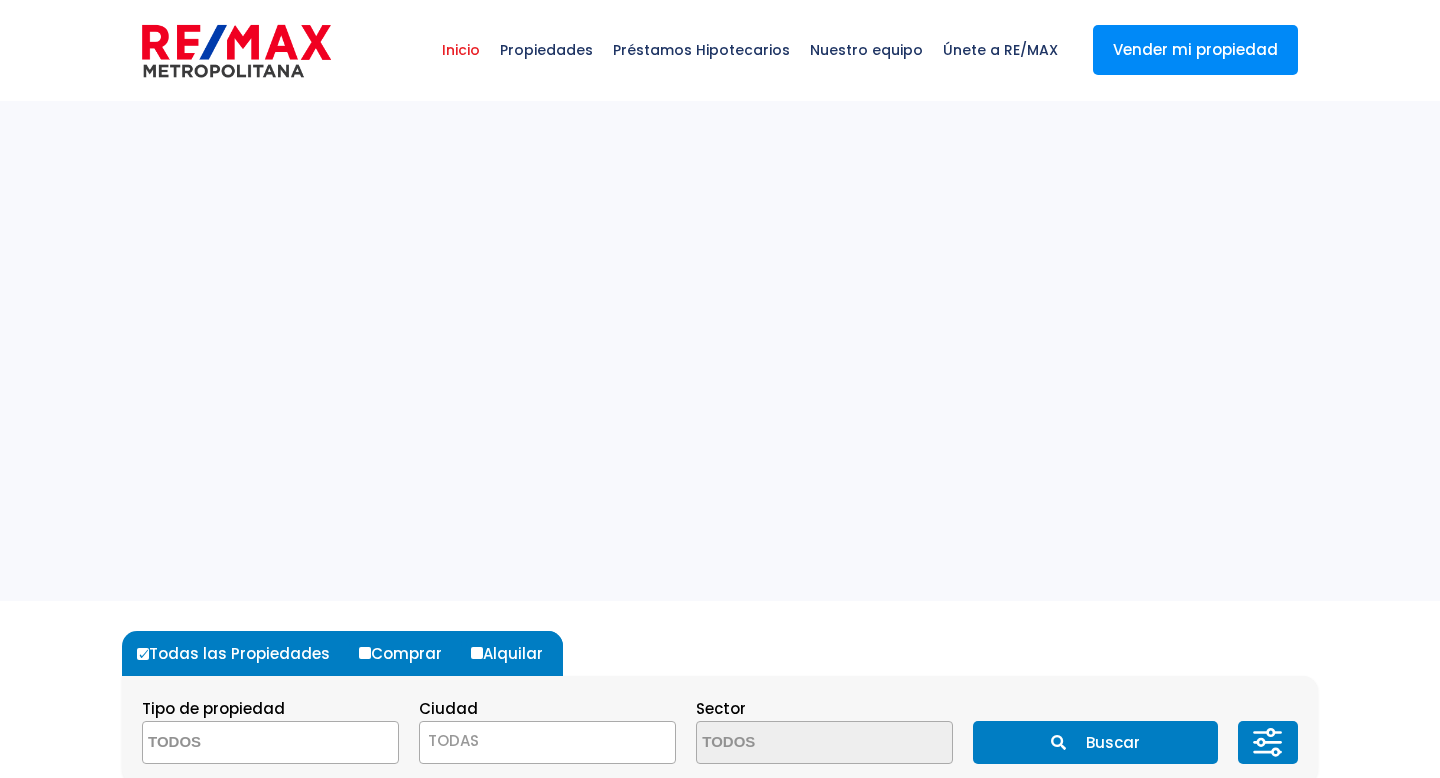 scroll, scrollTop: 0, scrollLeft: 0, axis: both 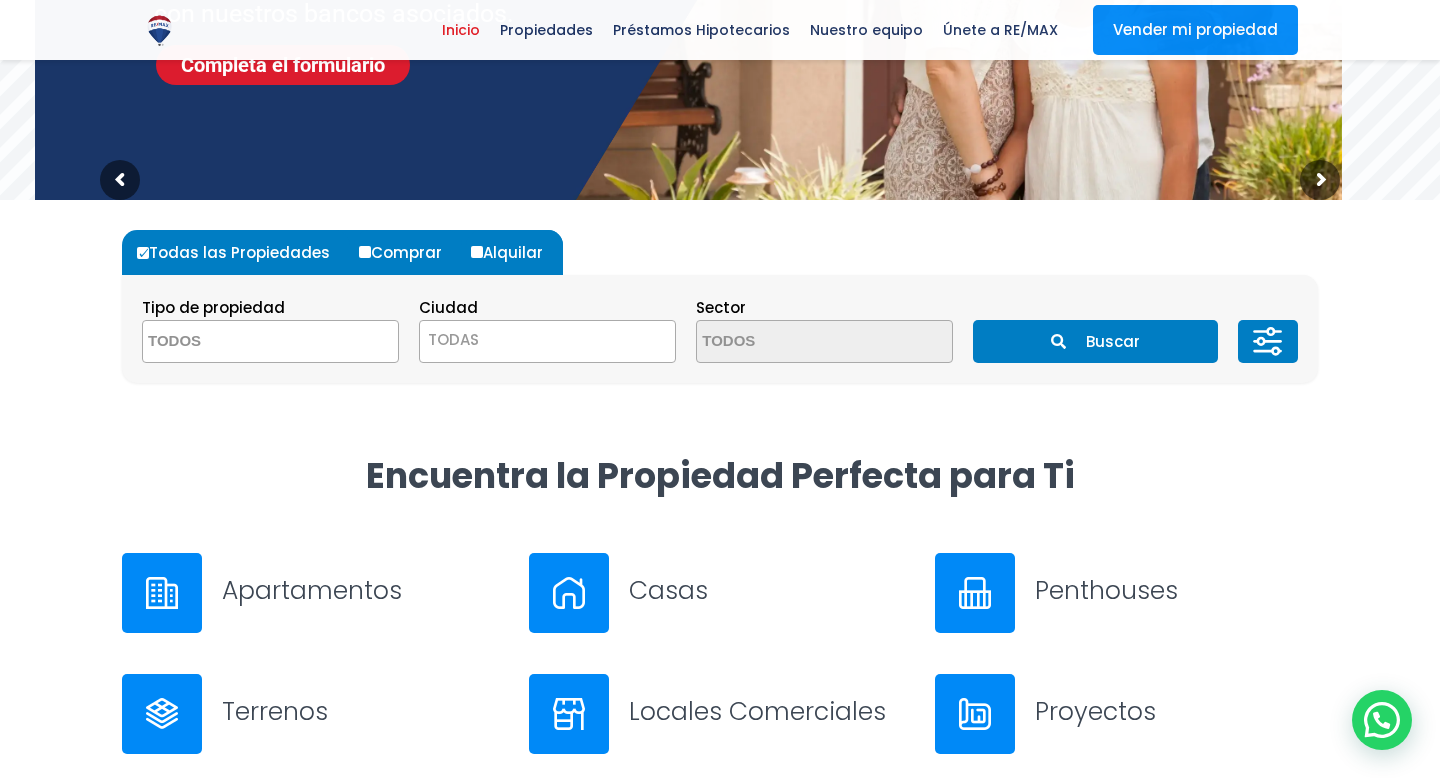 click on "Comprar" at bounding box center [408, 252] 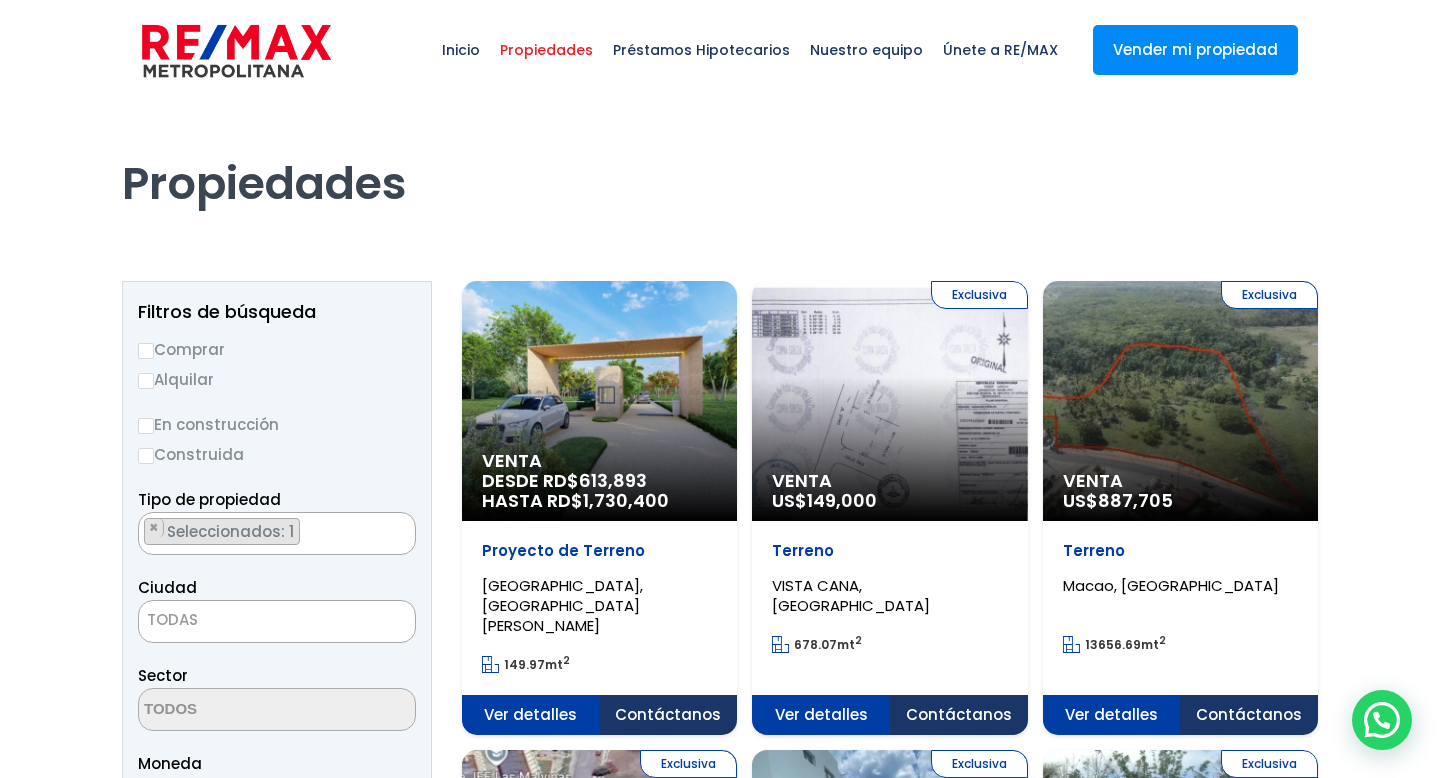 scroll, scrollTop: 0, scrollLeft: 0, axis: both 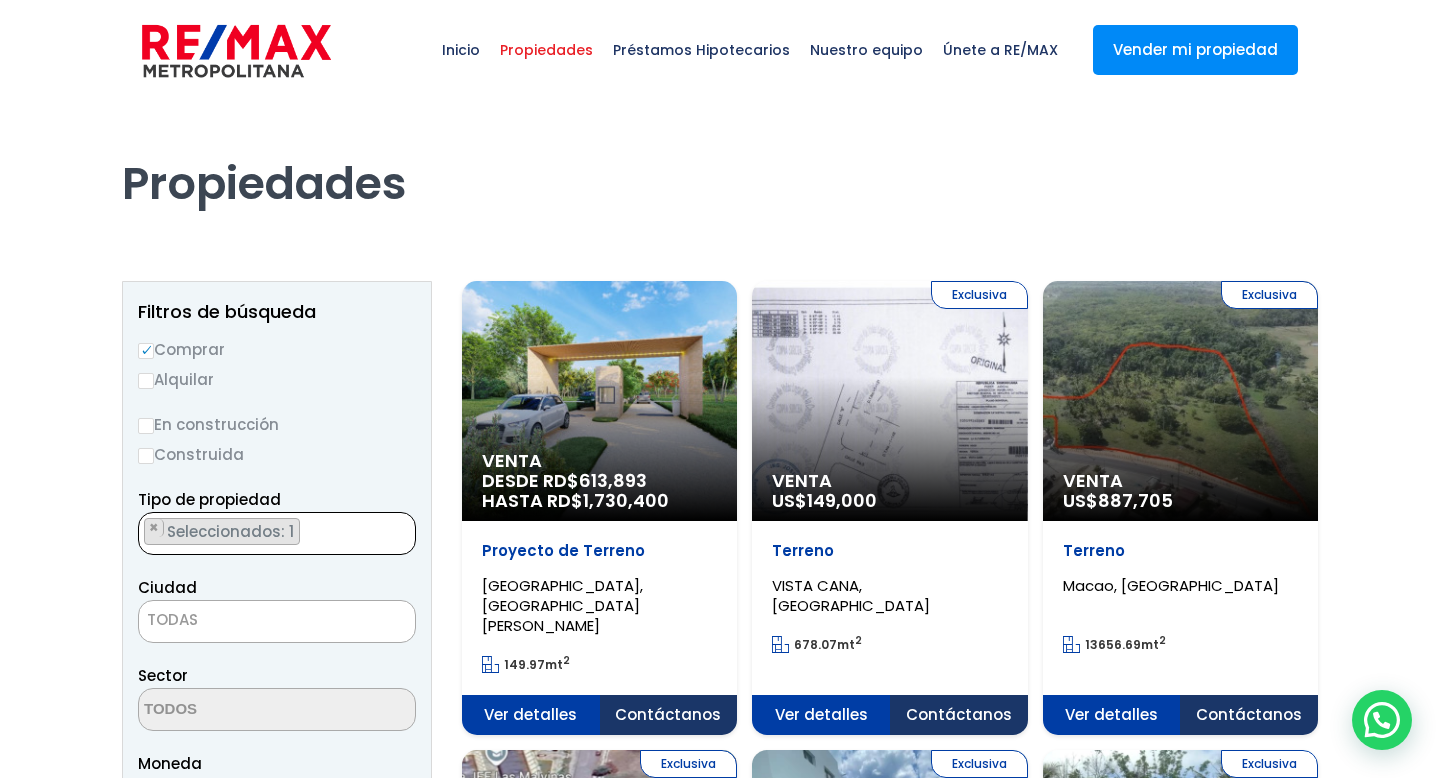 click on "Seleccionados: 1" at bounding box center (232, 531) 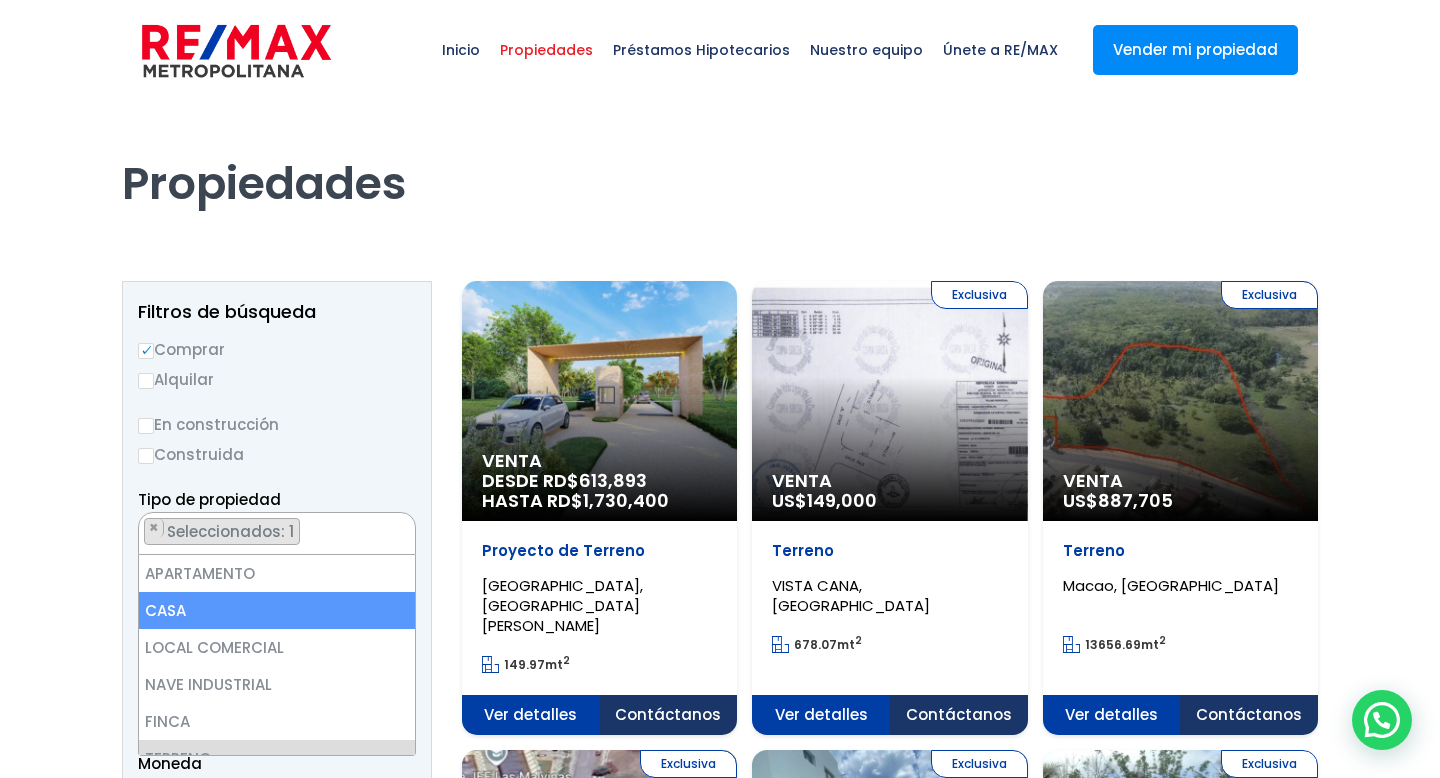 scroll, scrollTop: 115, scrollLeft: 0, axis: vertical 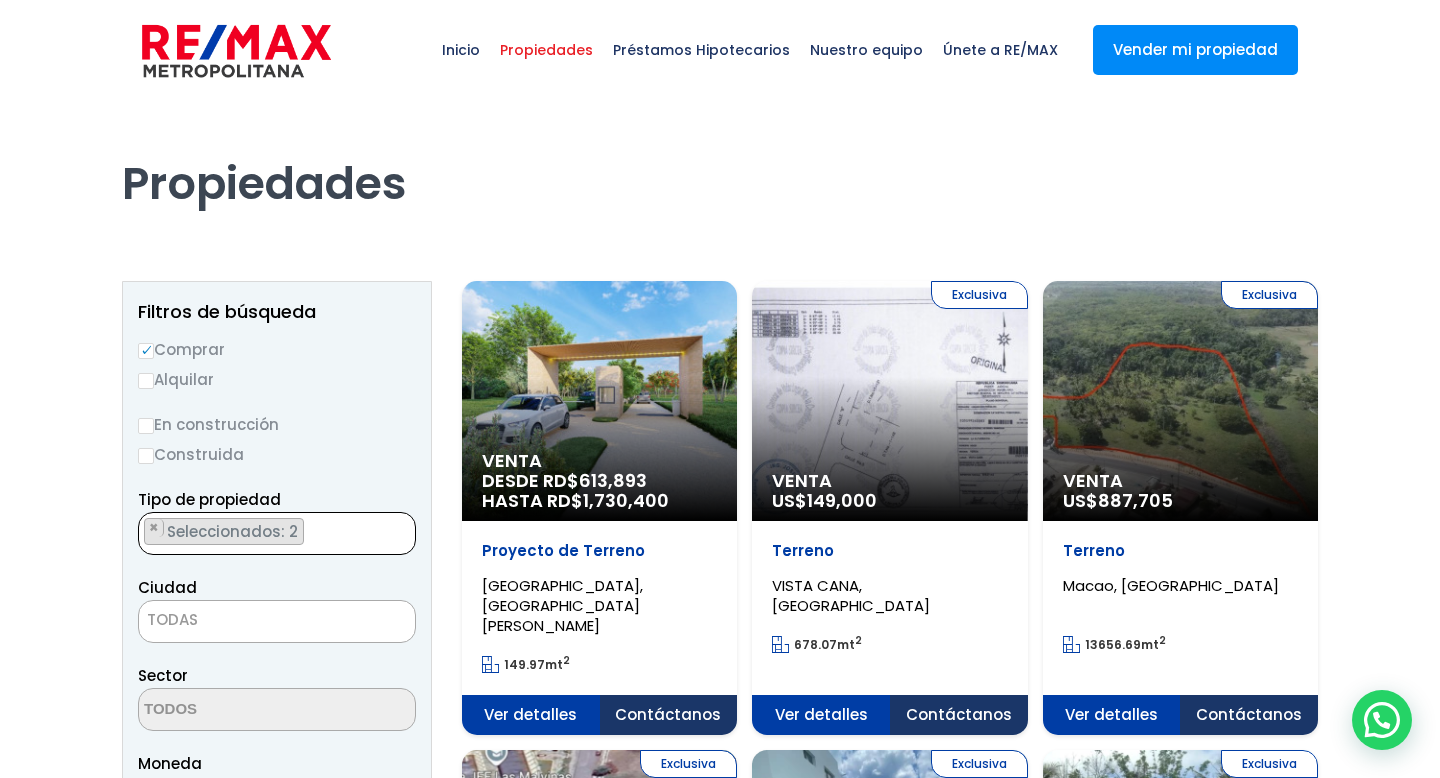 click on "Seleccionados: 2" at bounding box center (234, 531) 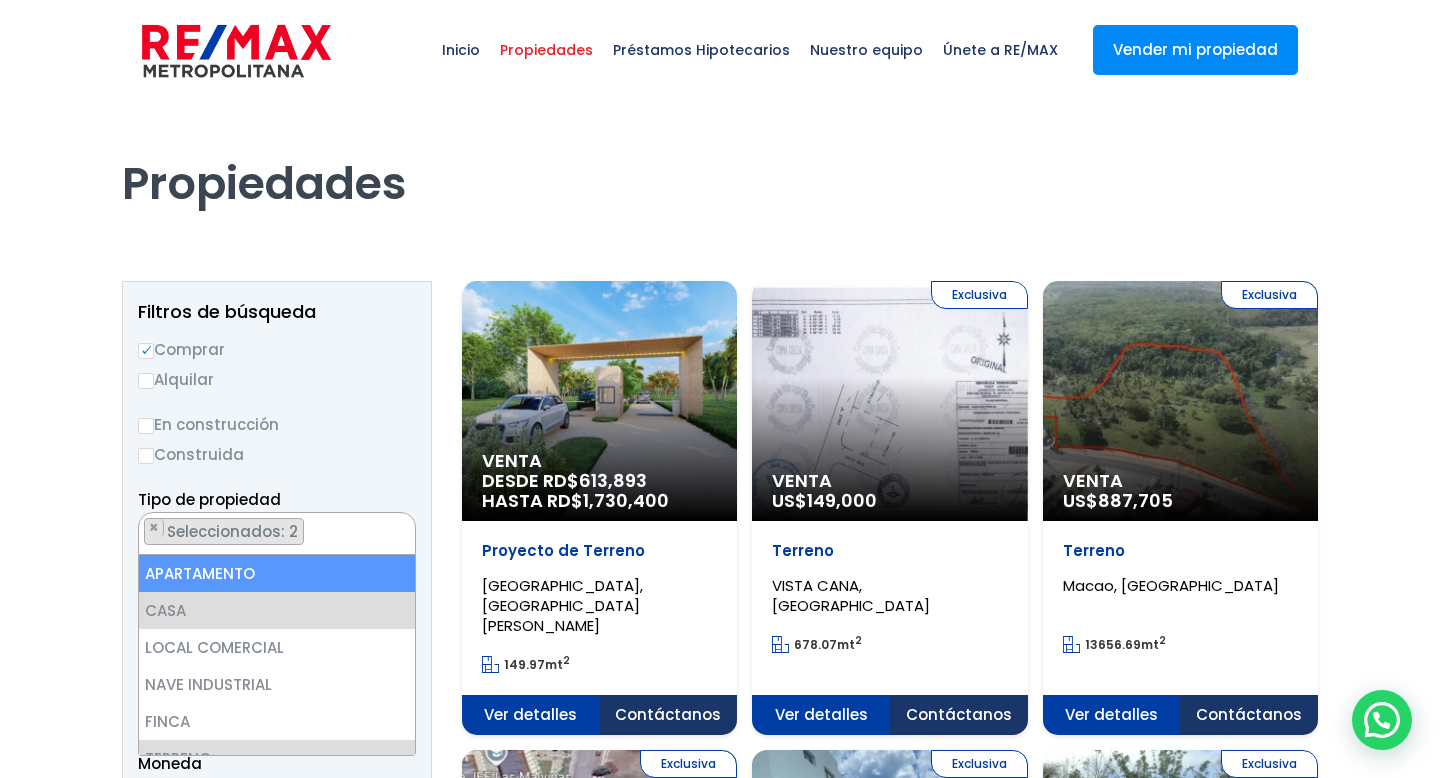 select on "apartment" 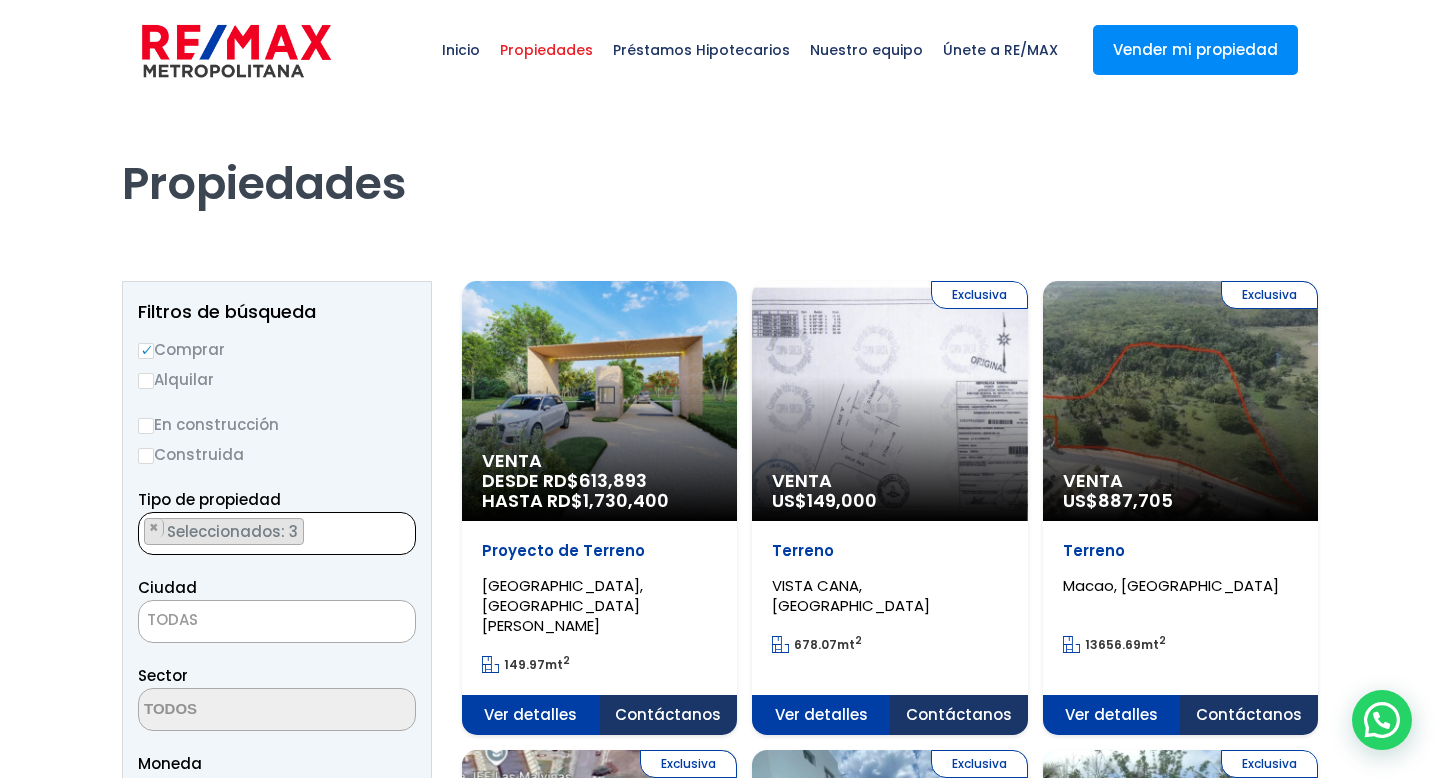 click on "Seleccionados: 3" at bounding box center (234, 531) 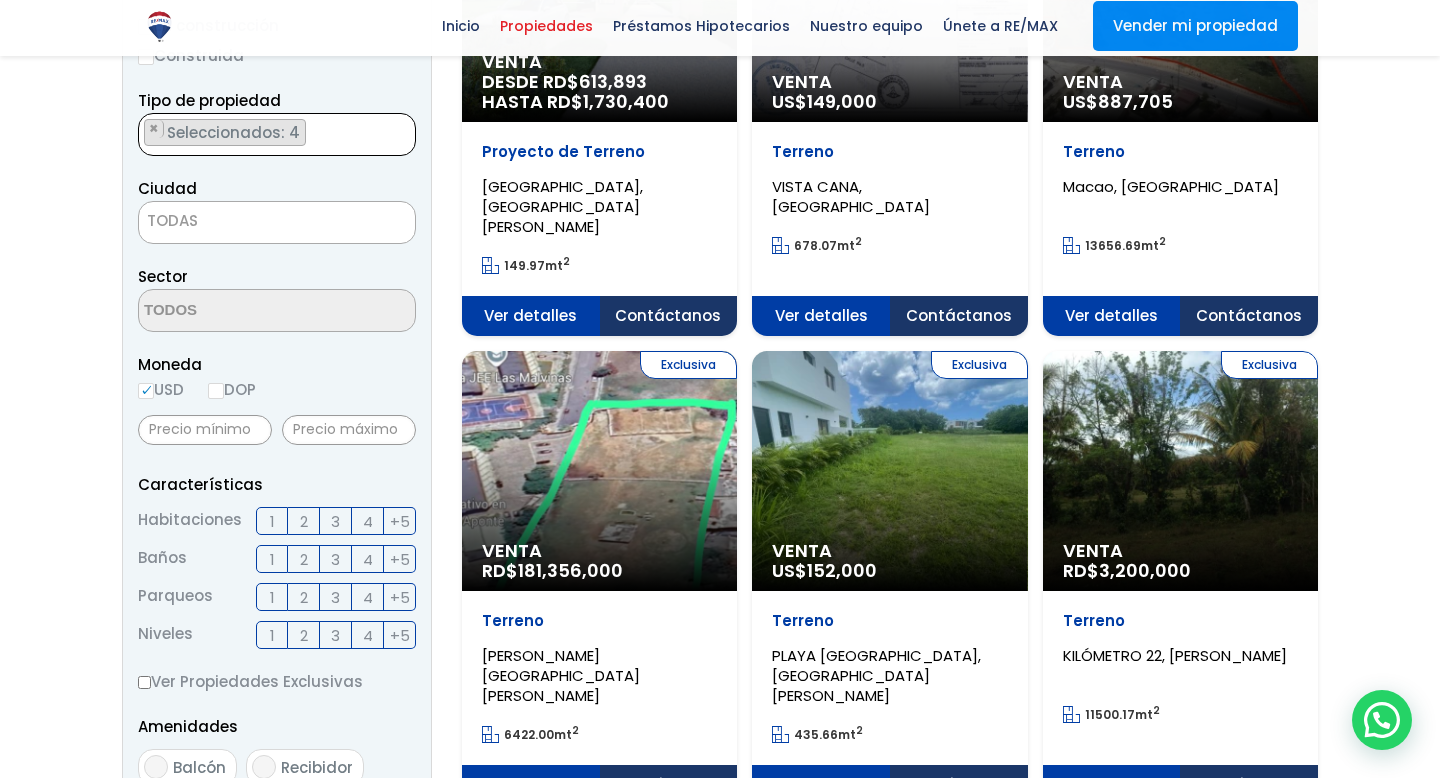 scroll, scrollTop: 397, scrollLeft: 0, axis: vertical 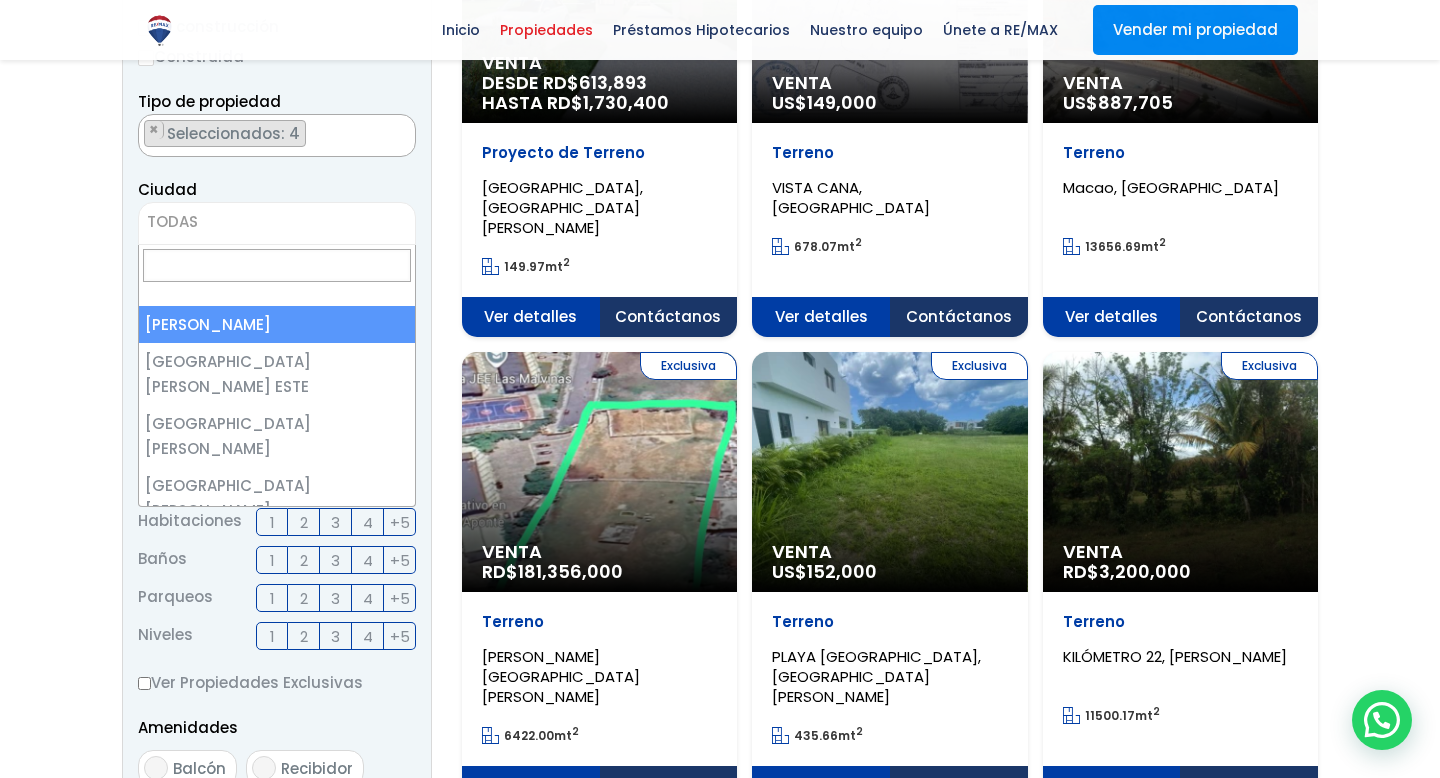 click on "TODAS" at bounding box center [277, 222] 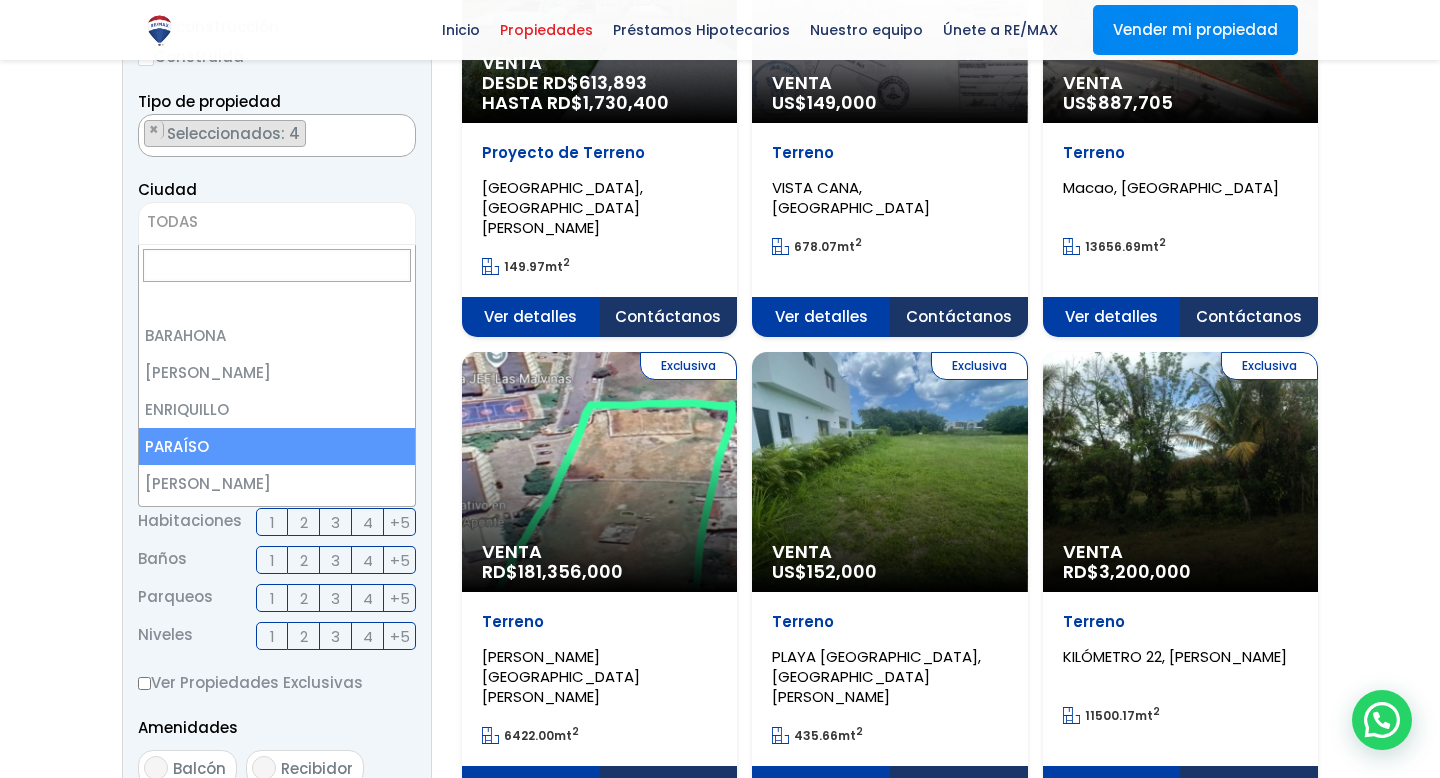 scroll, scrollTop: 577, scrollLeft: 0, axis: vertical 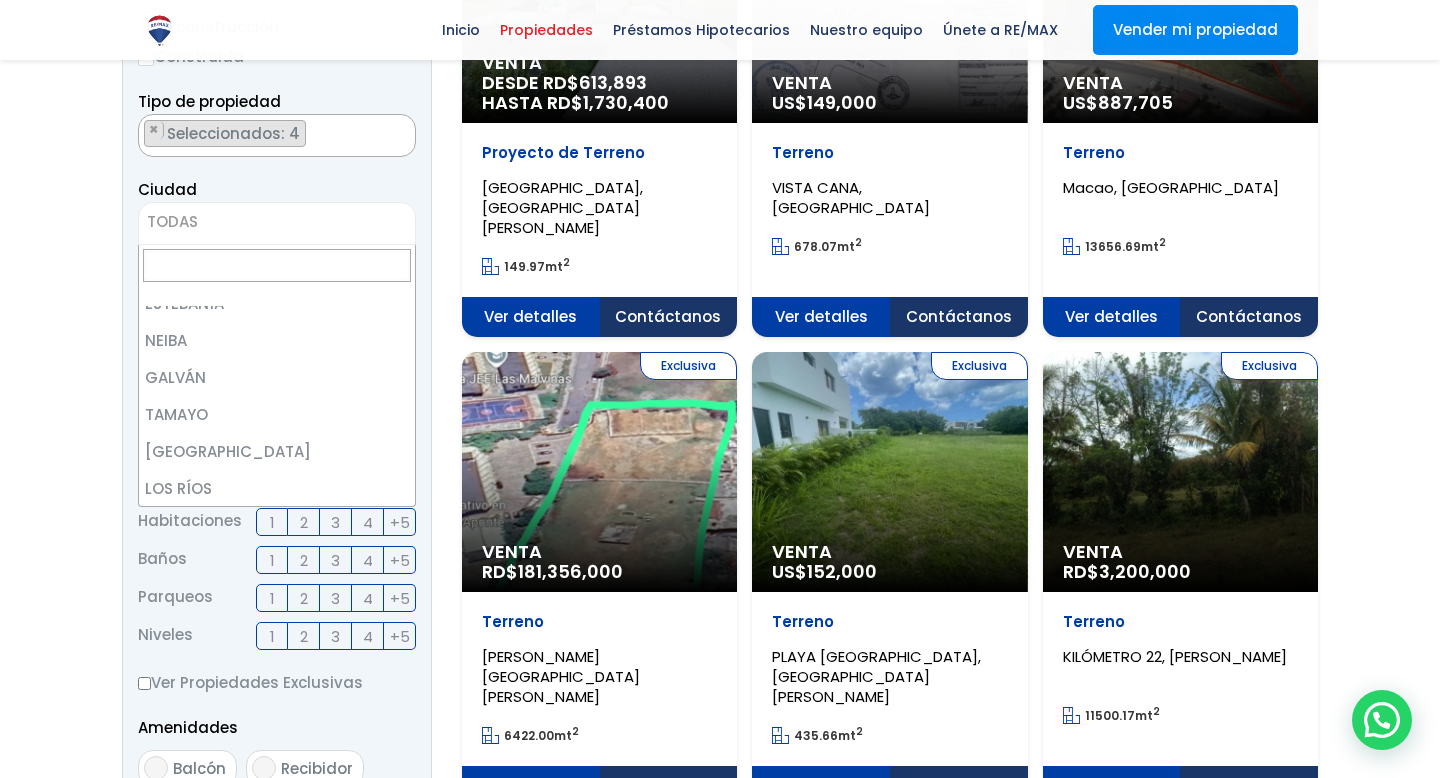 select on "17" 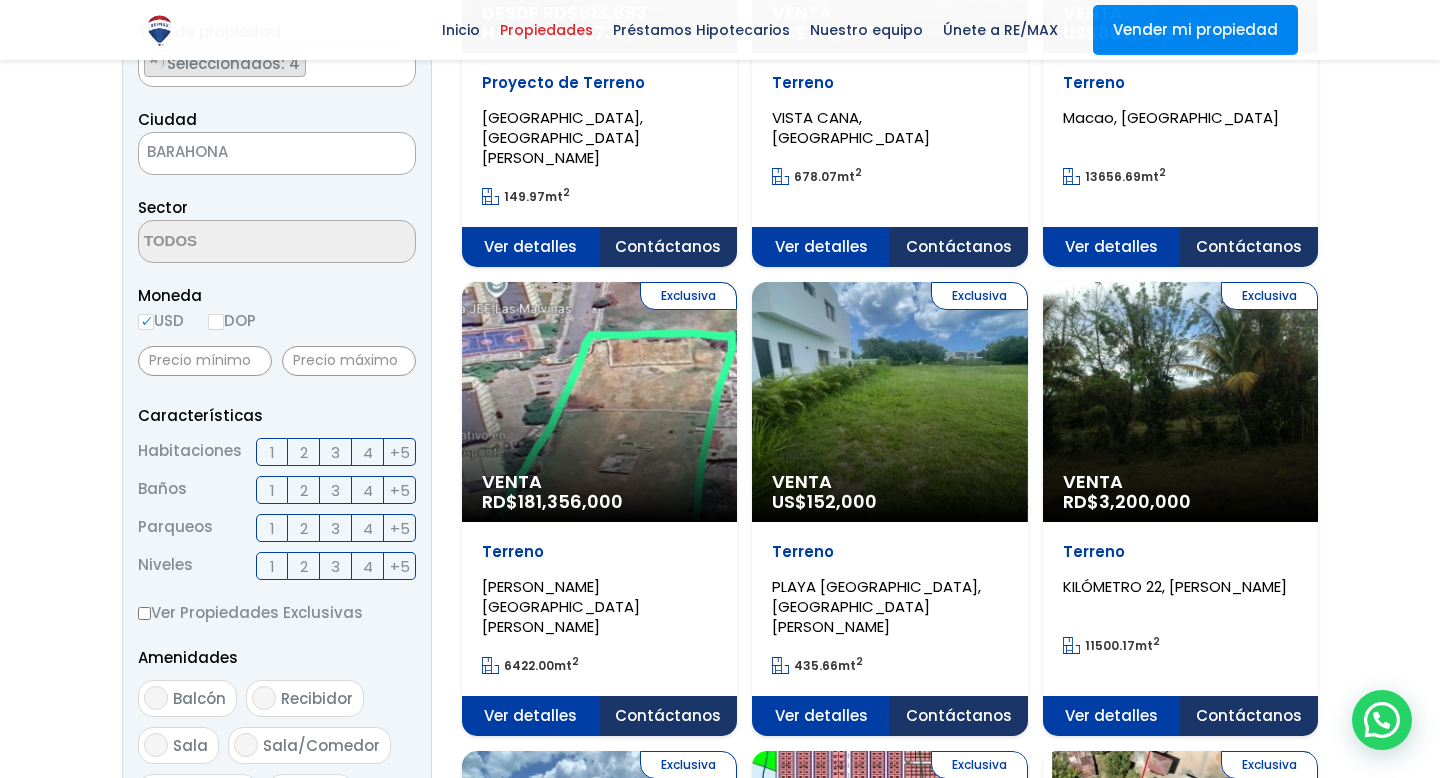 scroll, scrollTop: 399, scrollLeft: 0, axis: vertical 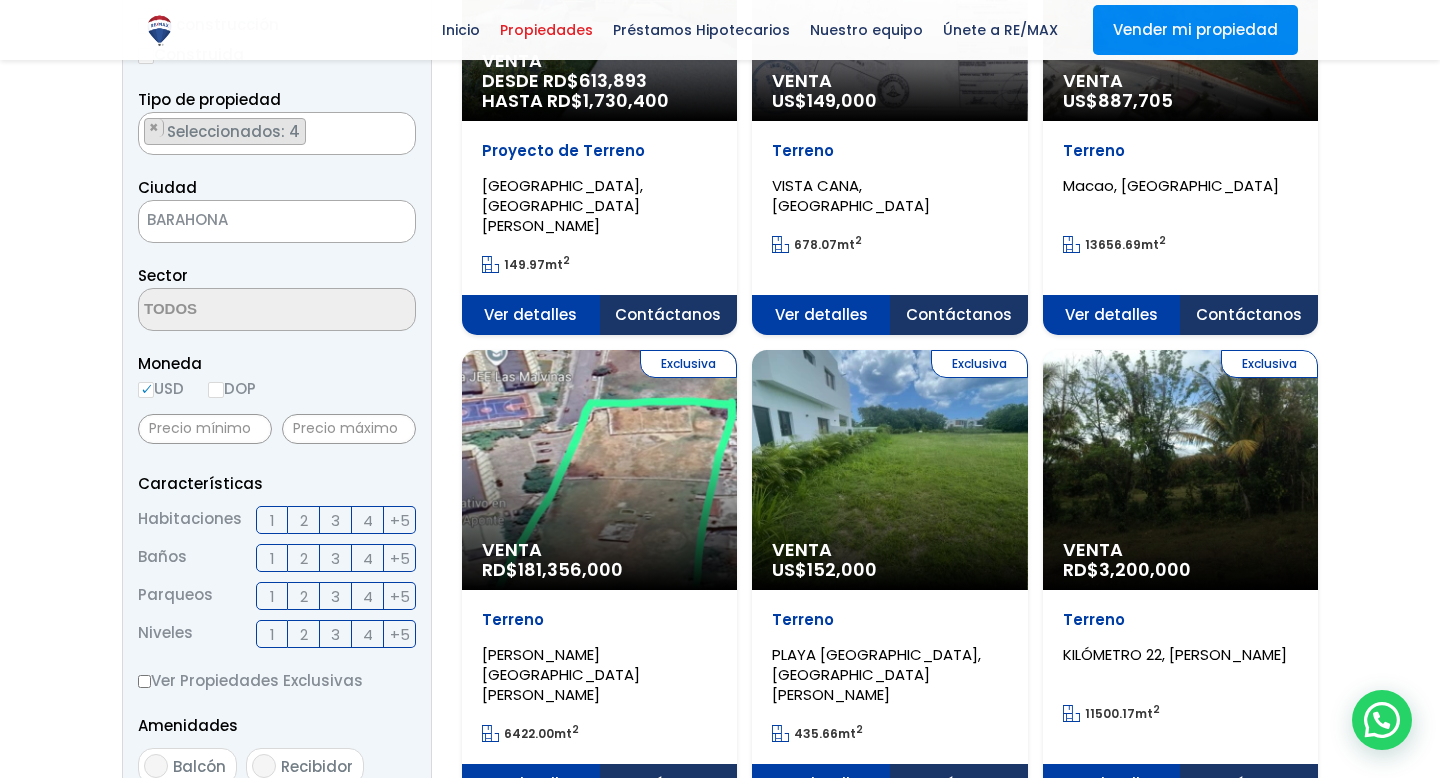 click on "DOP" at bounding box center (232, 388) 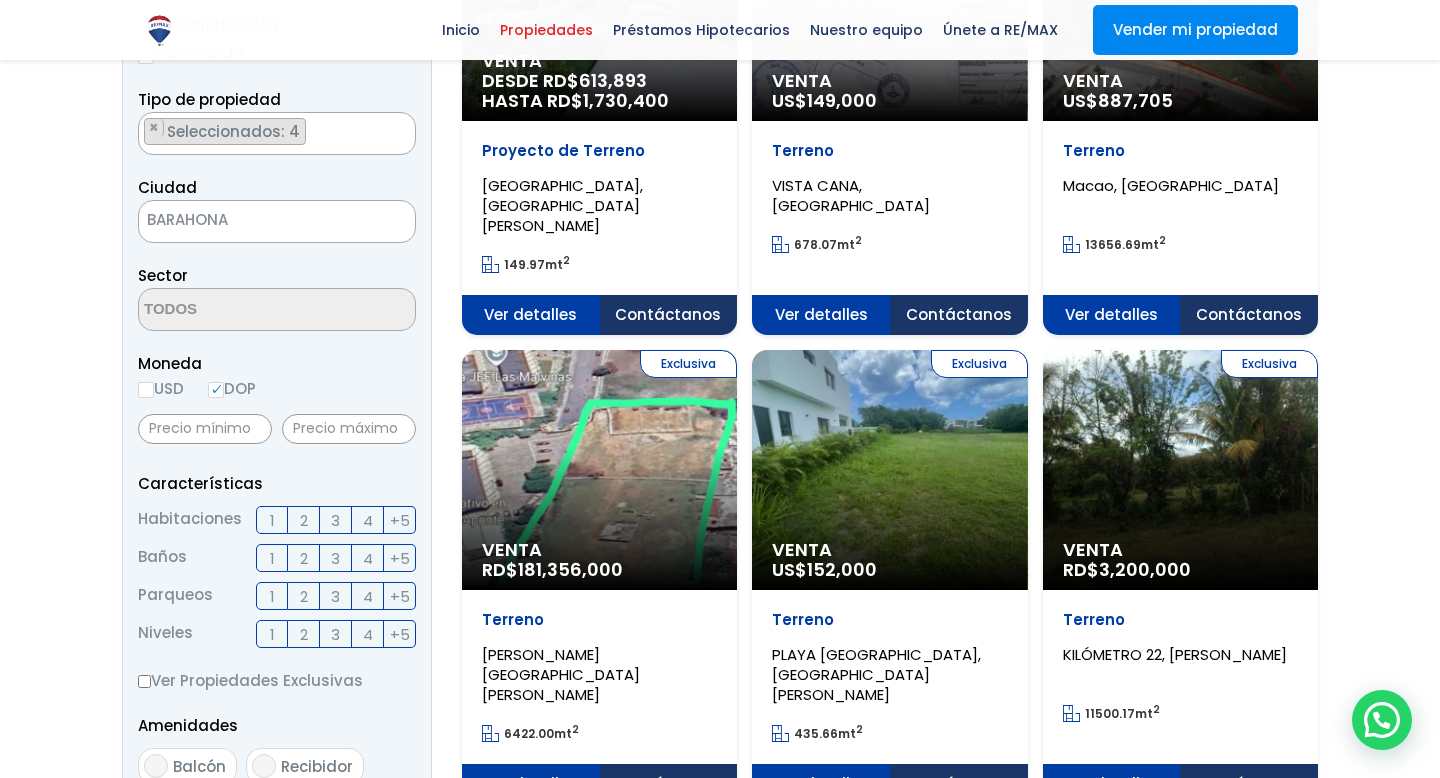 click on "USD" at bounding box center (146, 390) 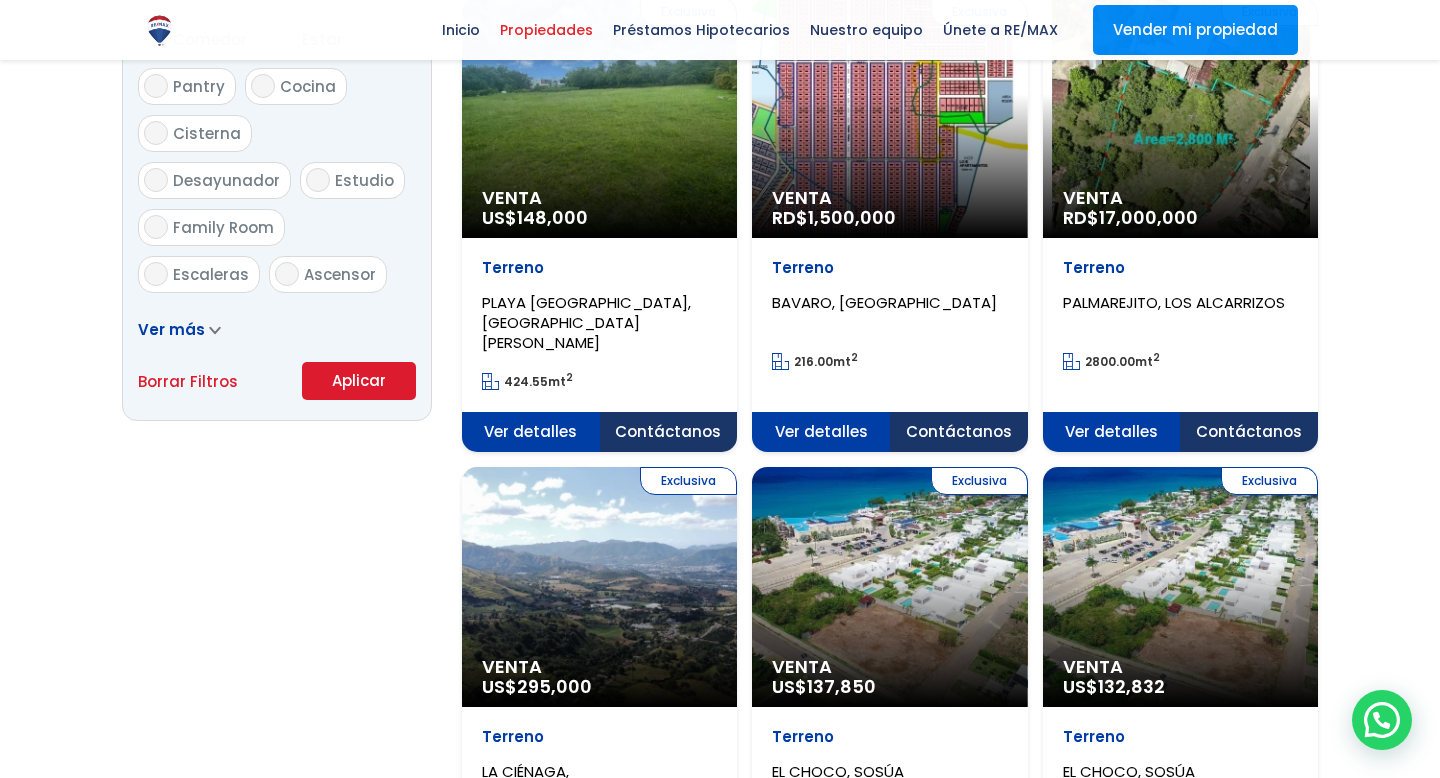 scroll, scrollTop: 1156, scrollLeft: 0, axis: vertical 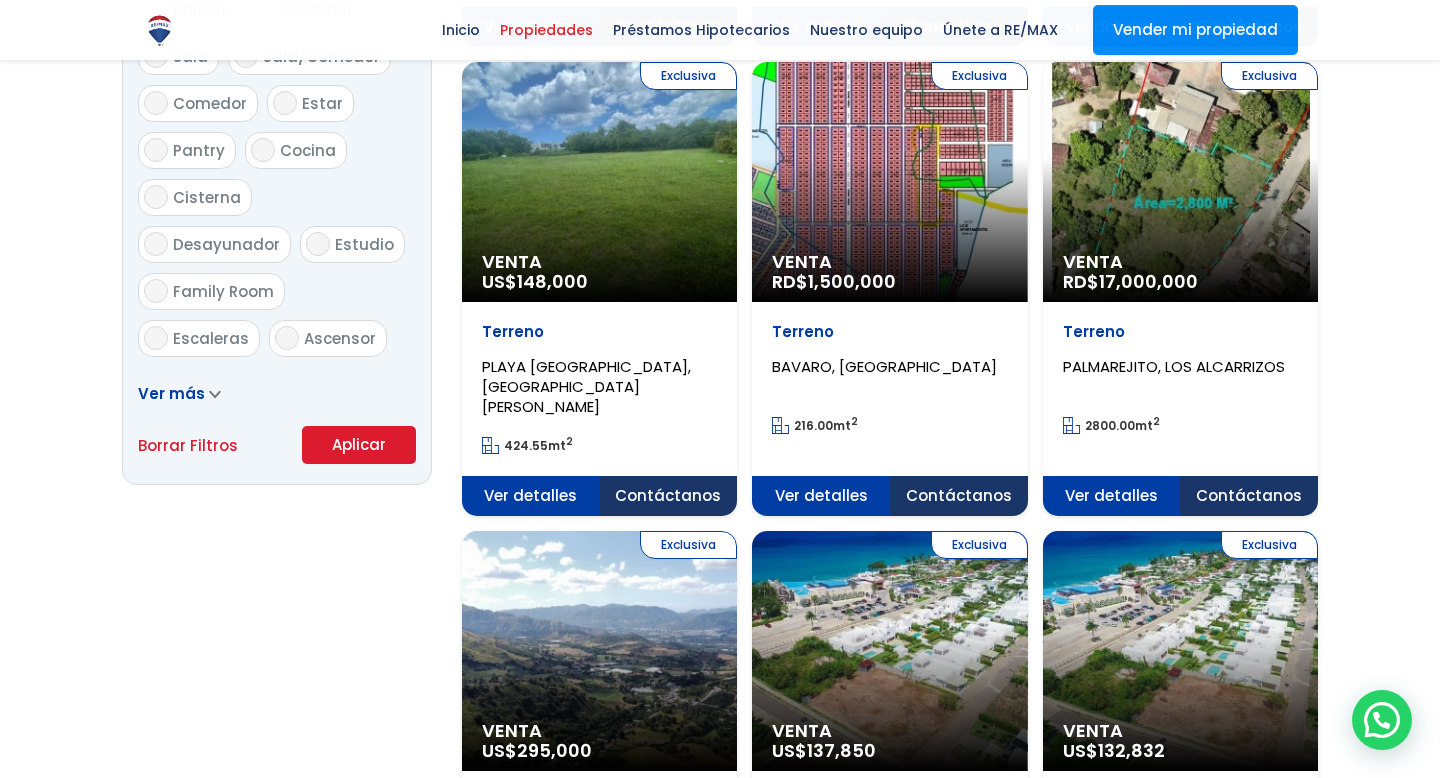 click on "Aplicar" at bounding box center [359, 445] 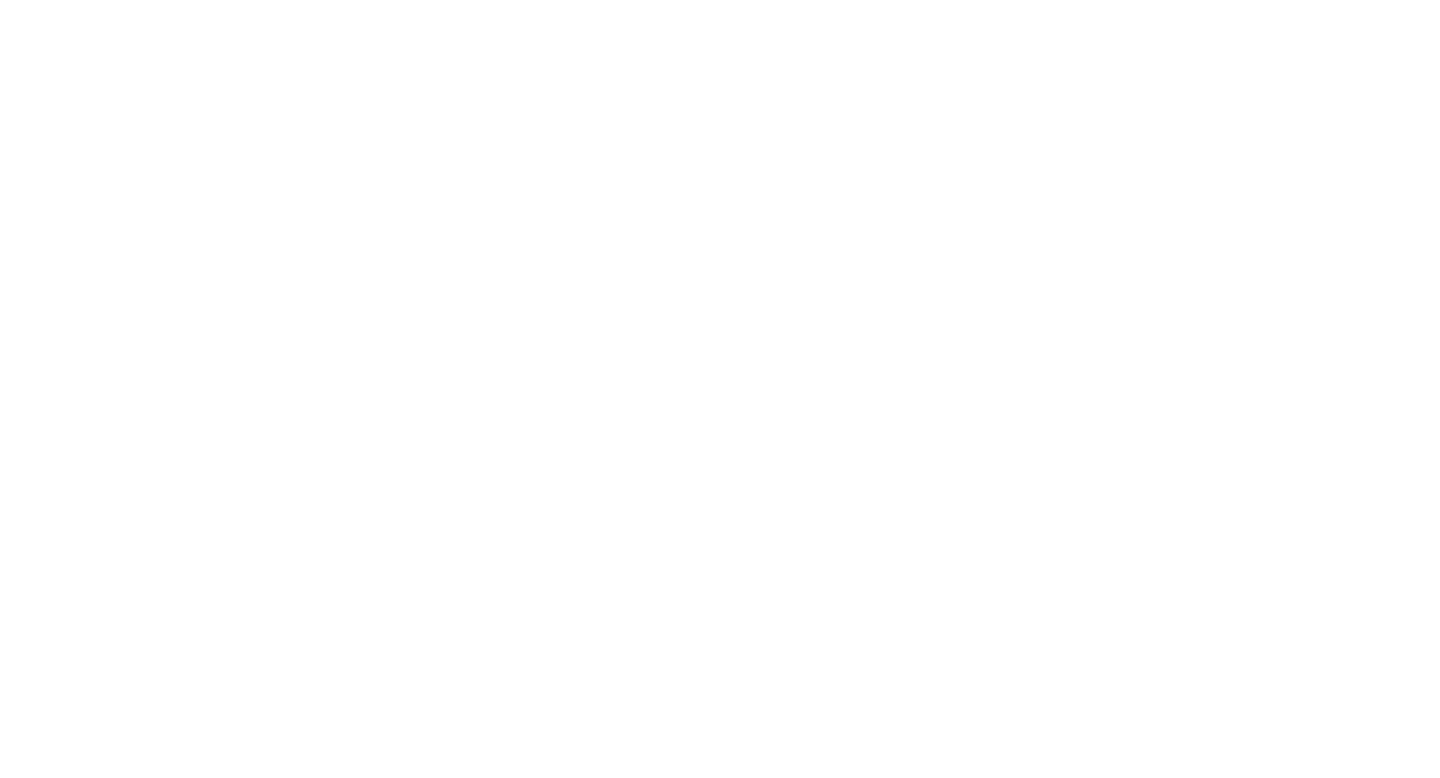 select on "17" 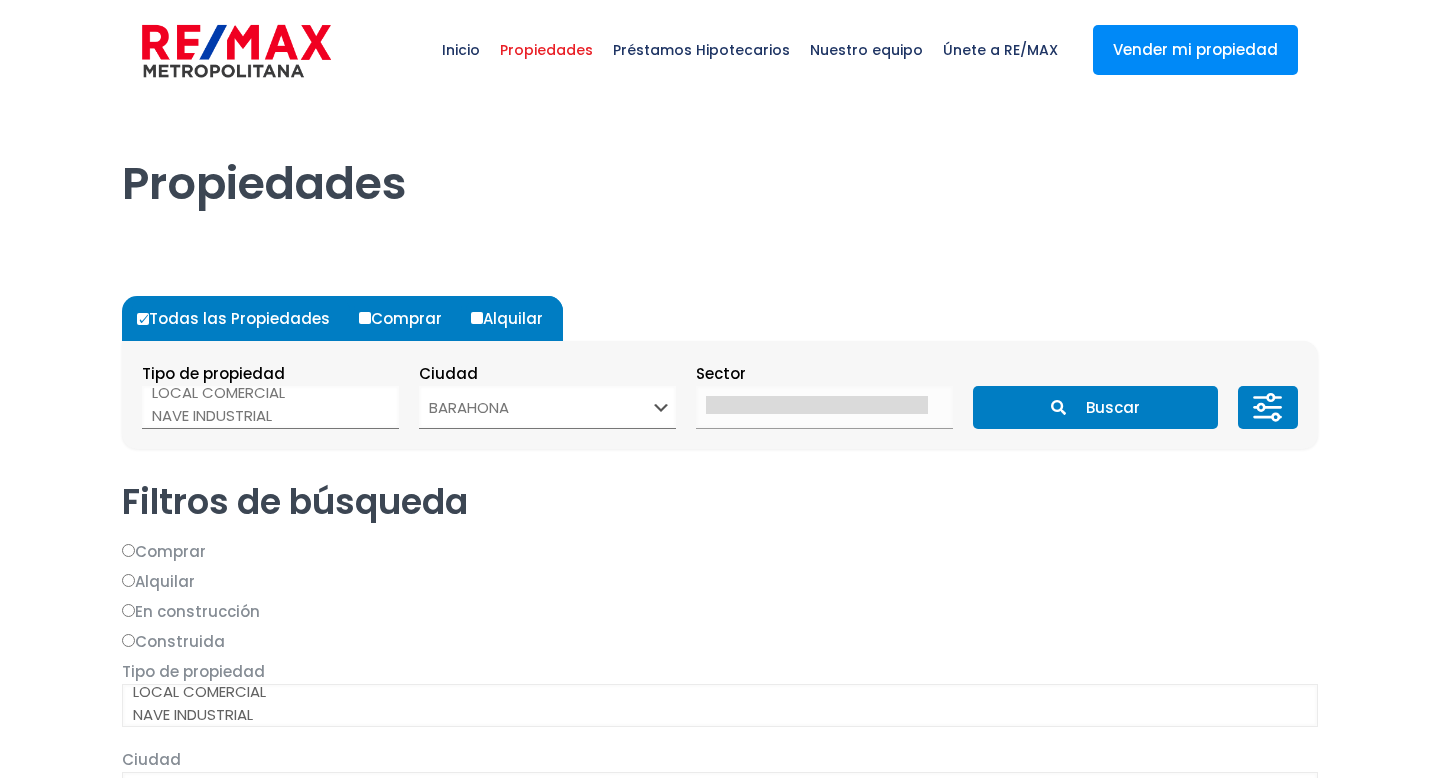 scroll, scrollTop: 0, scrollLeft: 0, axis: both 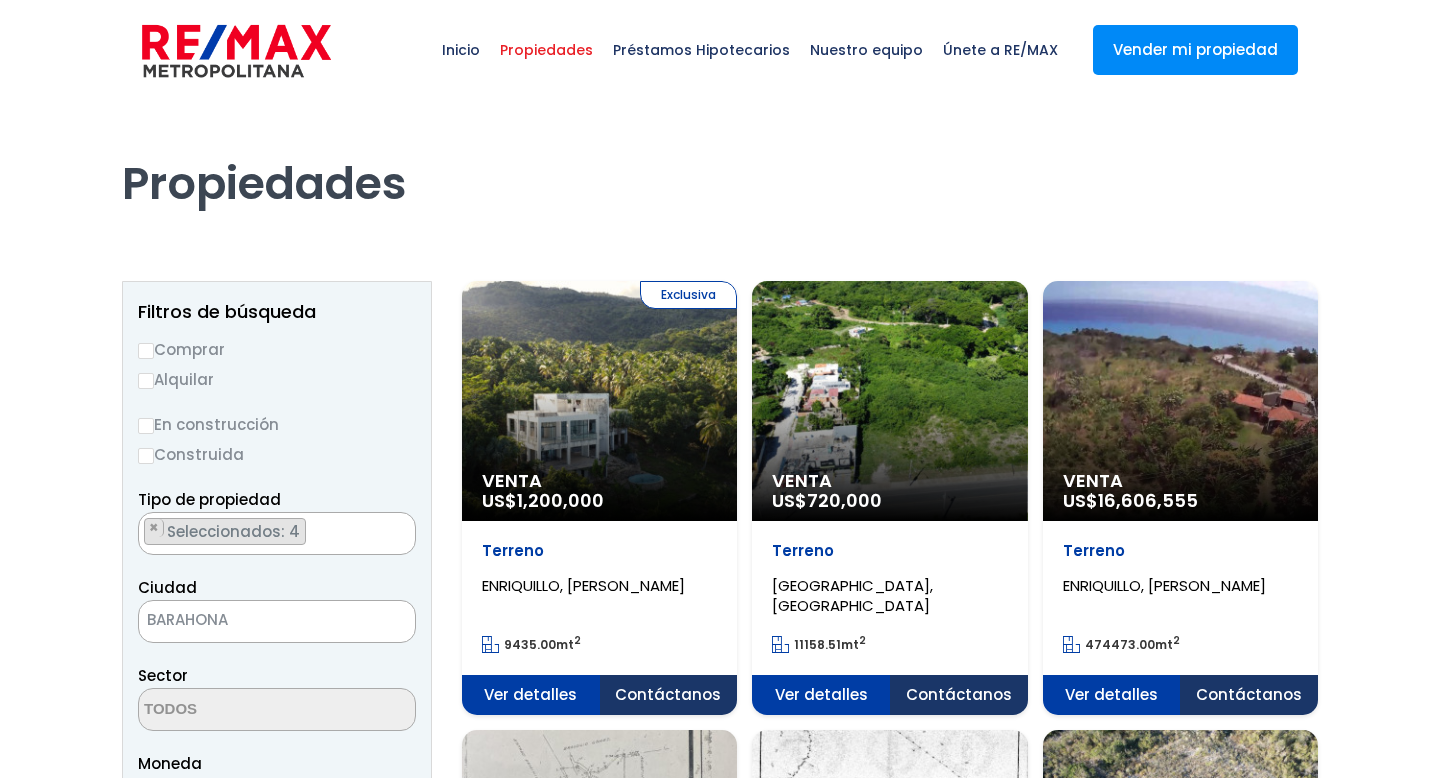 select 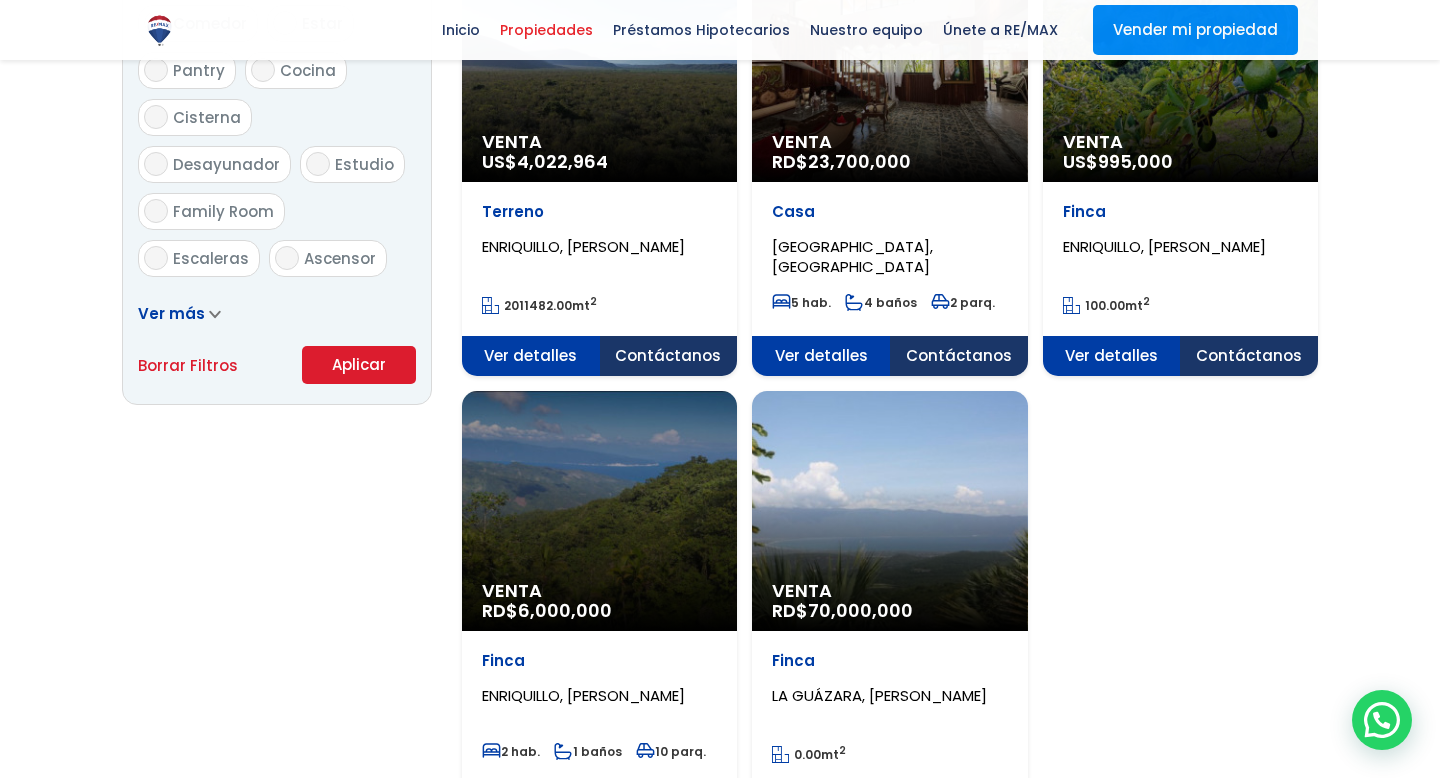 scroll, scrollTop: 1317, scrollLeft: 0, axis: vertical 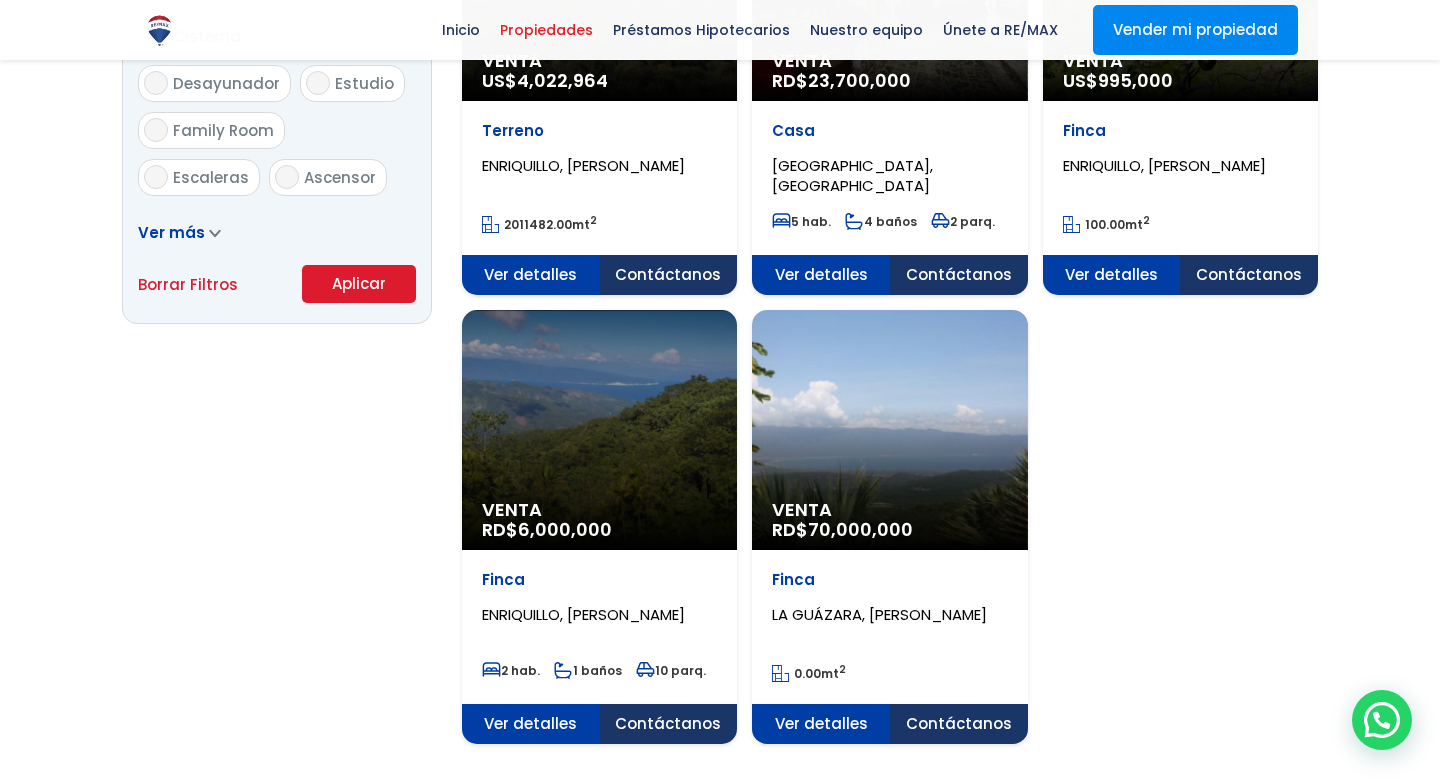 click on "Finca
ENRIQUILLO, [PERSON_NAME]
2 hab.
1 baños
10 parq." at bounding box center (599, -720) 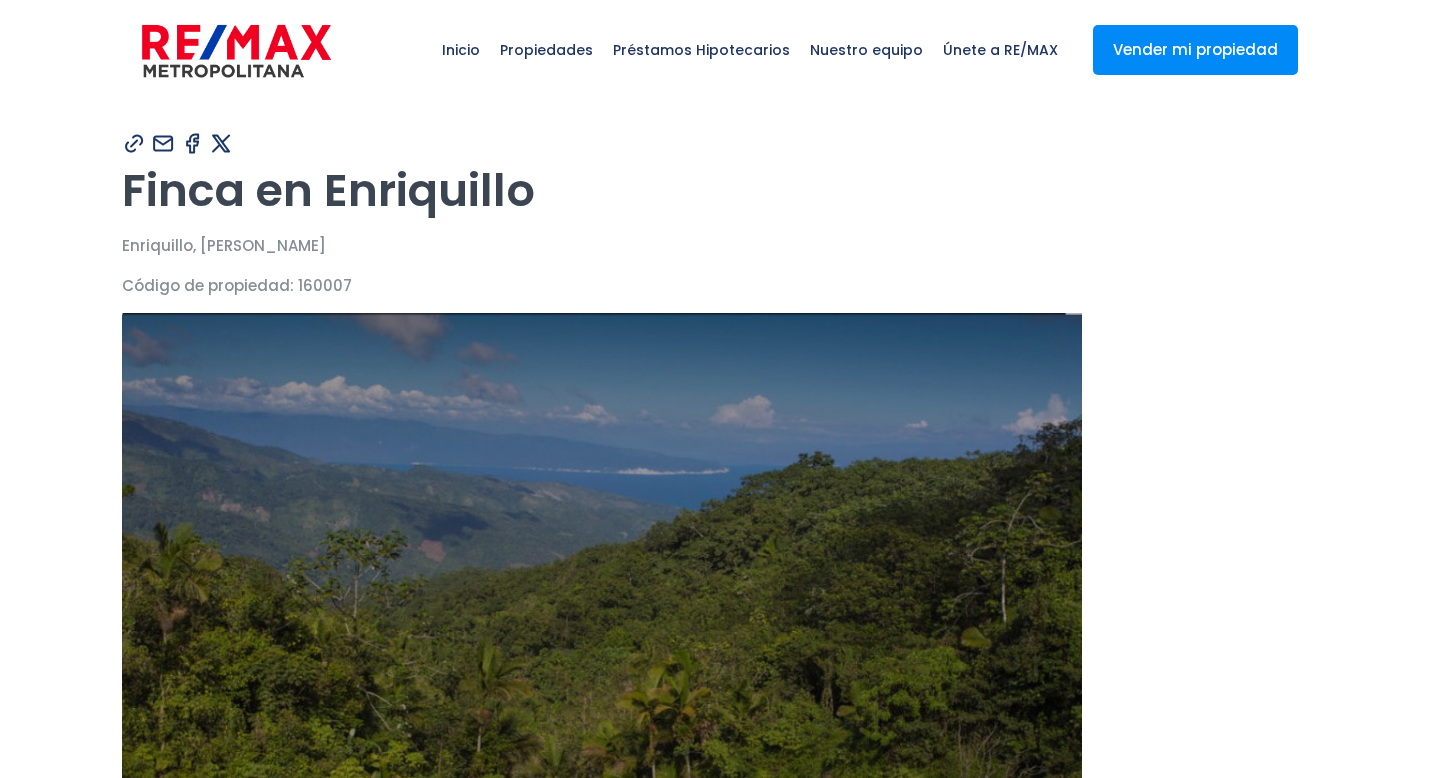 scroll, scrollTop: 0, scrollLeft: 0, axis: both 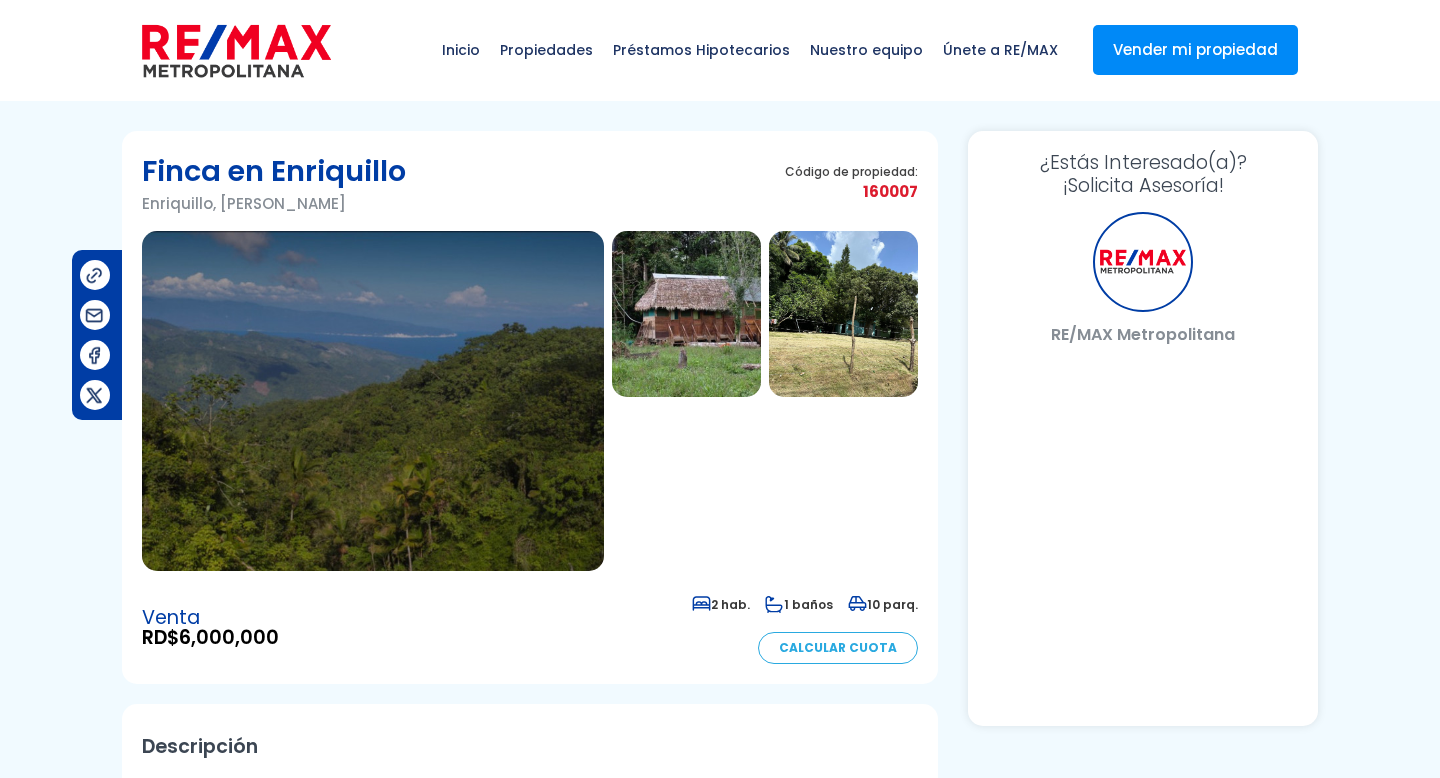 select on "DO" 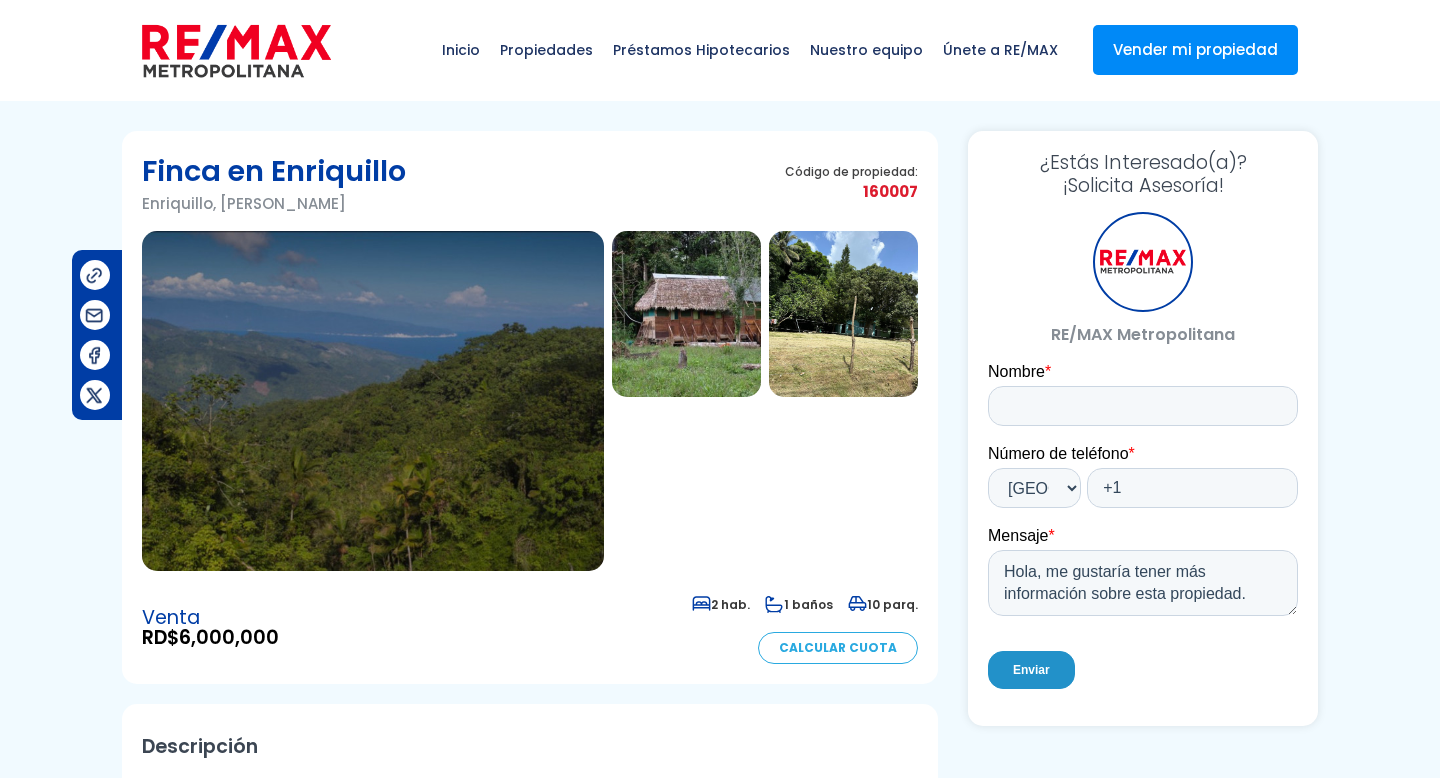 scroll, scrollTop: 0, scrollLeft: 0, axis: both 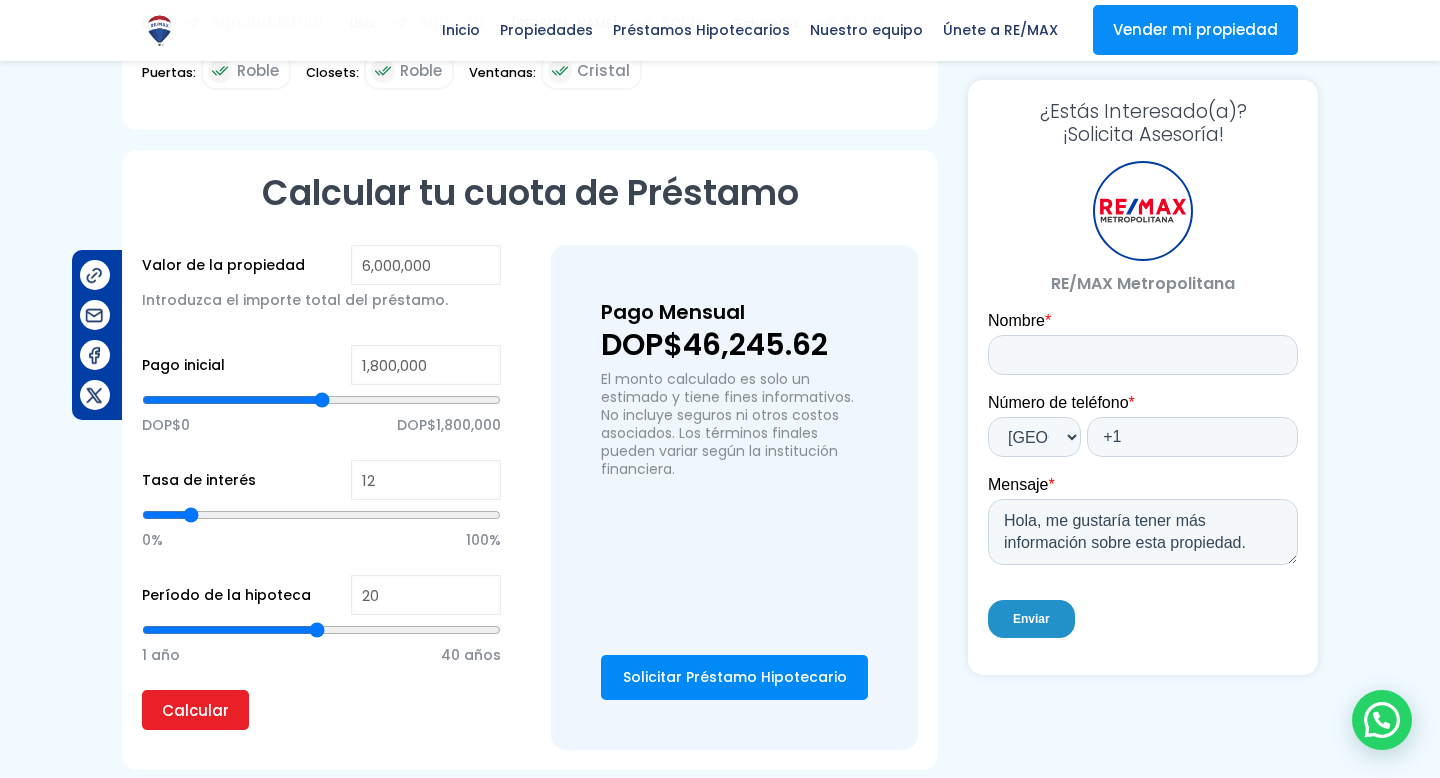 type on "4,282,730" 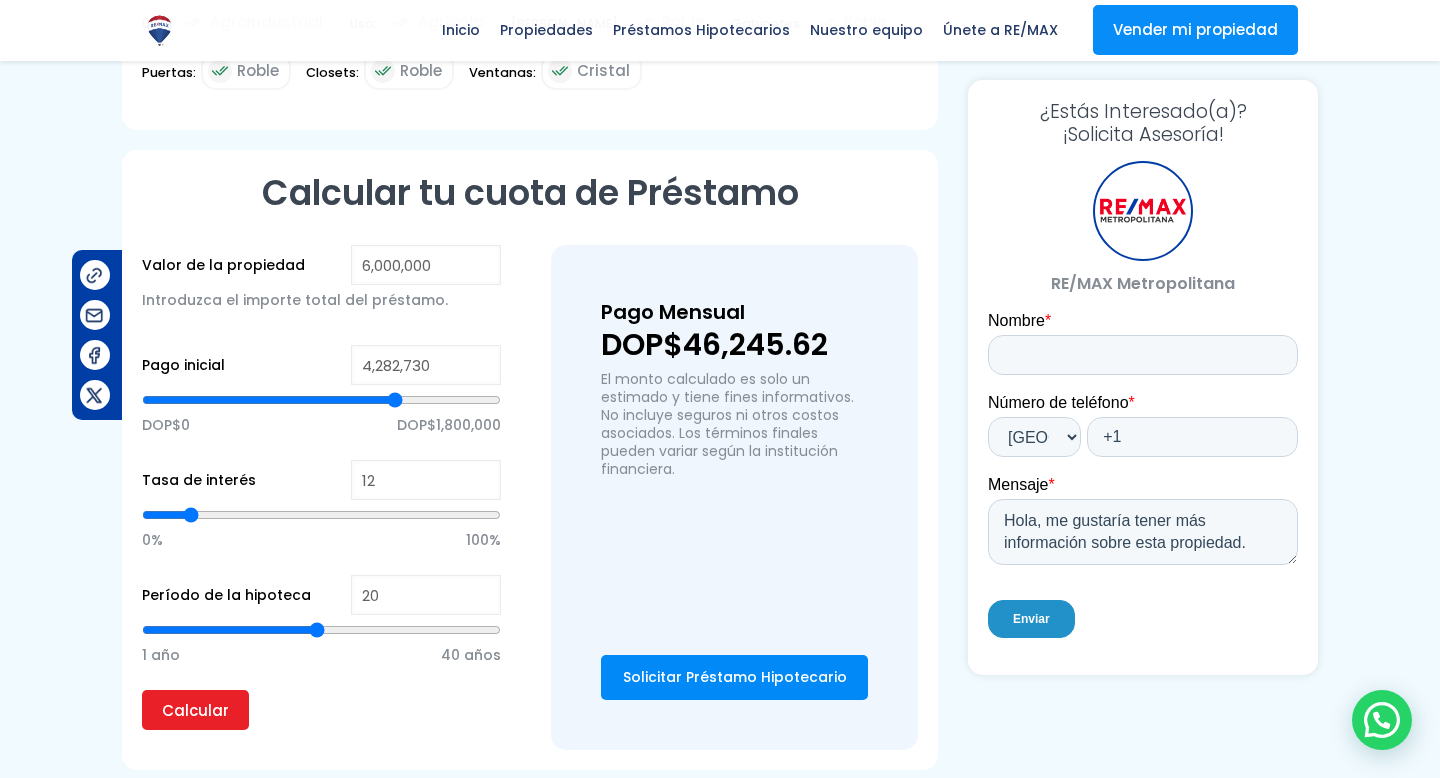 type on "4282730" 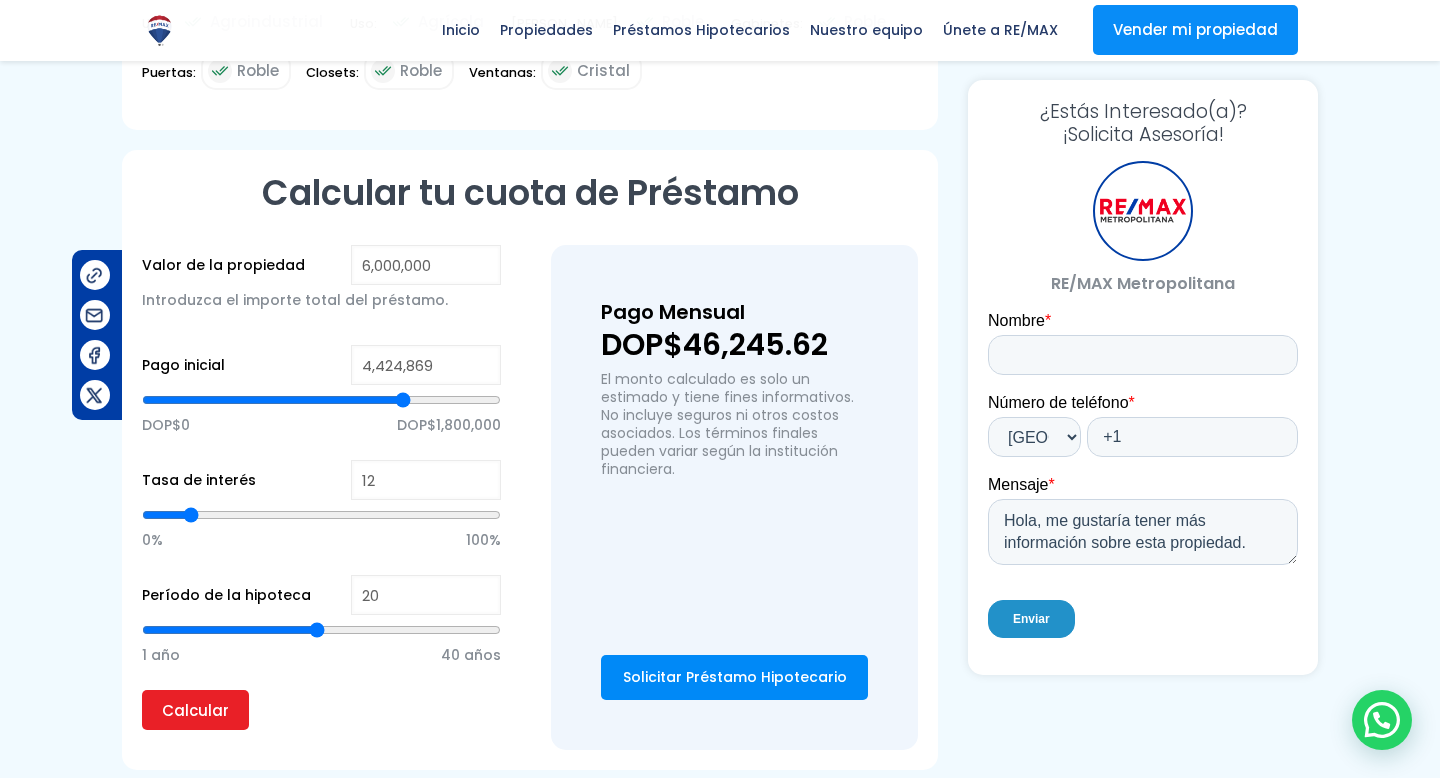 type on "4,680,882" 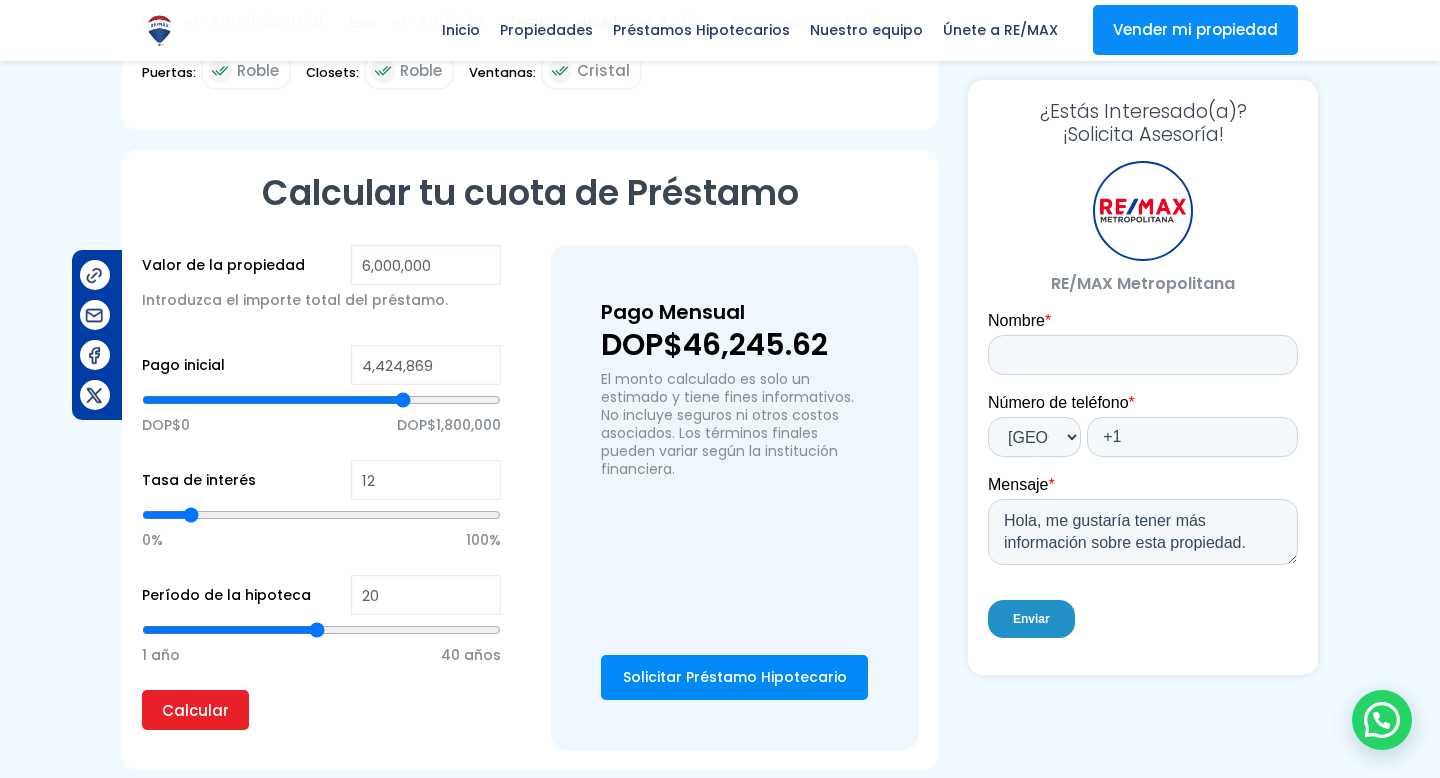 type on "4680882" 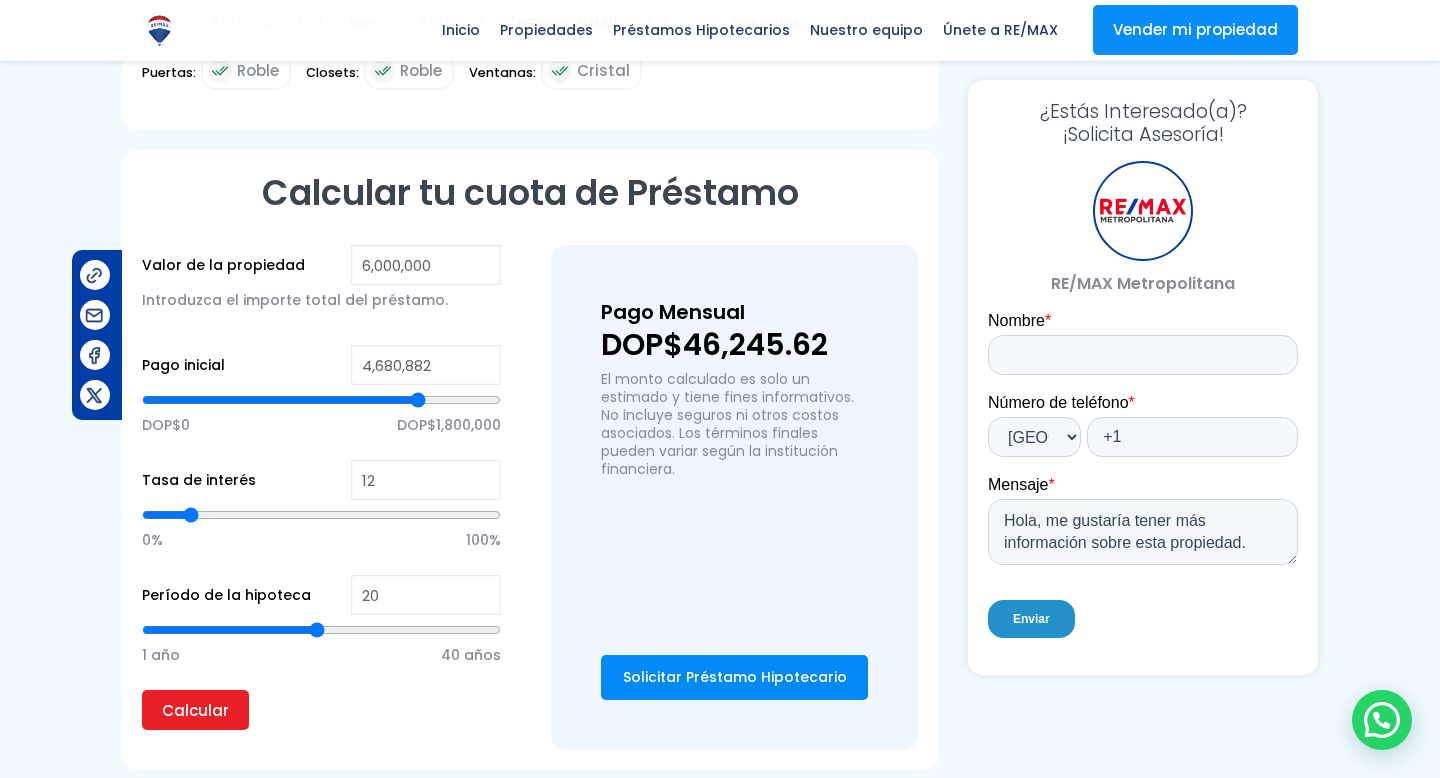 type on "4,963,794" 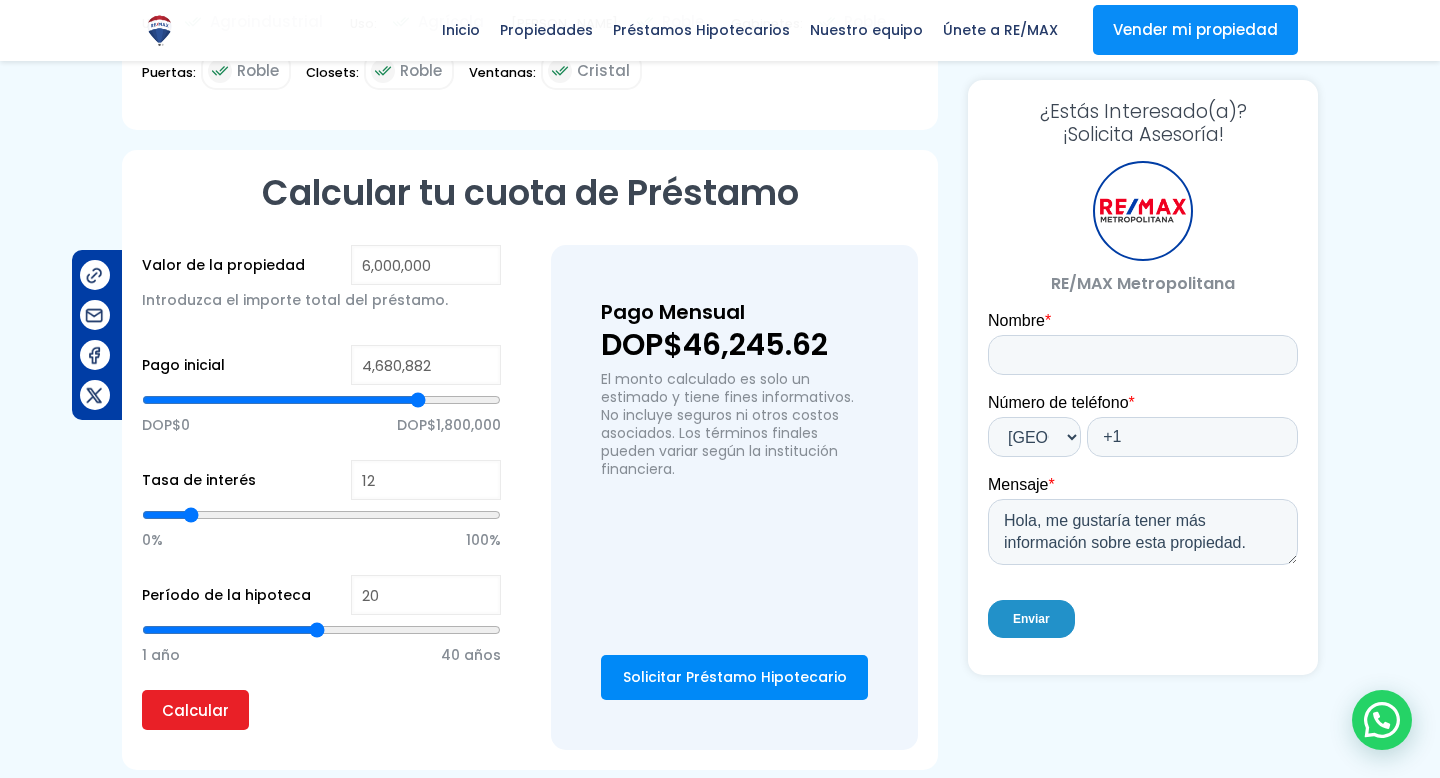 type on "4963794" 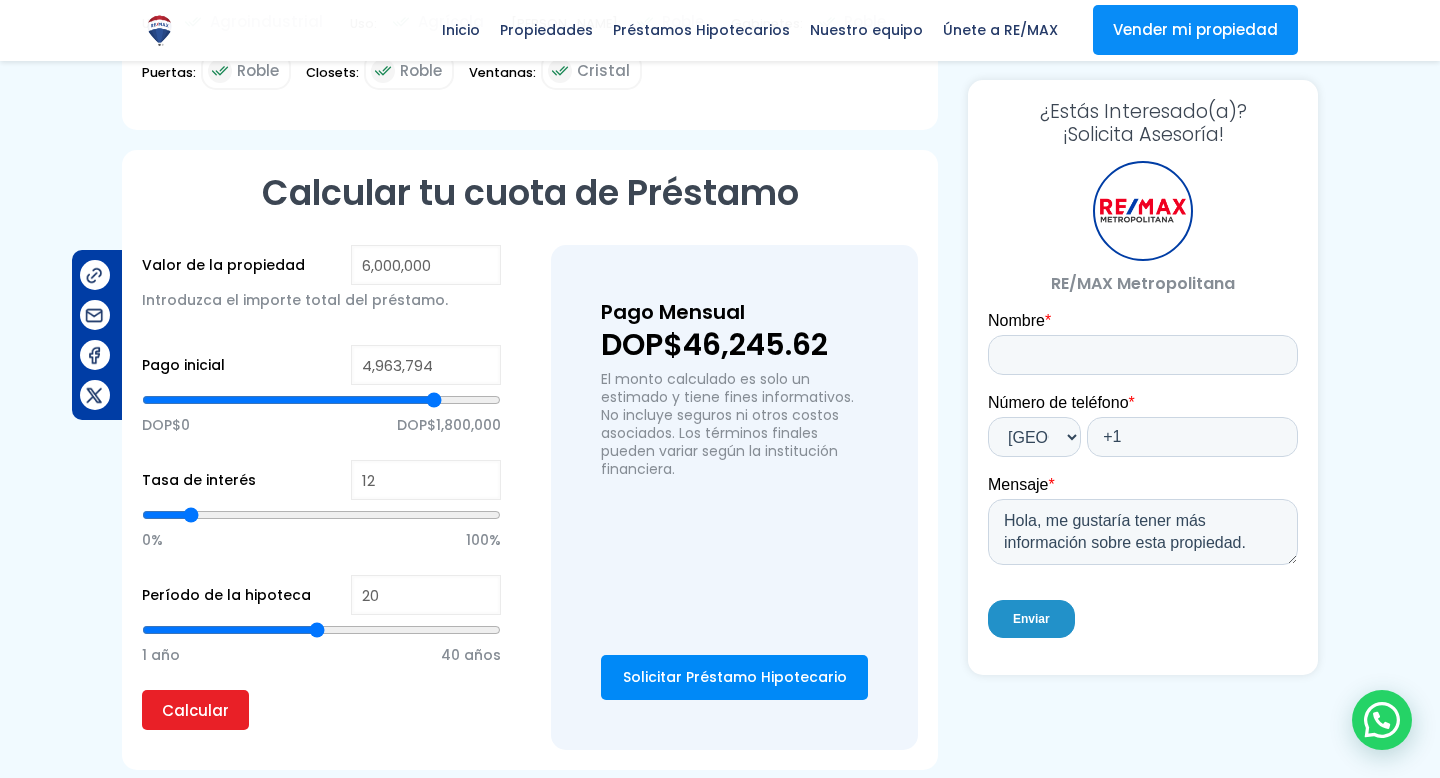 type on "5,174,886" 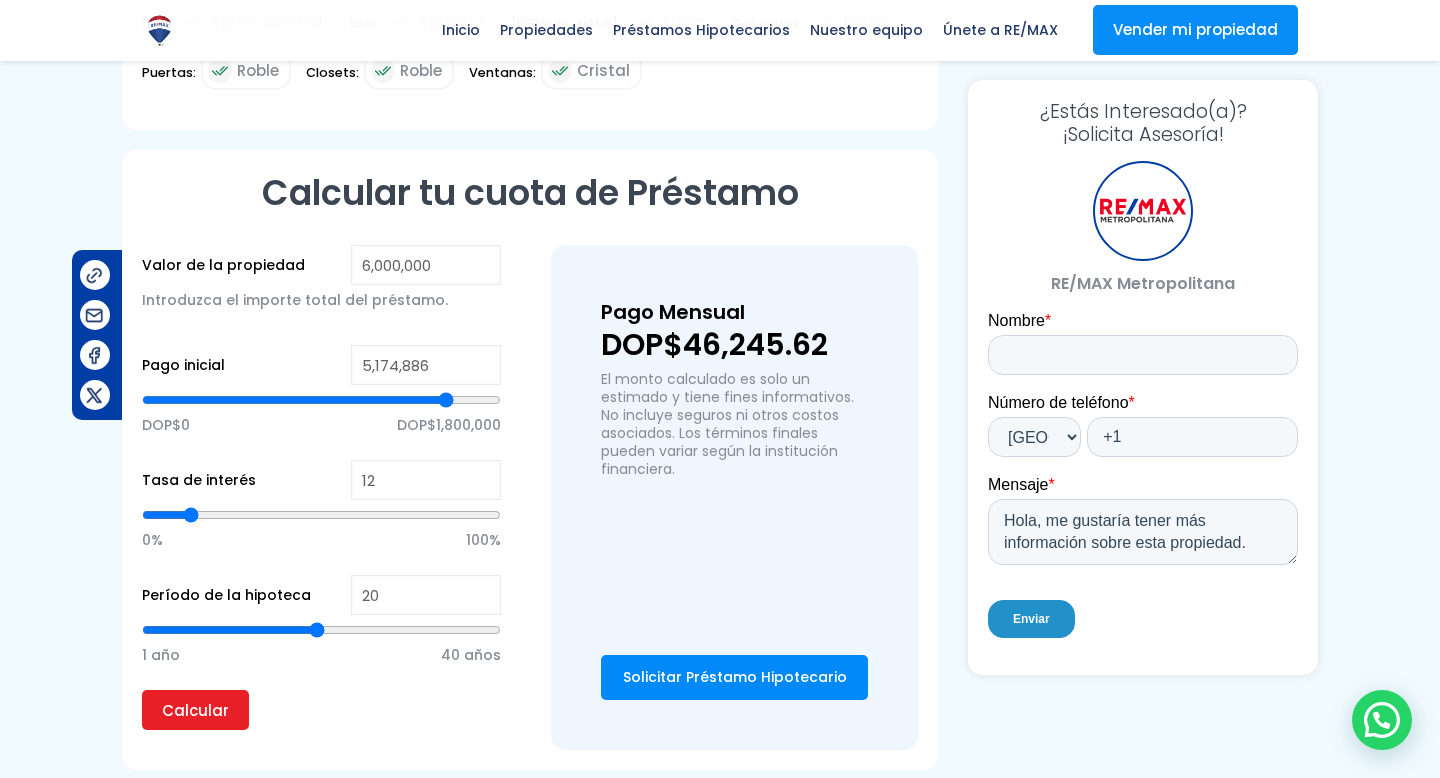 type on "5,260,770" 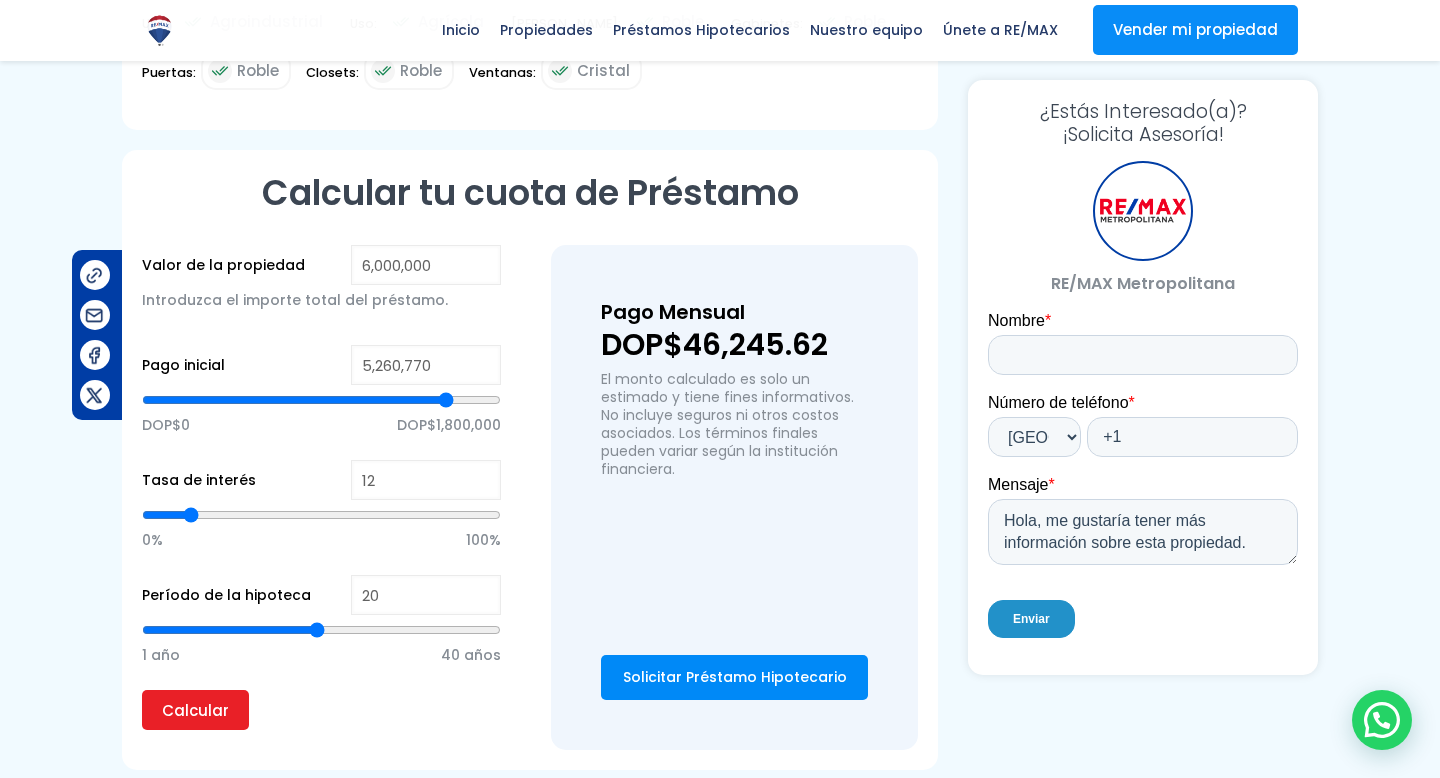 type on "5260770" 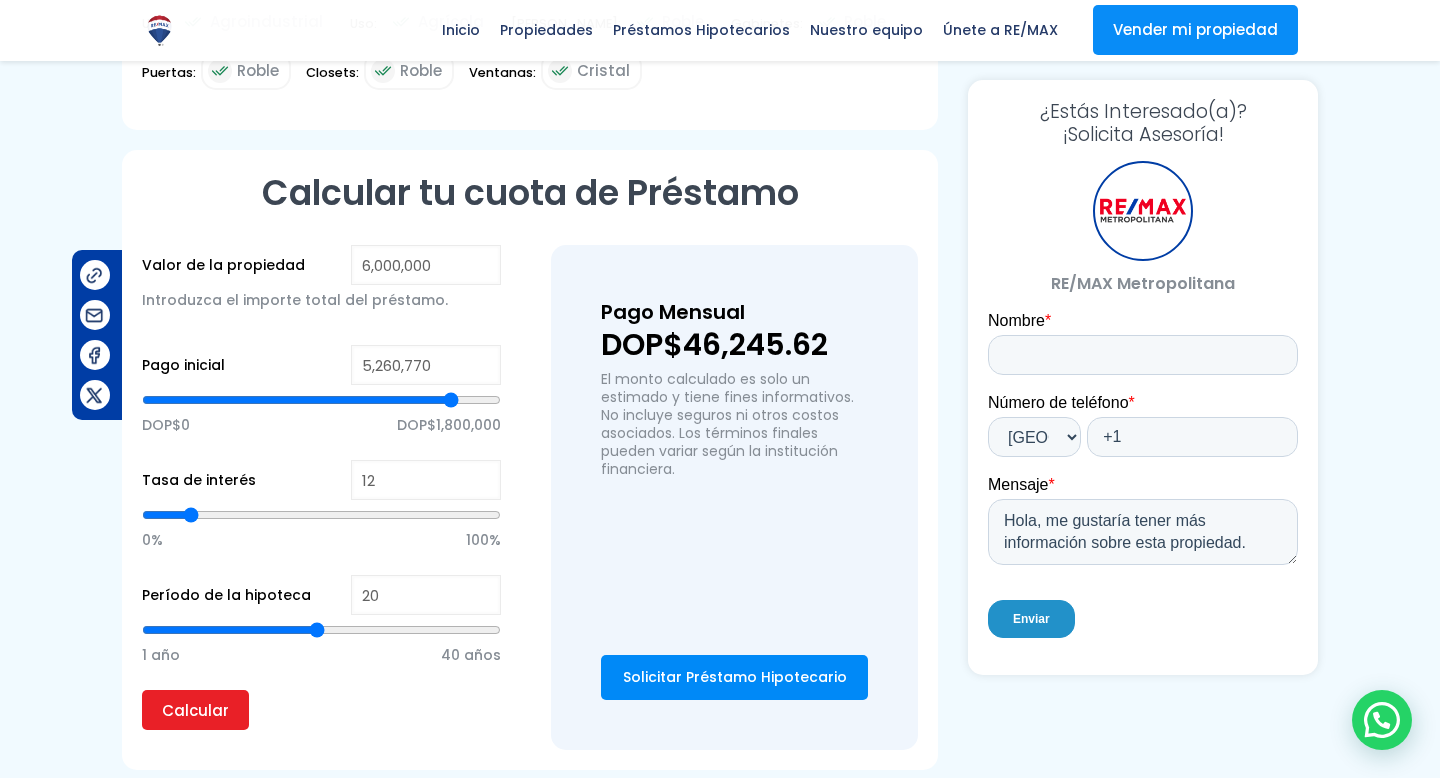 type on "5,322,076" 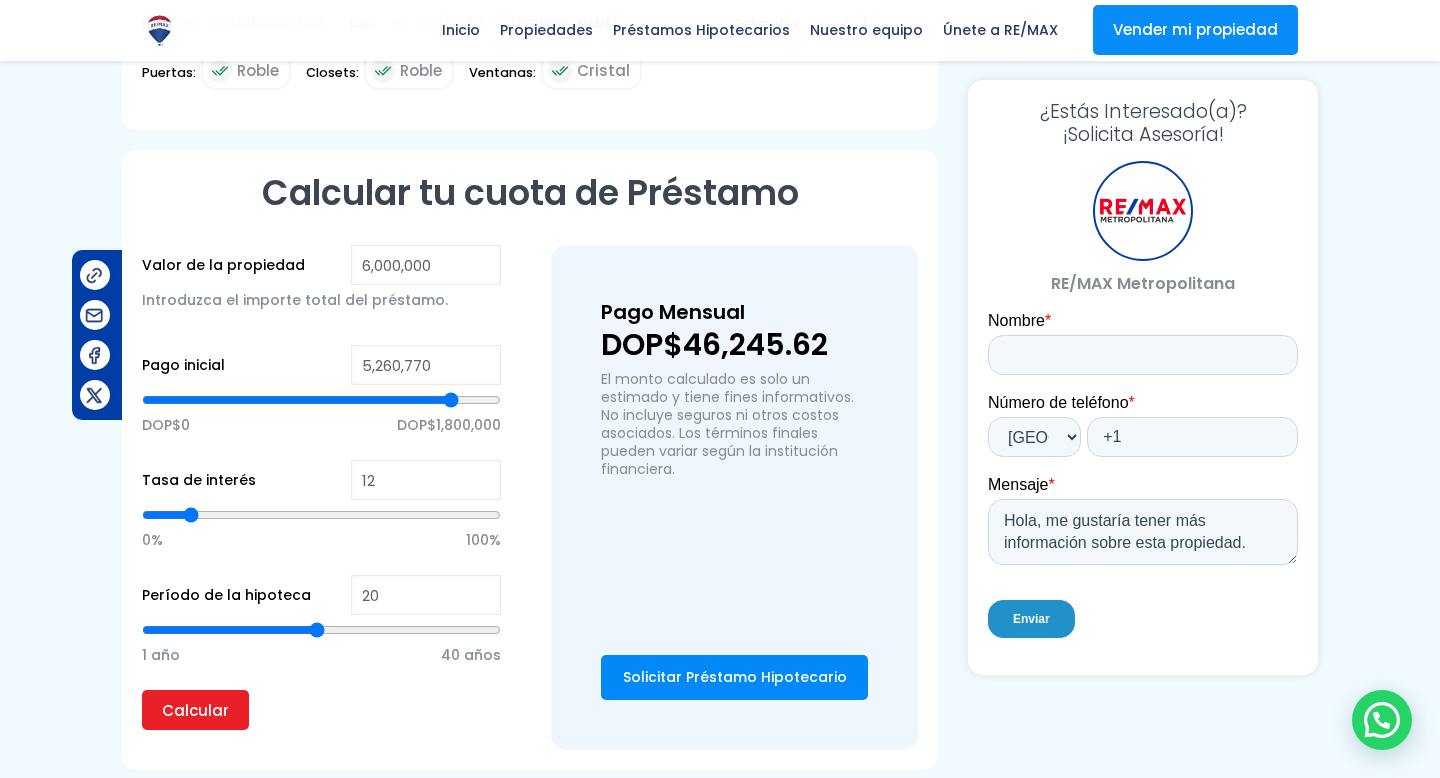 type on "5322076" 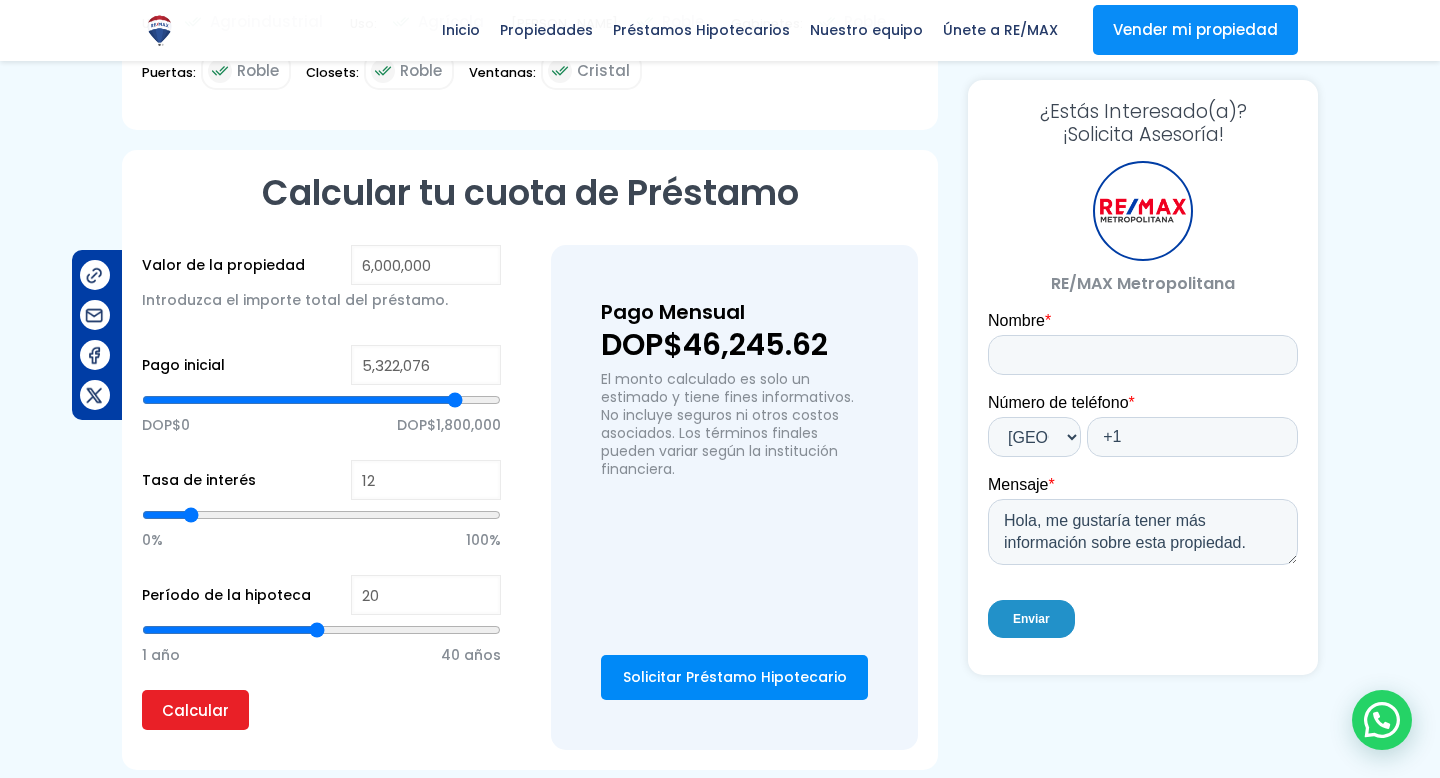 type on "5,358,669" 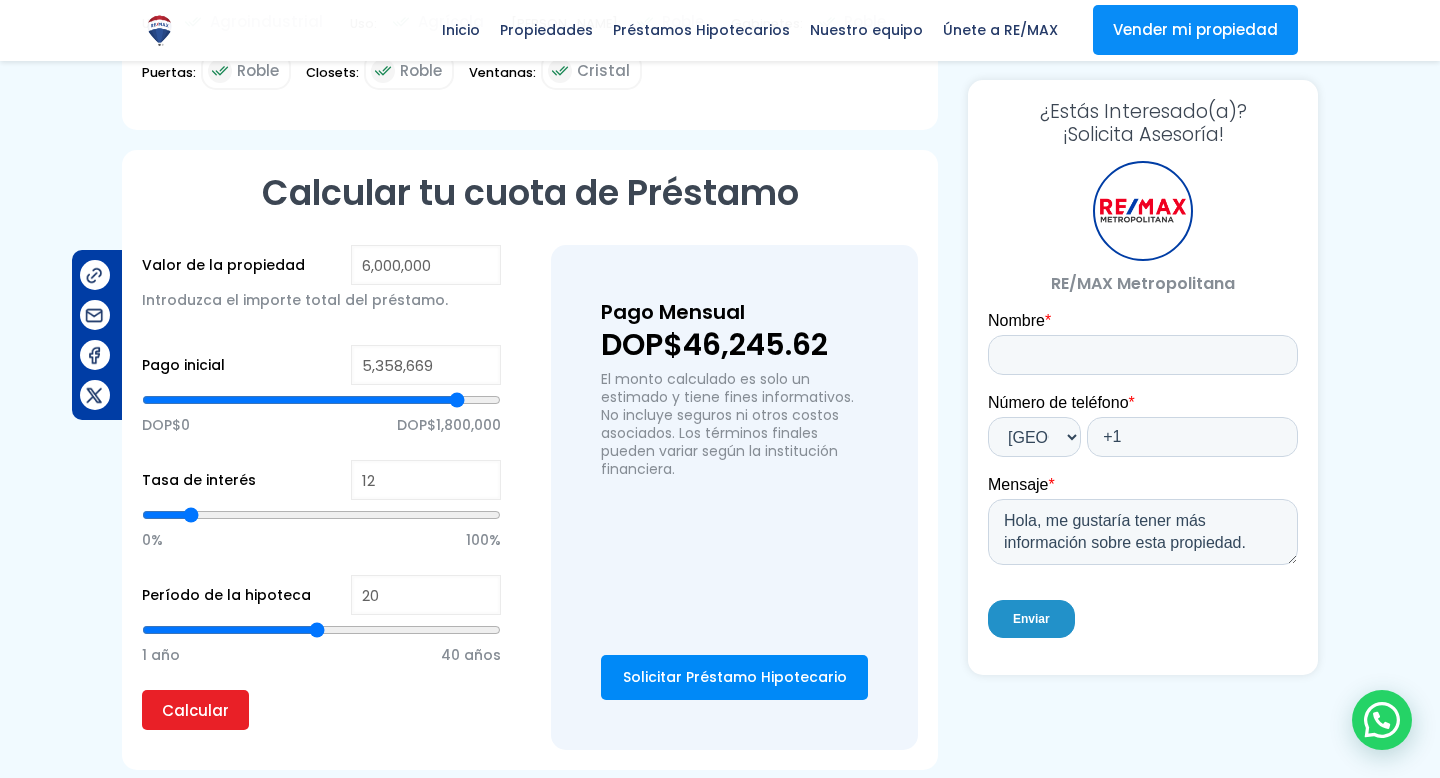 type on "5,381,335" 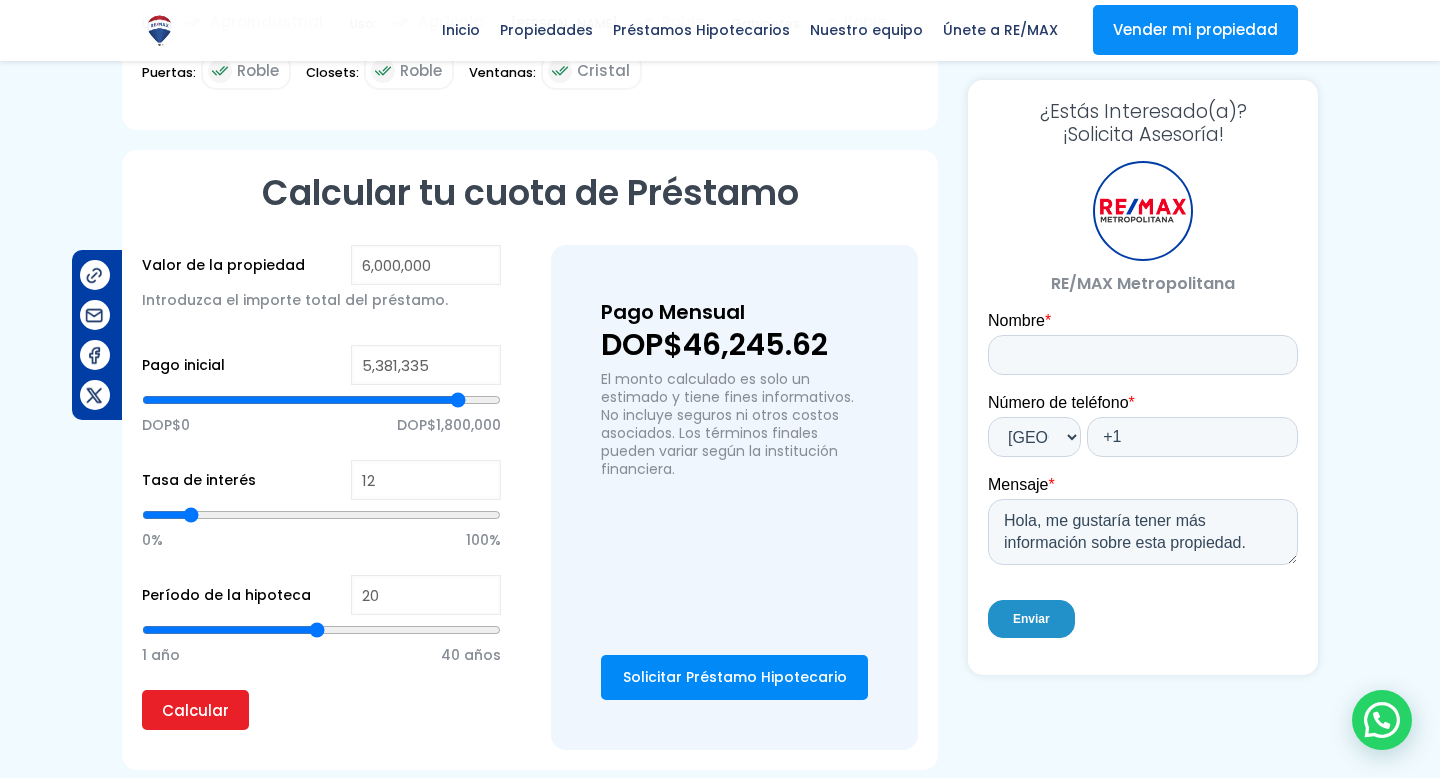 type on "5,394,579" 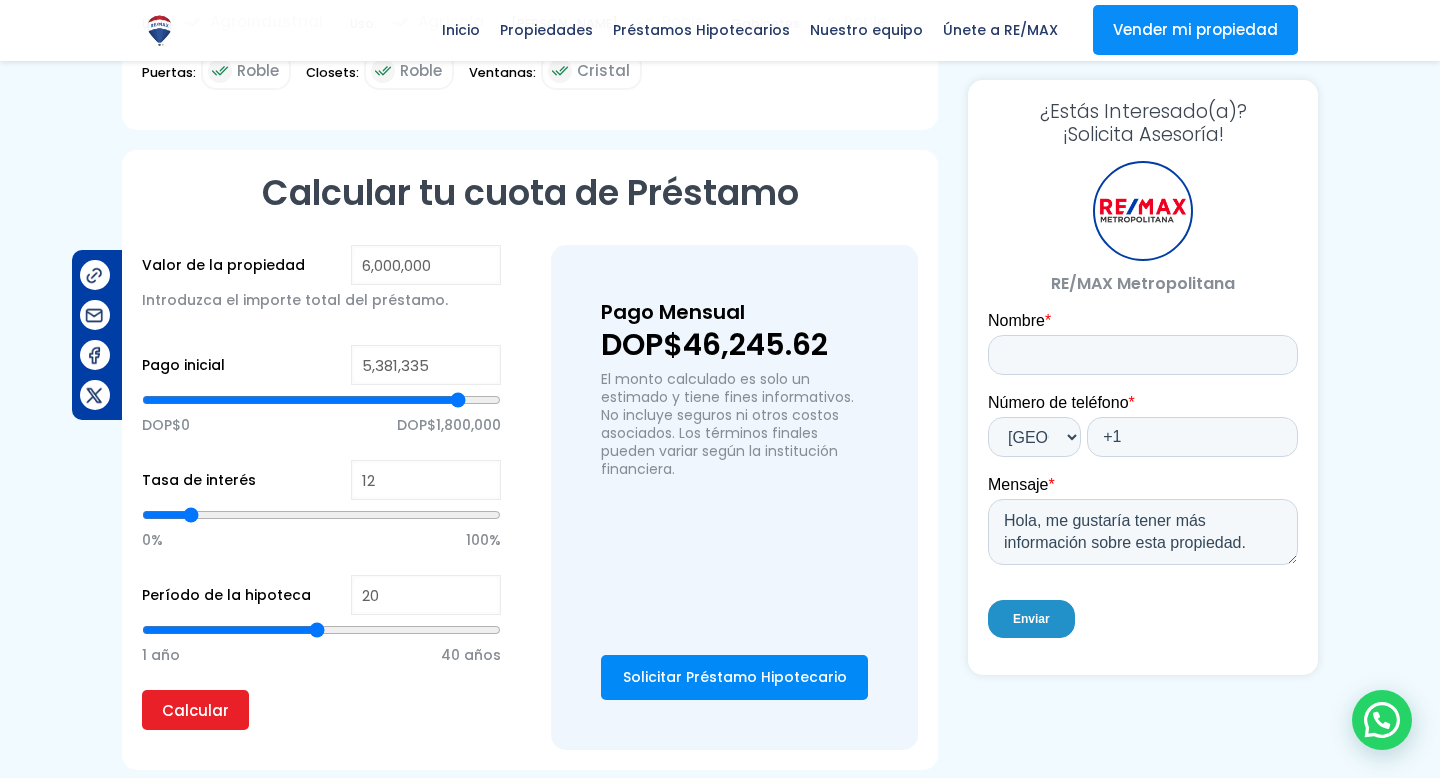 type on "5394579" 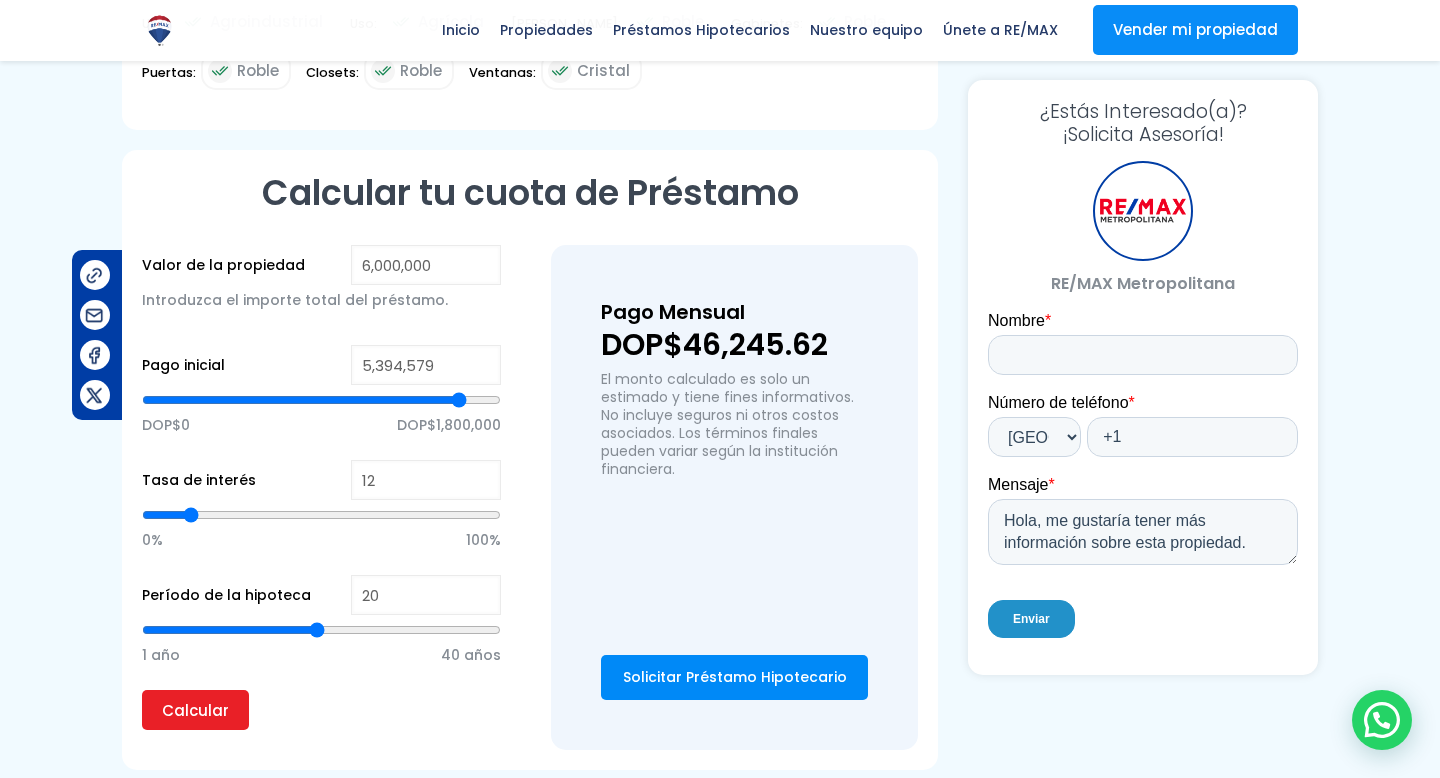 type on "5,404,956" 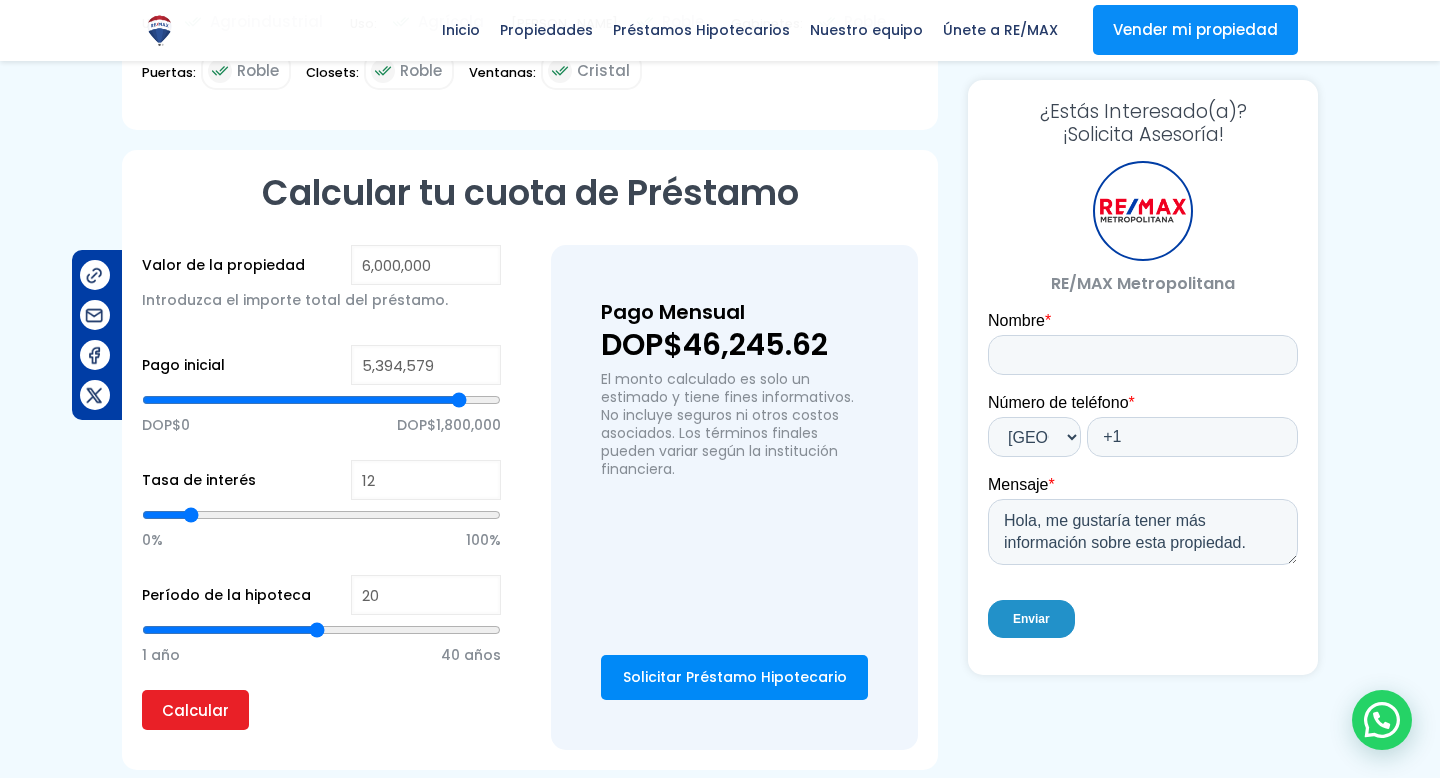 type on "5404956" 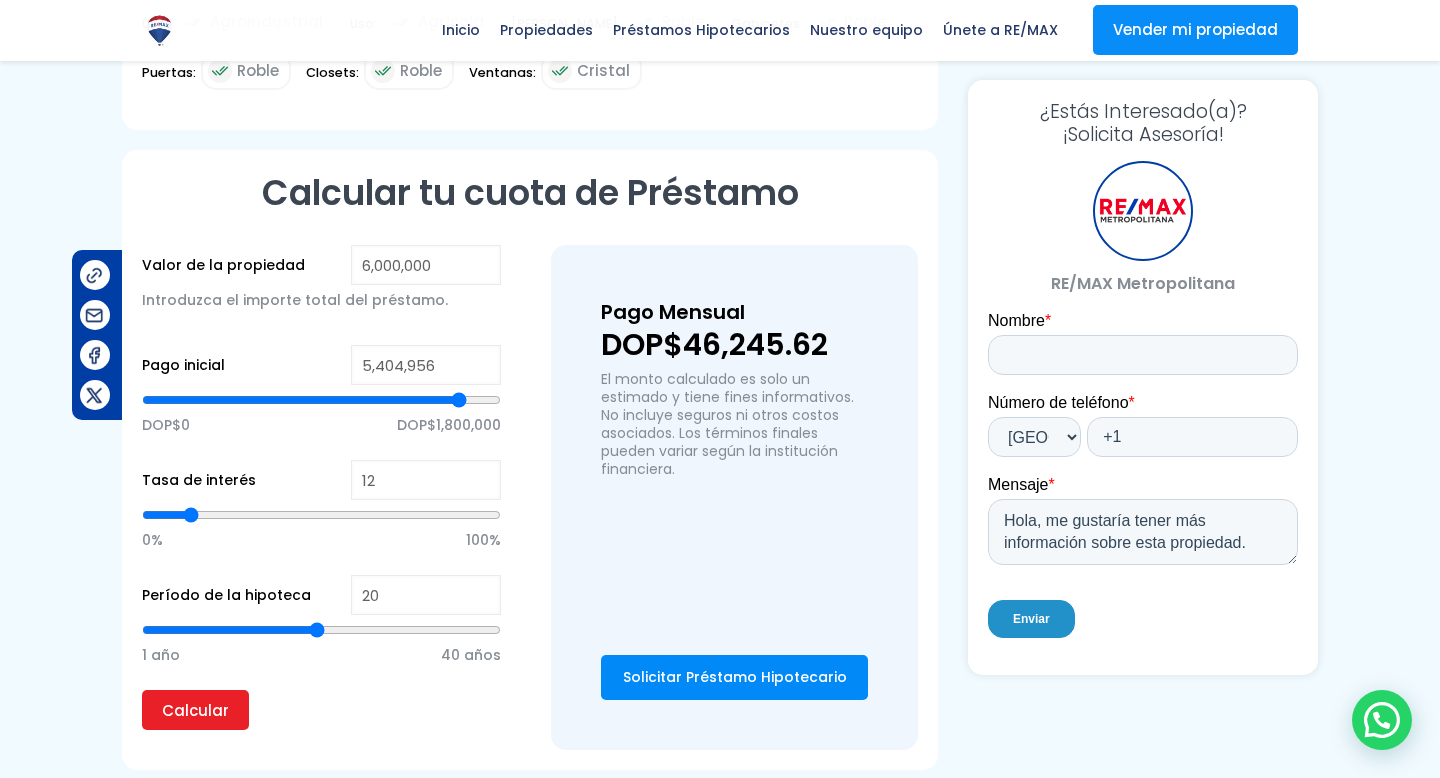 type on "5,410,418" 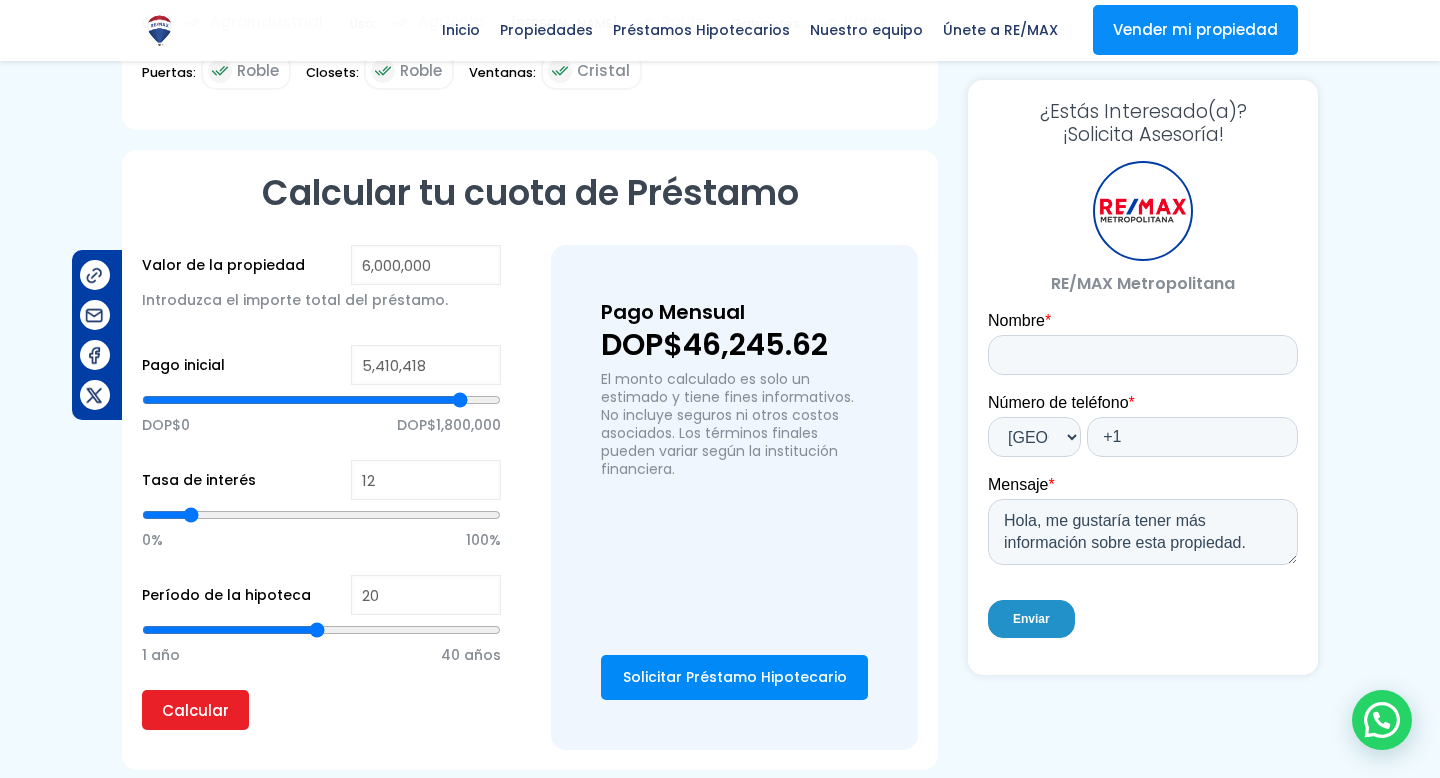 type on "5,414,787" 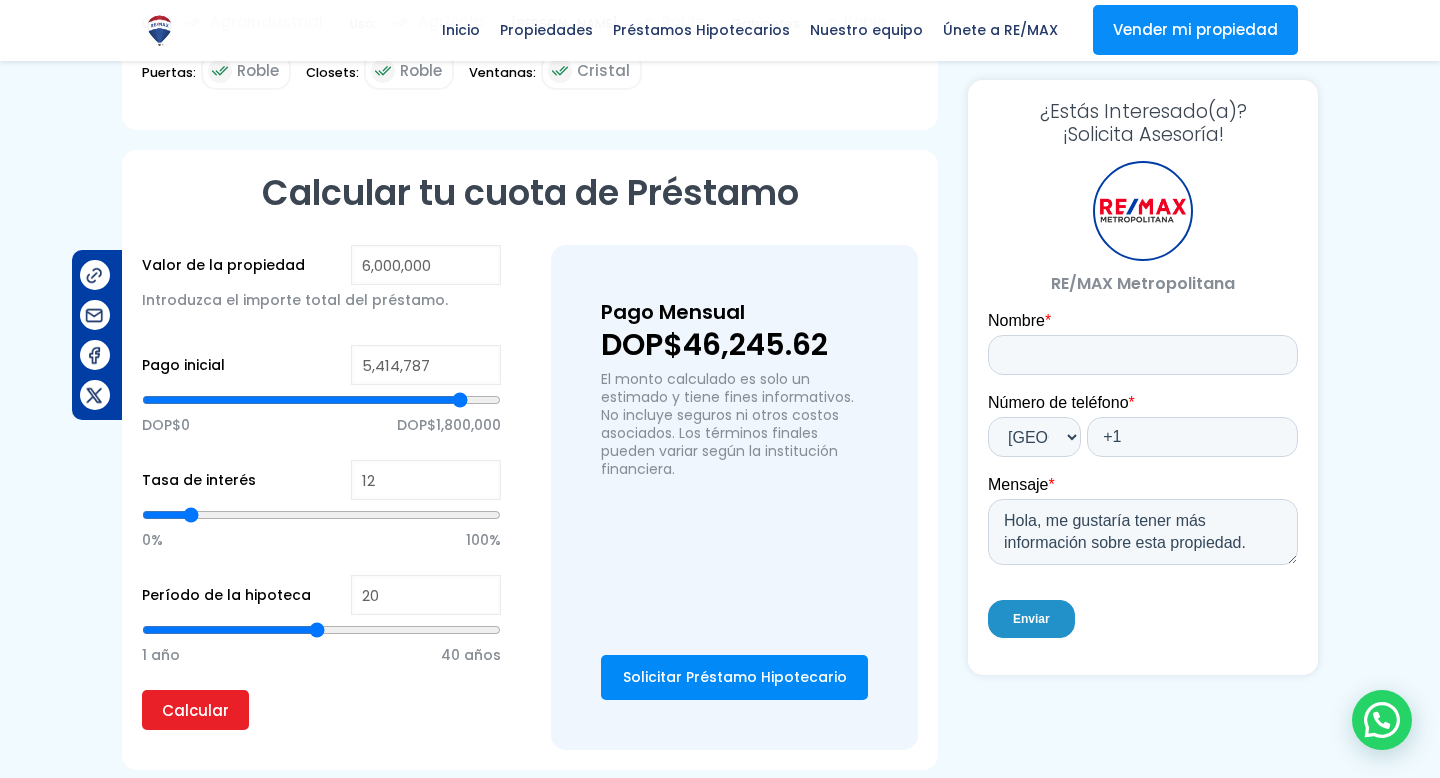 type on "5,424,072" 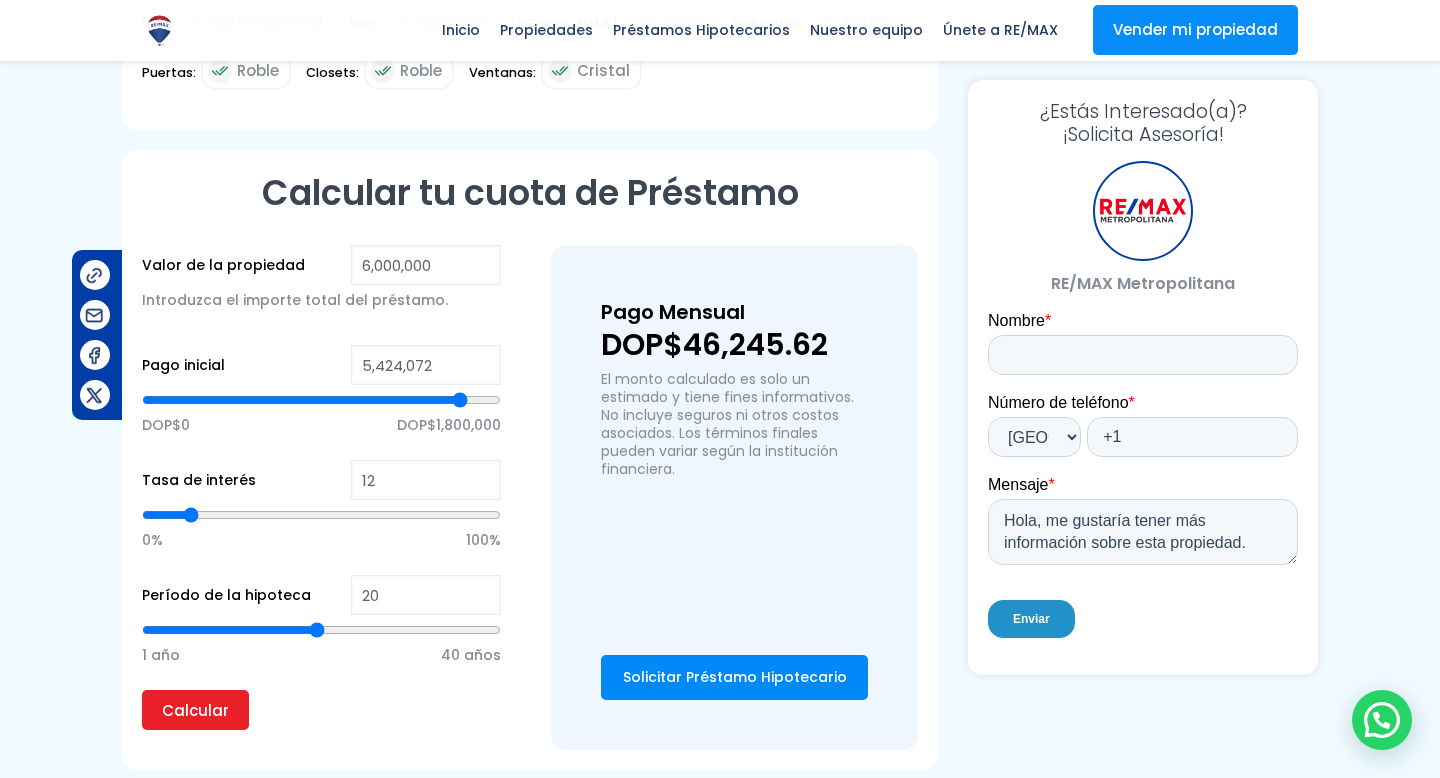 type on "5,444,963" 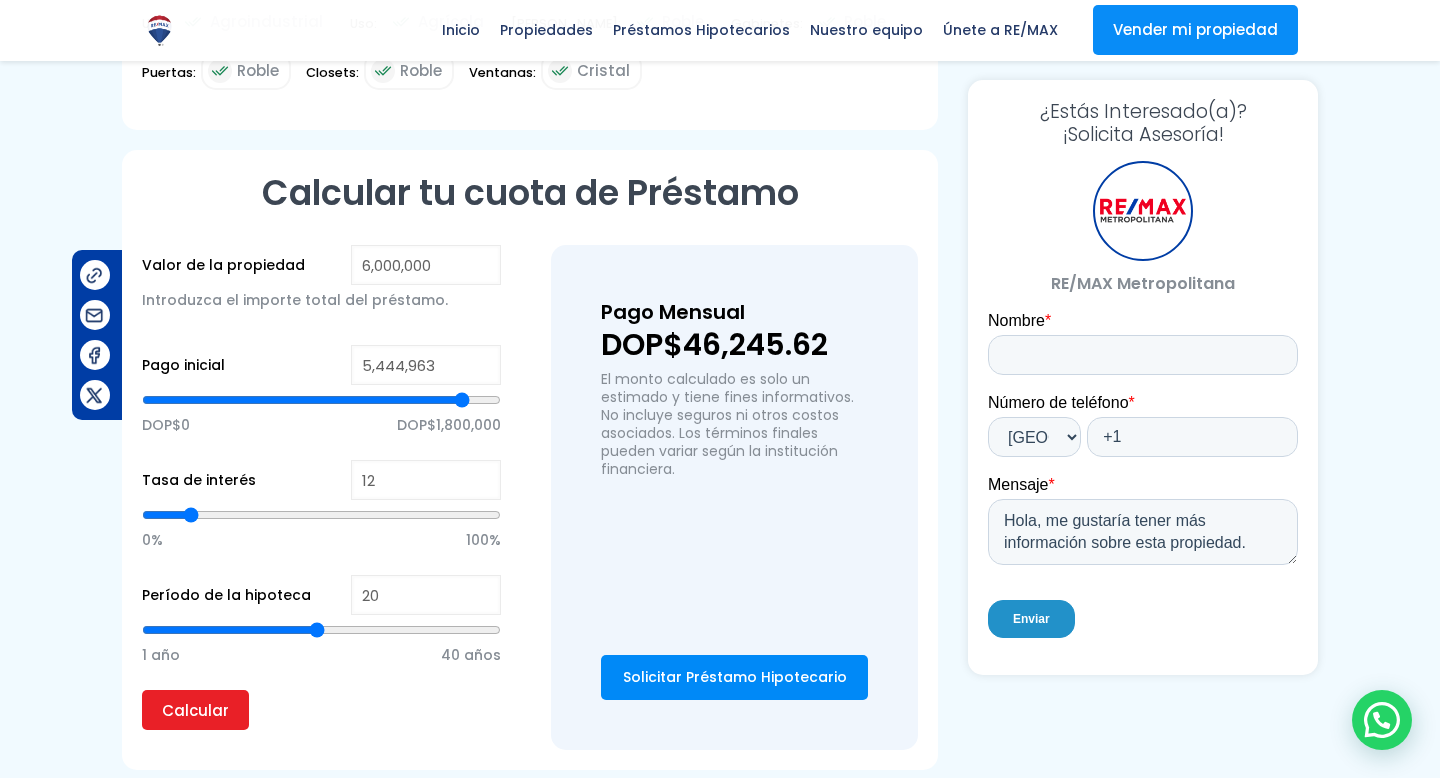 type on "5,551,737" 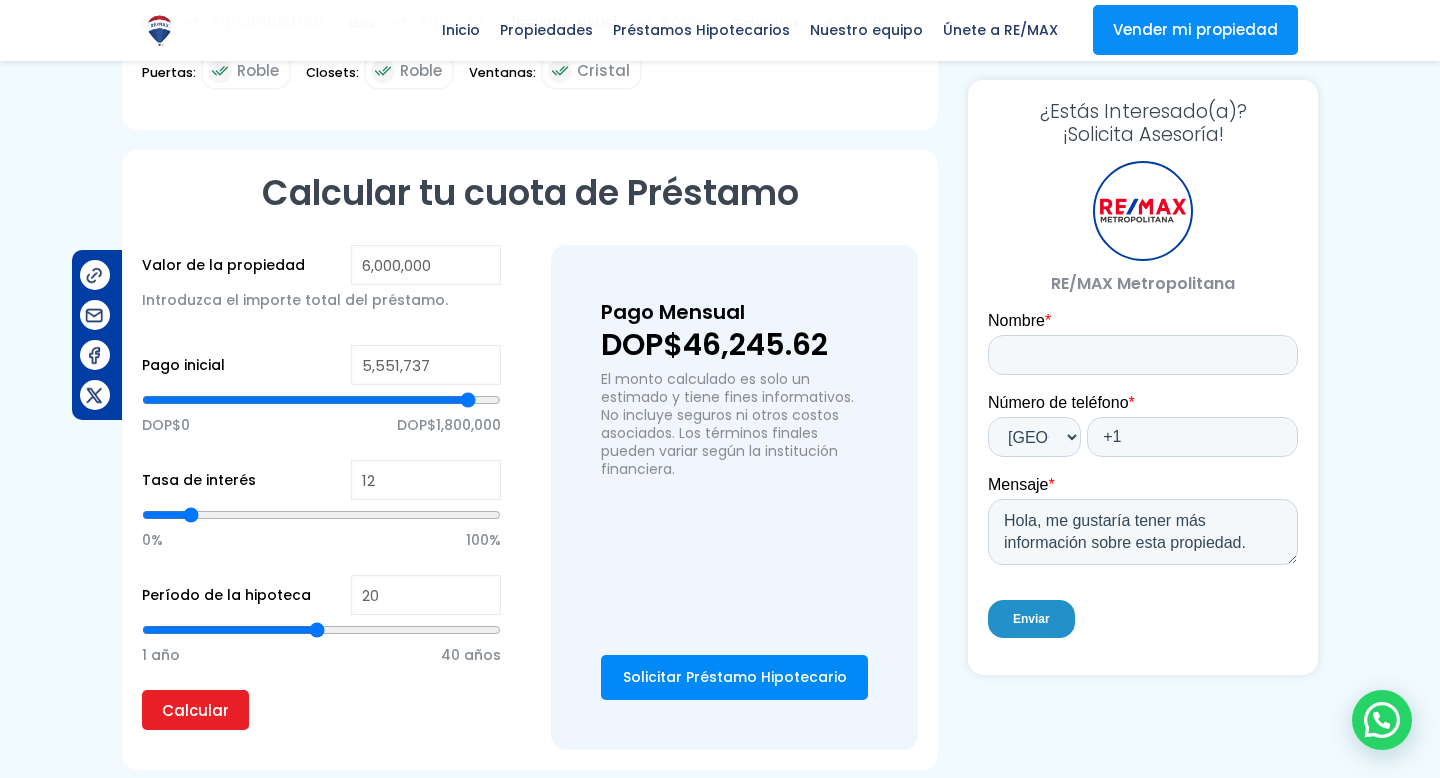 type on "5,616,594" 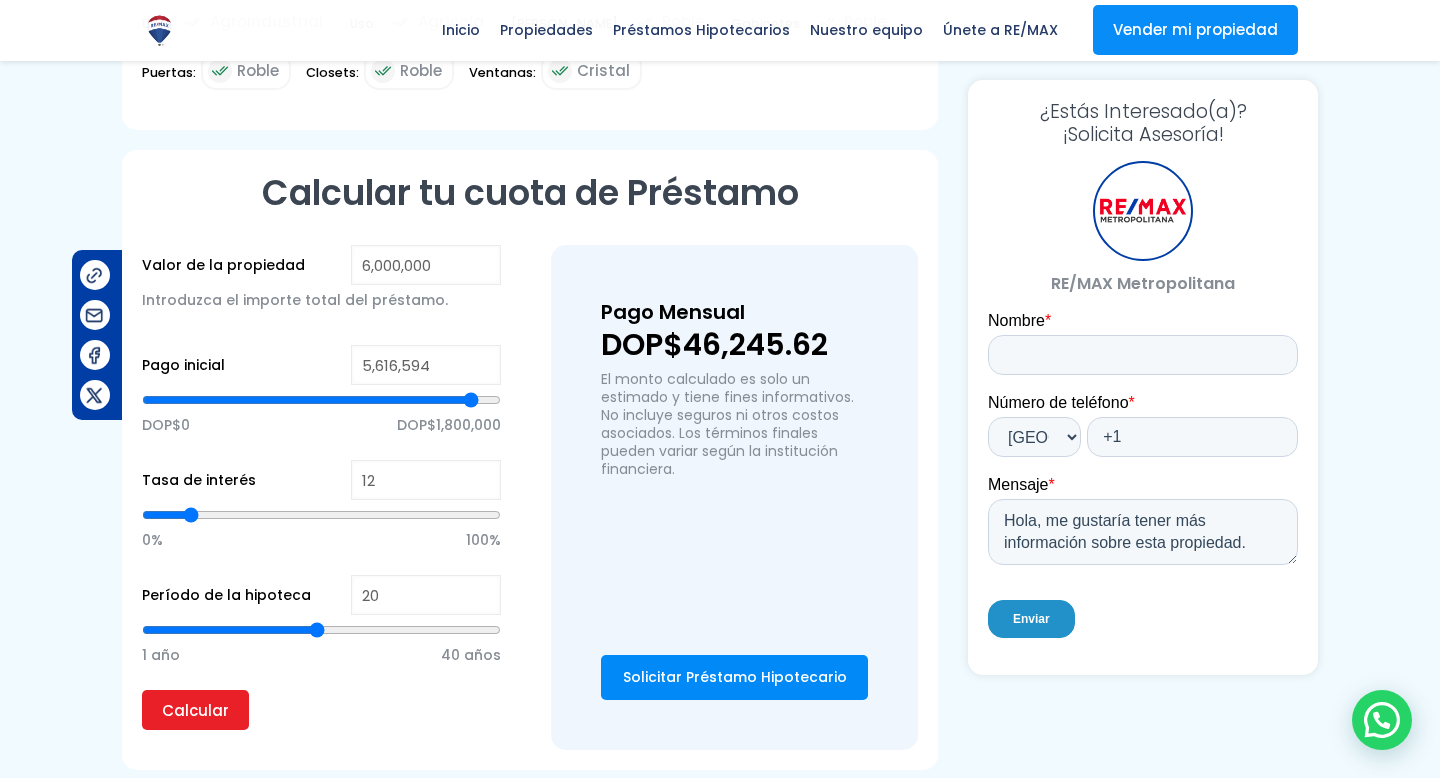 drag, startPoint x: 395, startPoint y: 403, endPoint x: 471, endPoint y: 400, distance: 76.05919 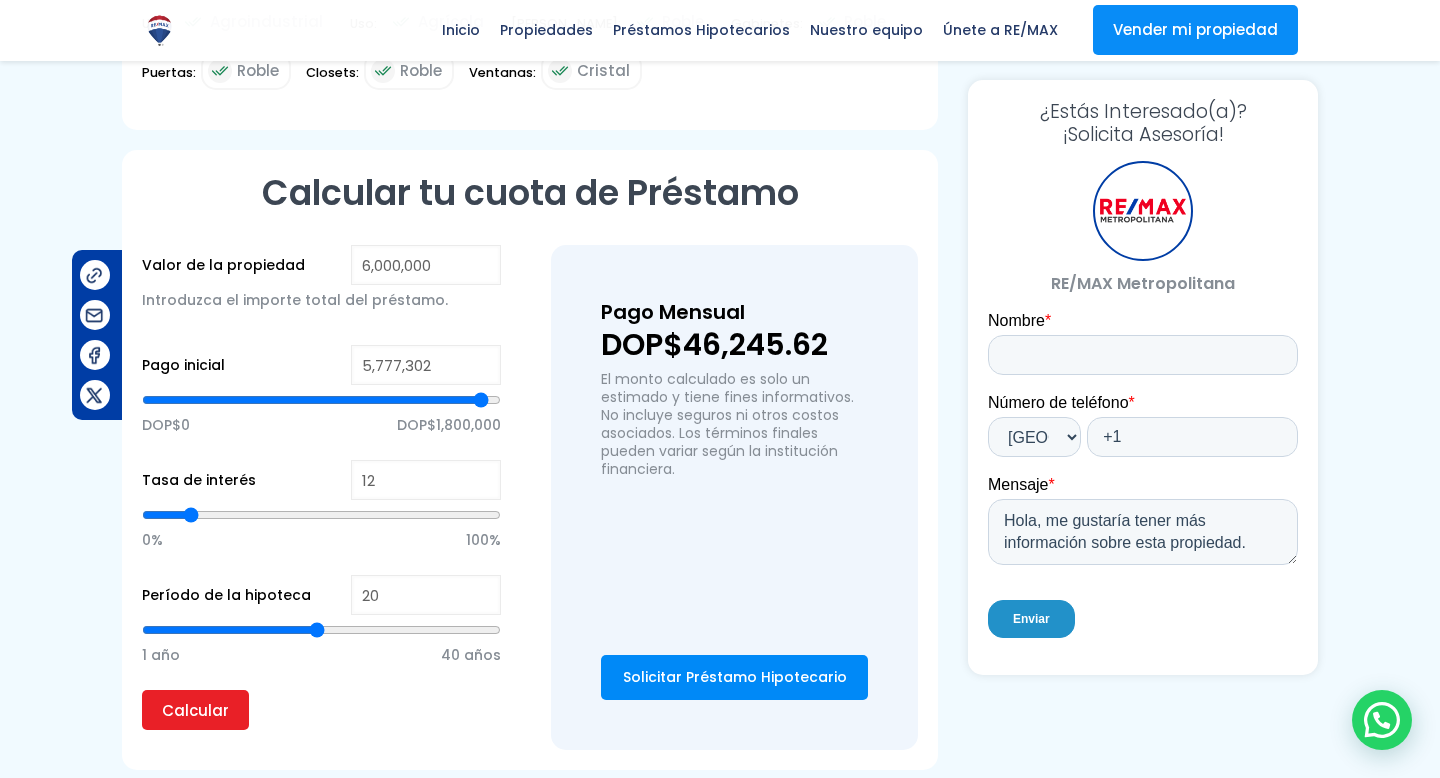 type on "5,971,600" 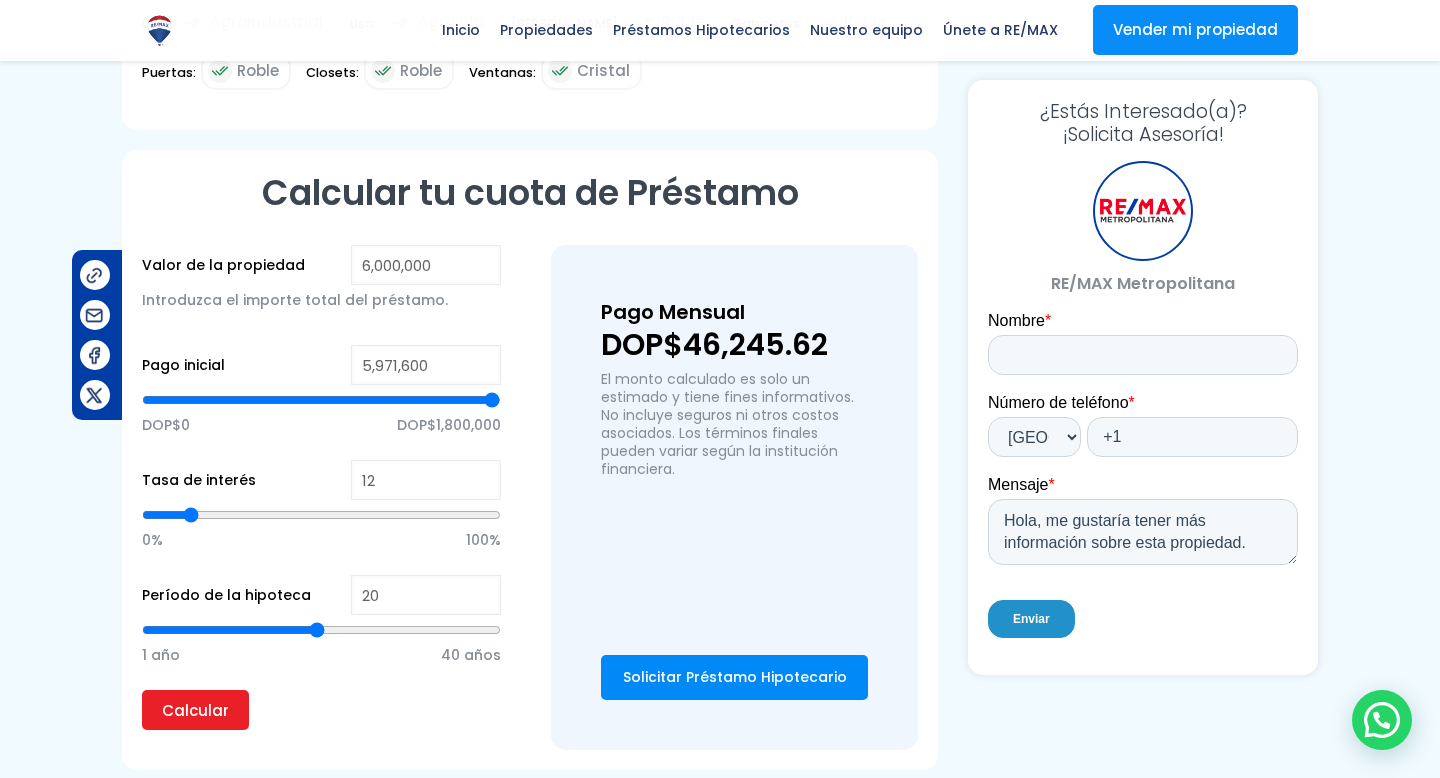 type on "6,000,000" 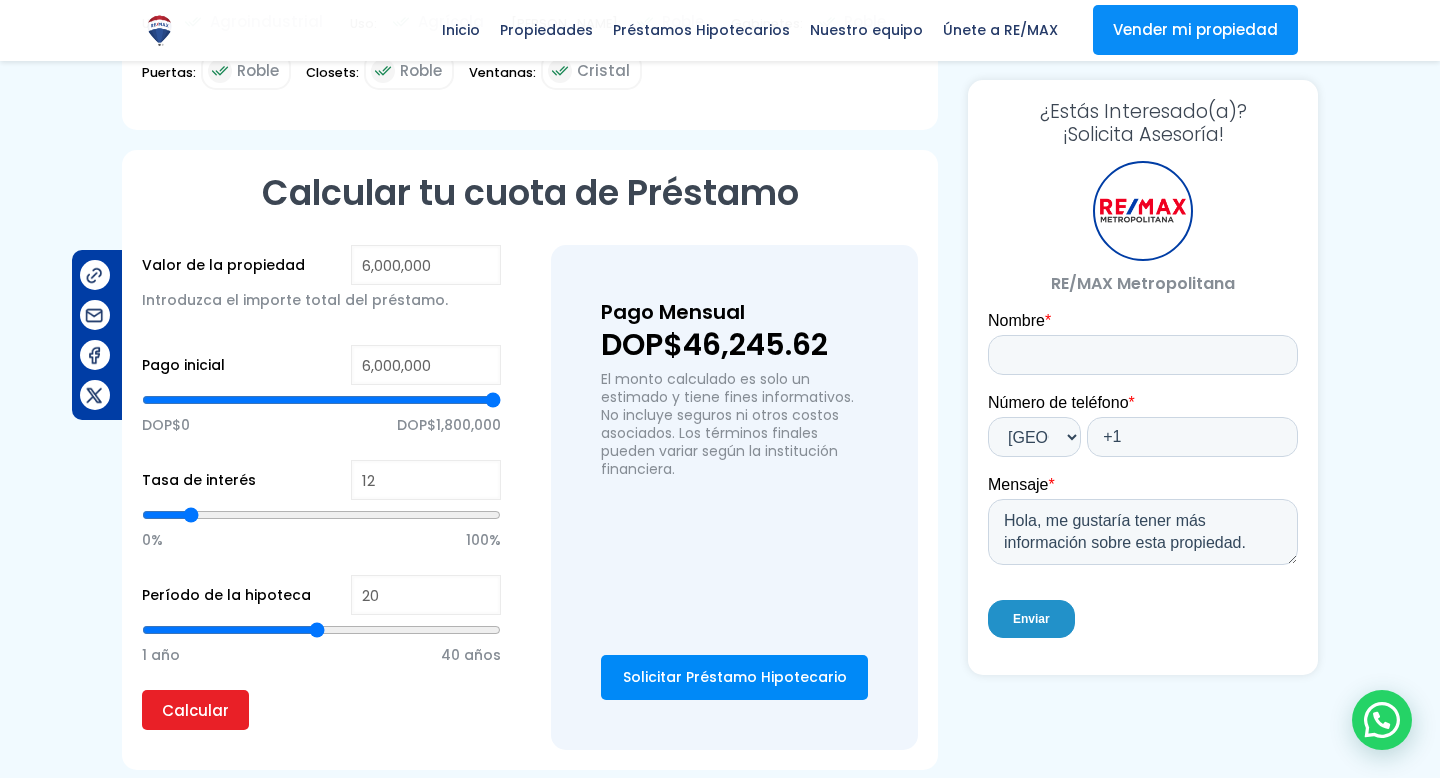 drag, startPoint x: 470, startPoint y: 401, endPoint x: 552, endPoint y: 411, distance: 82.607506 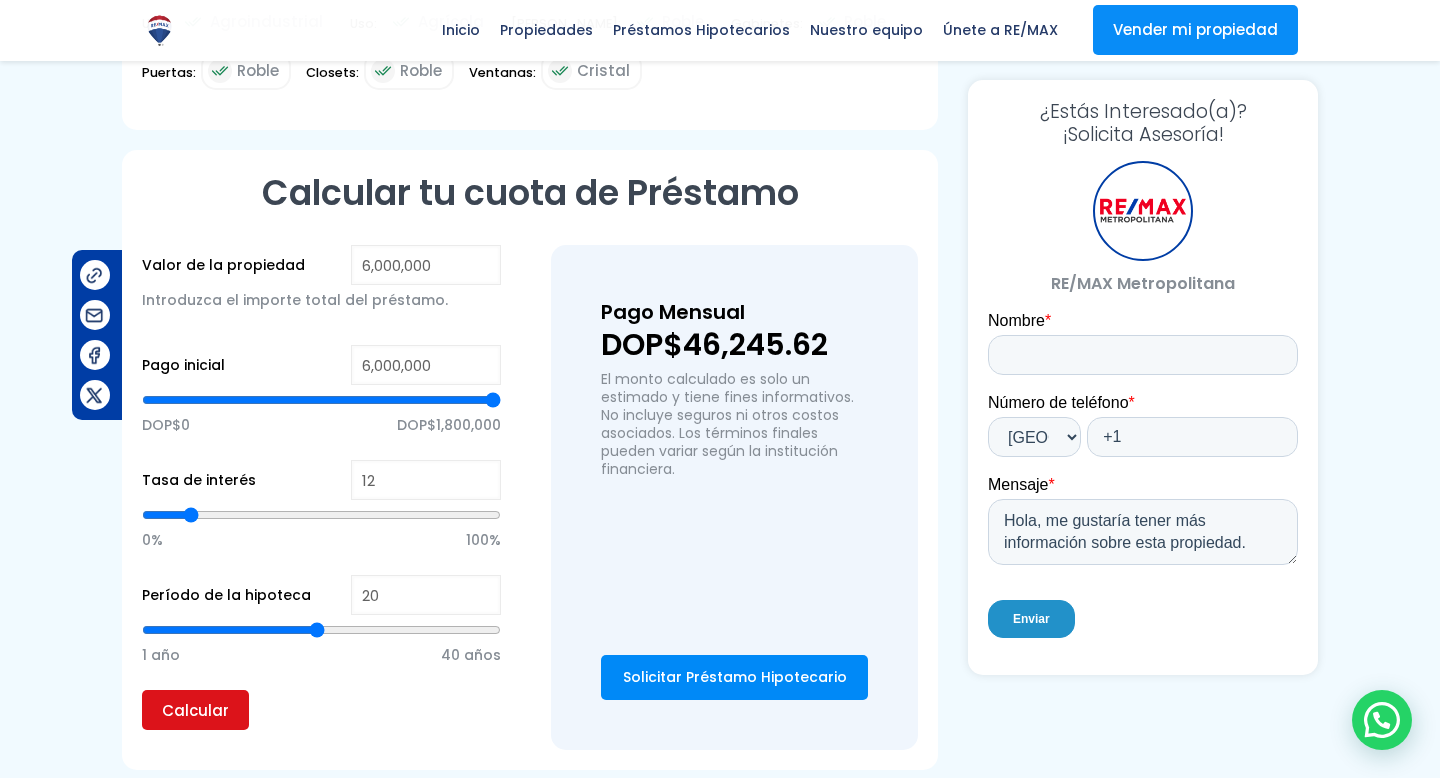 click on "Calcular" at bounding box center (195, 710) 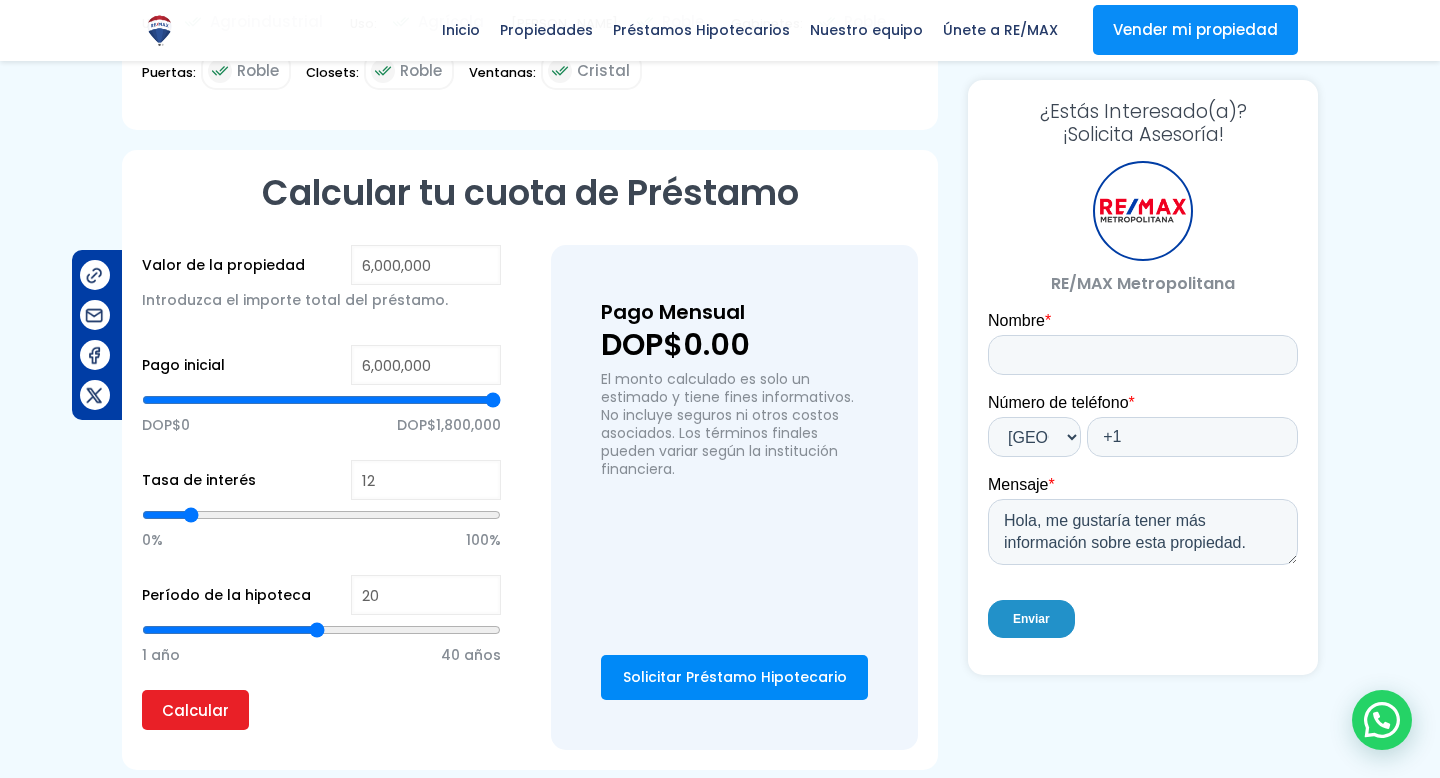 type on "3,577,771" 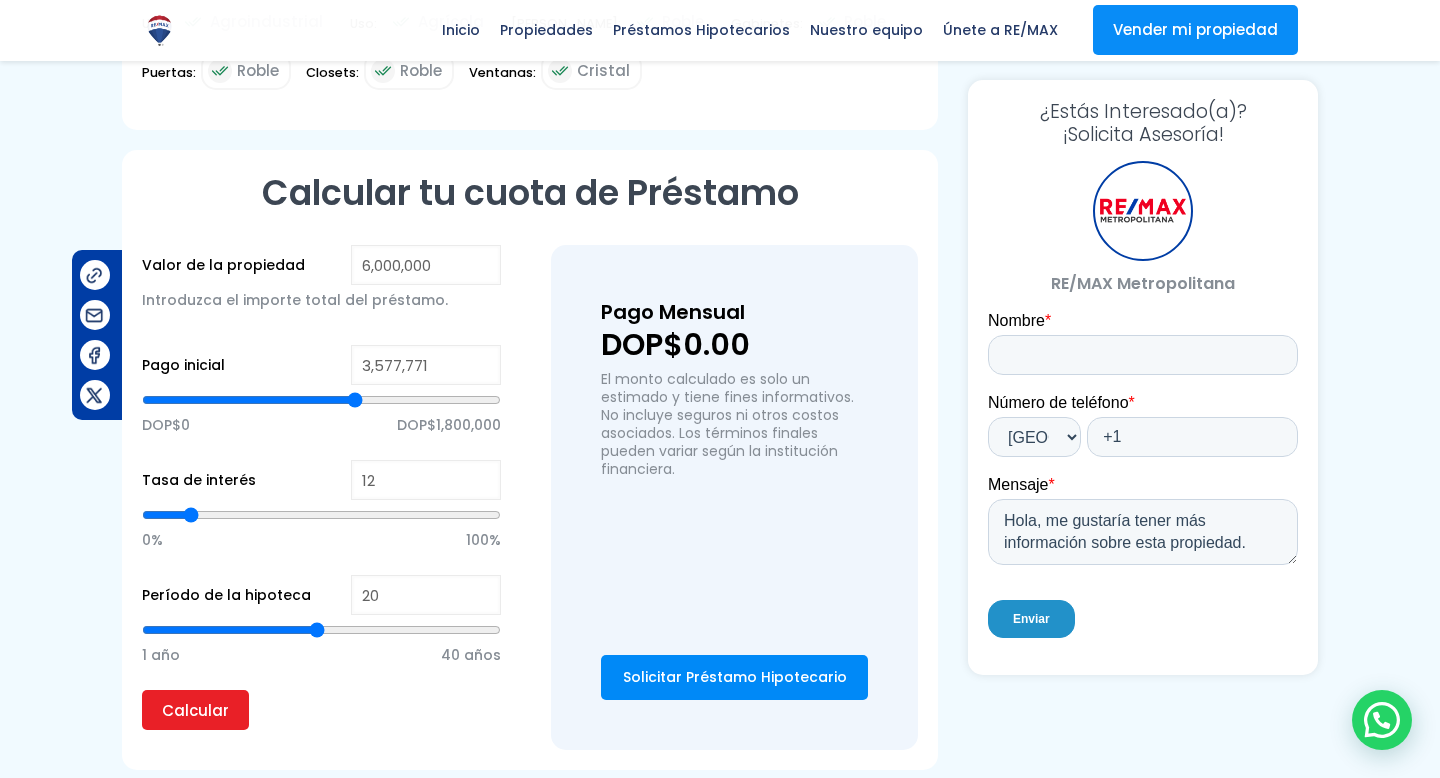 type on "3577771" 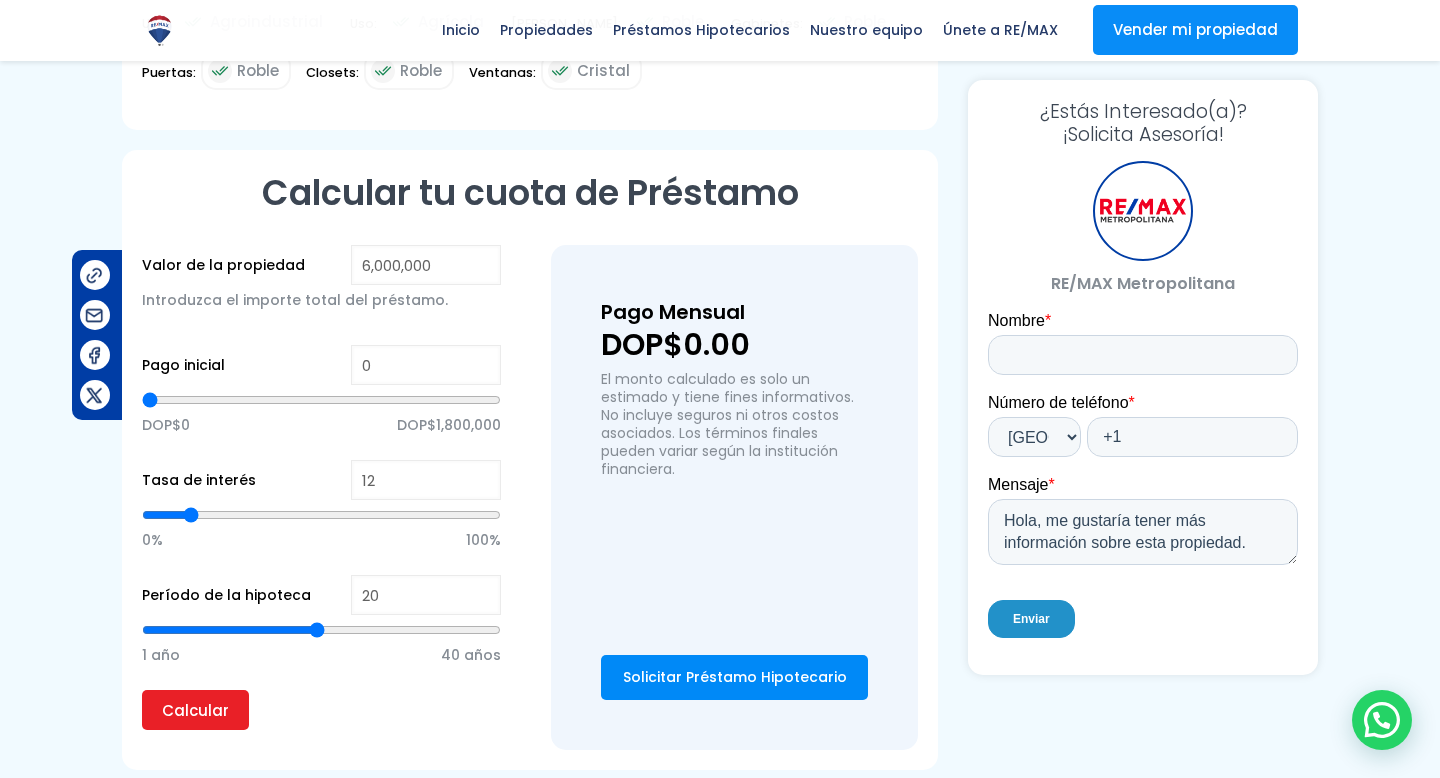 type on "0" 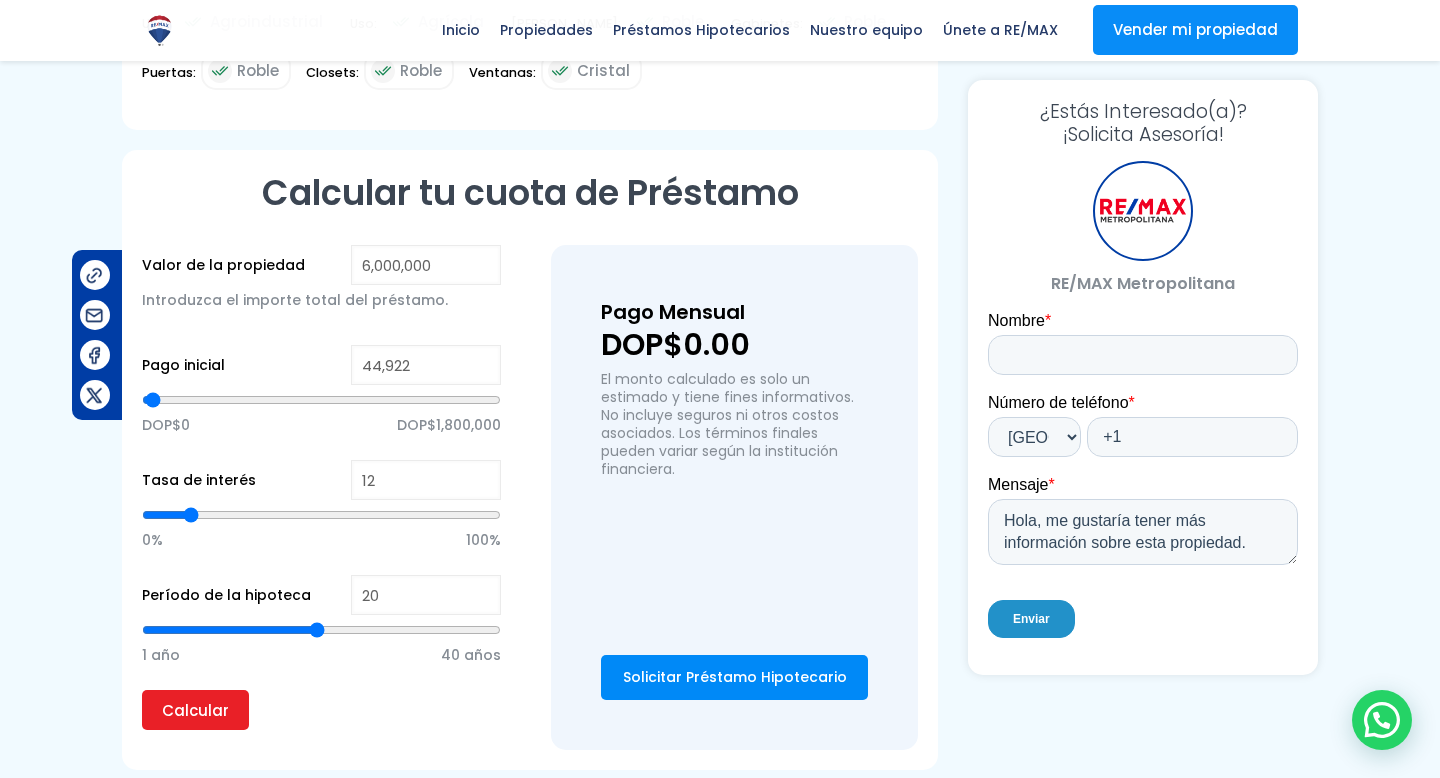 type on "103,361" 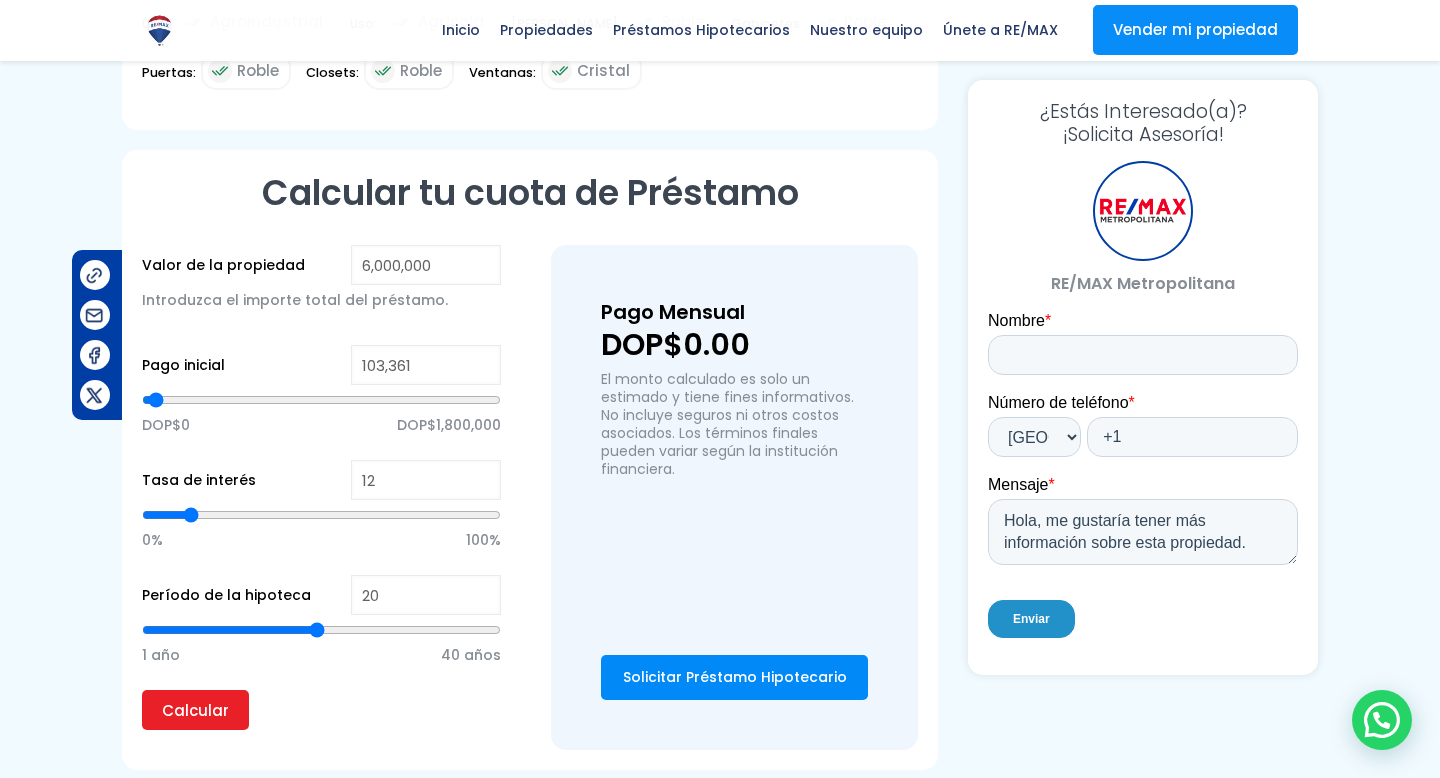 type on "194,434" 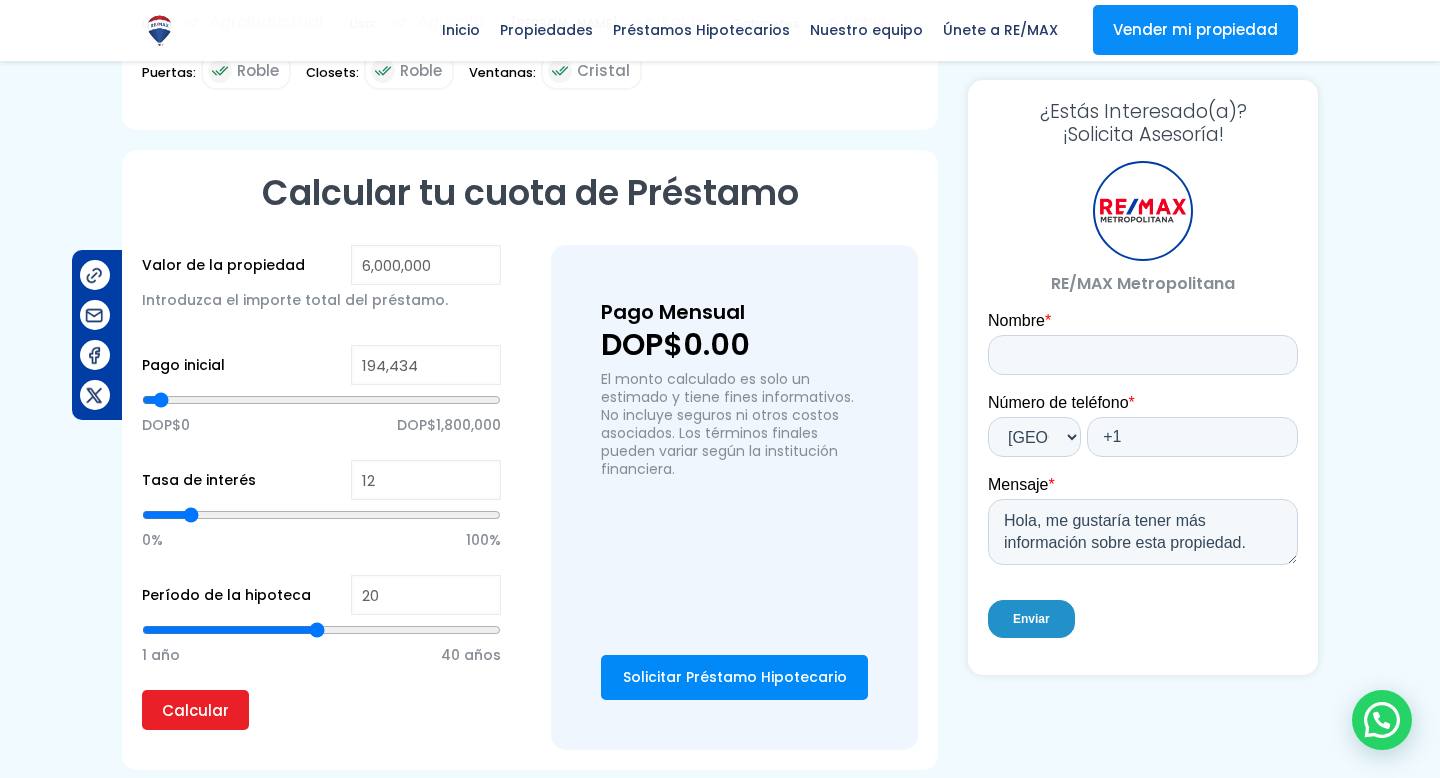 type on "237,444" 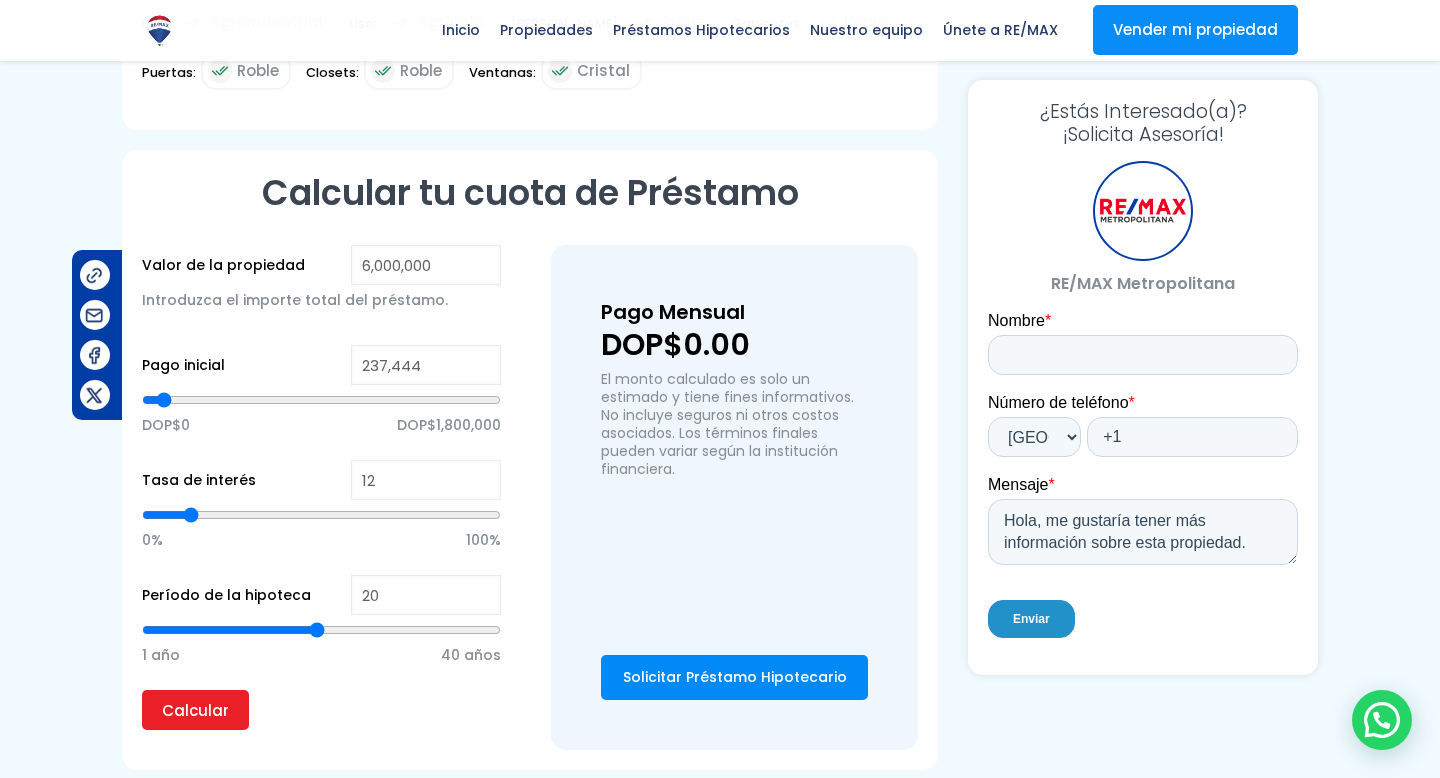 type on "249,460" 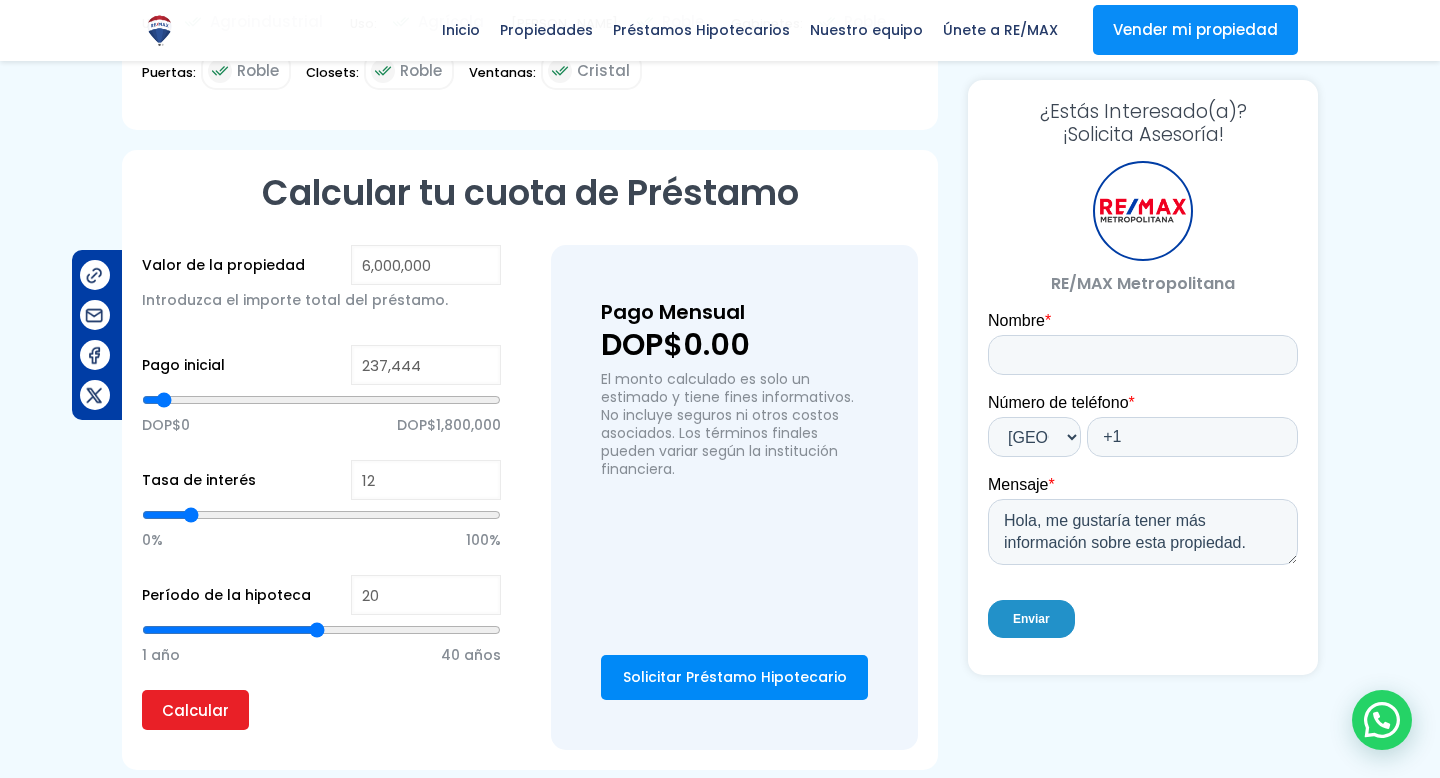 type on "249460" 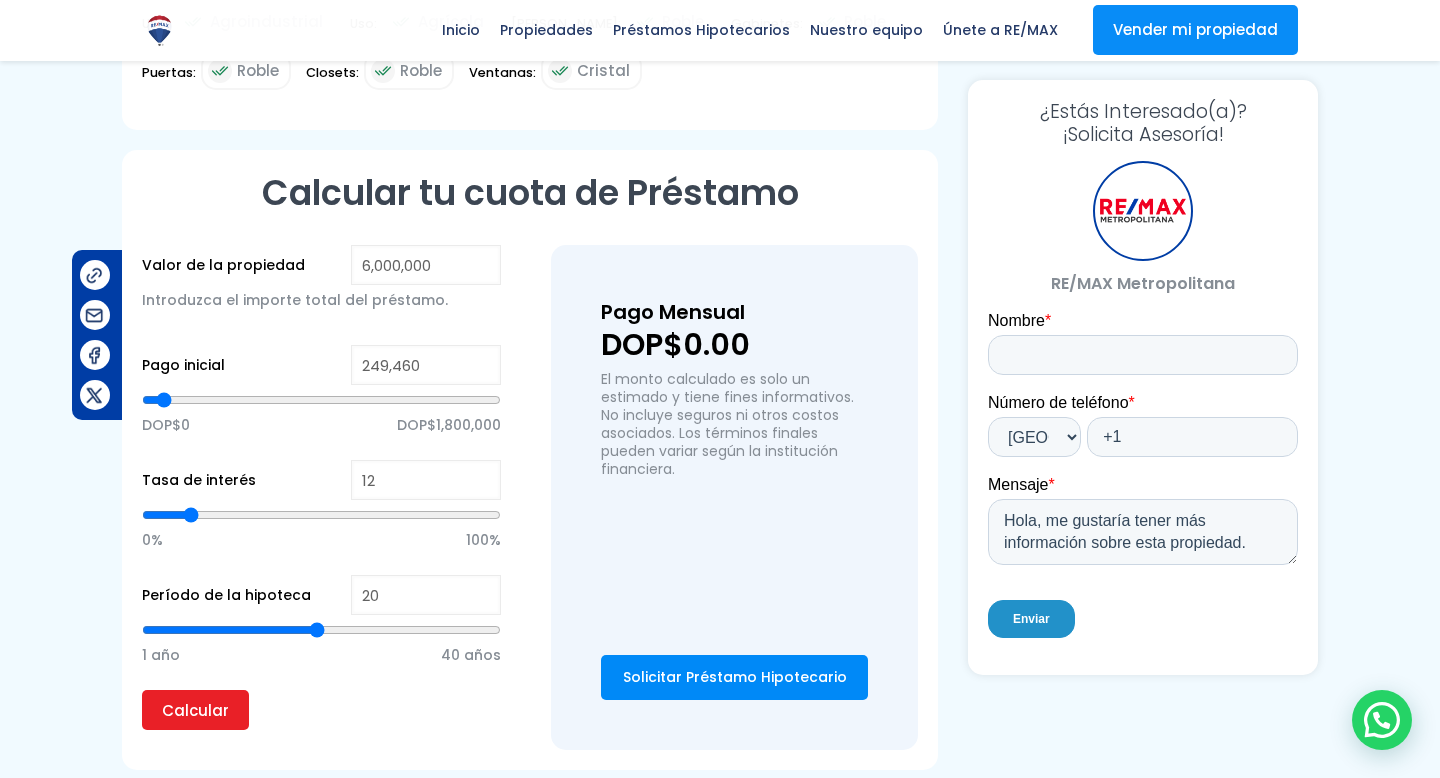 type on "256,287" 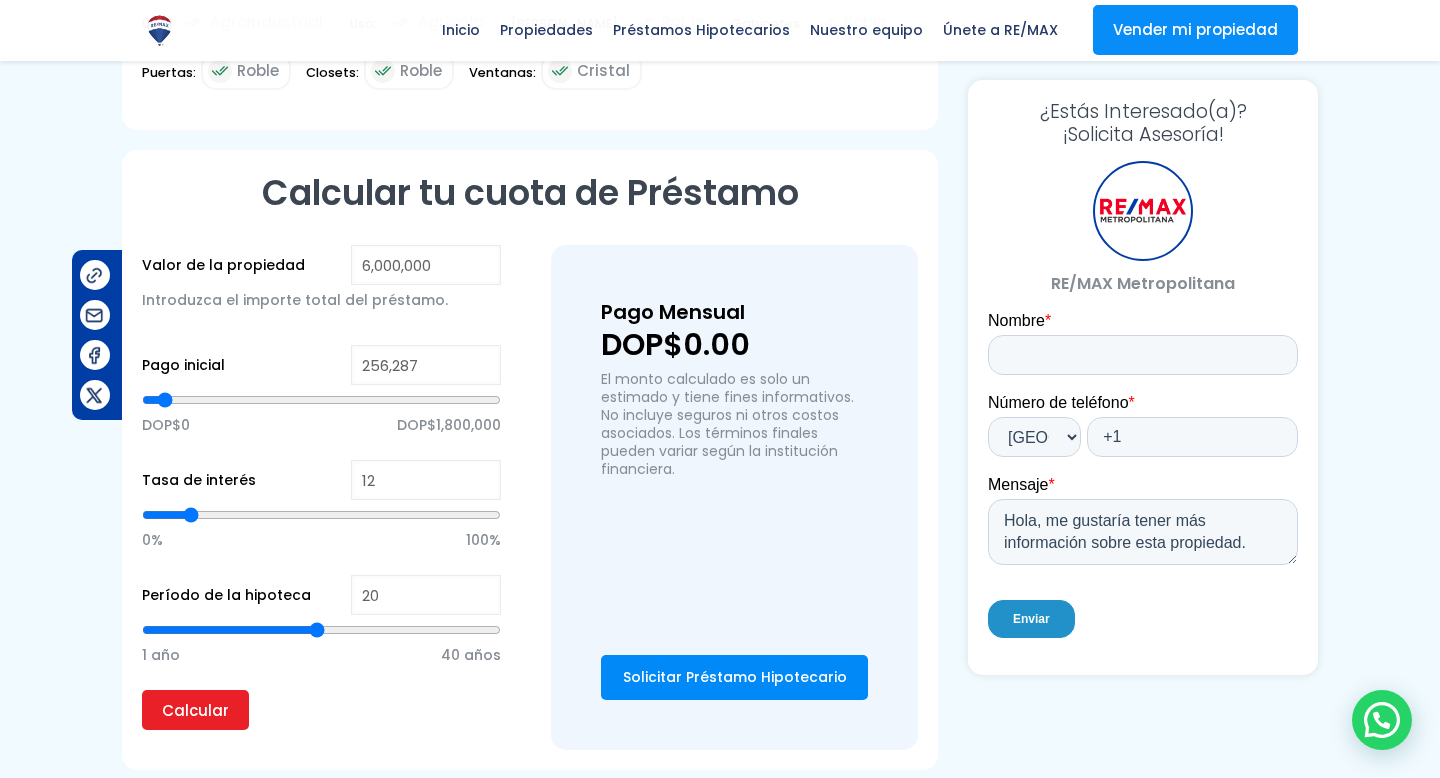type on "262,158" 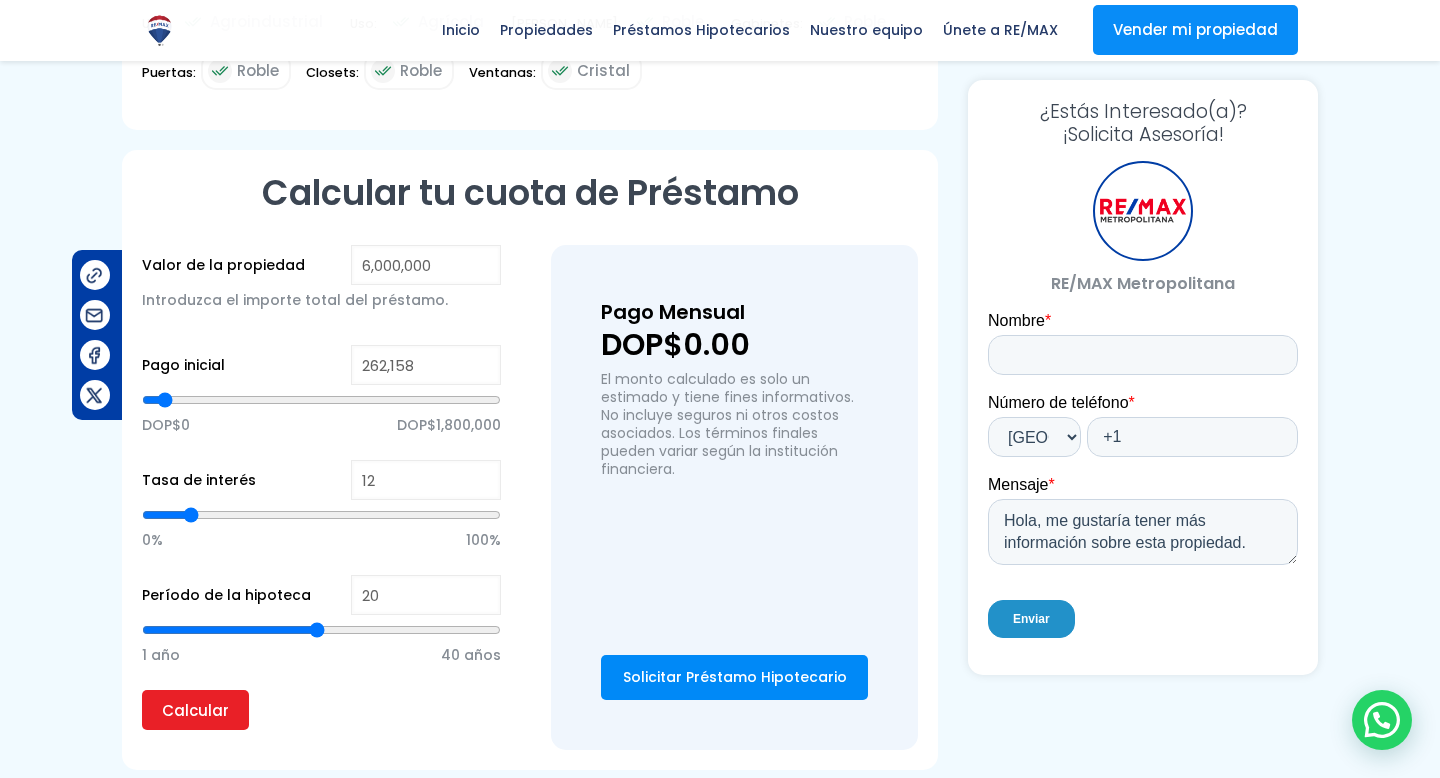 type on "267,346" 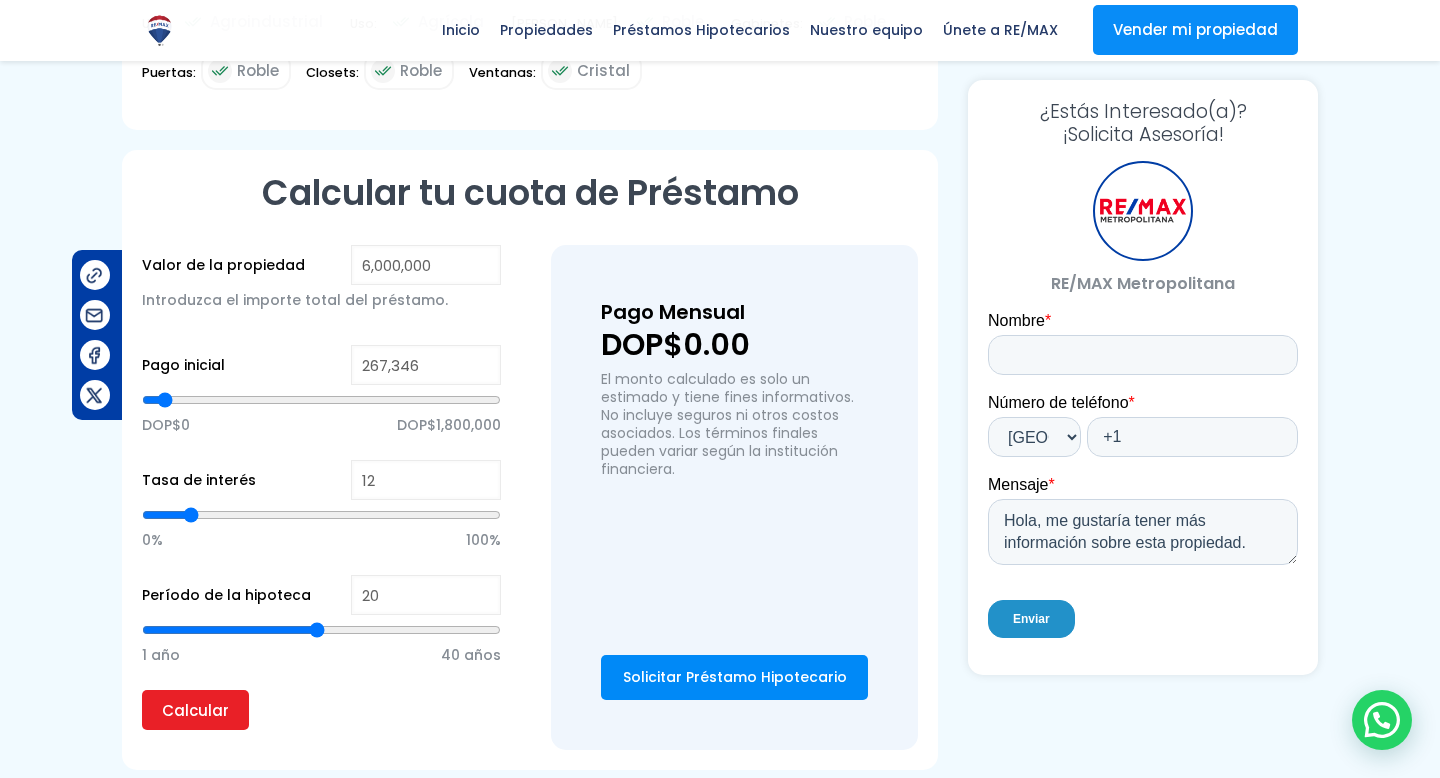 type on "268,848" 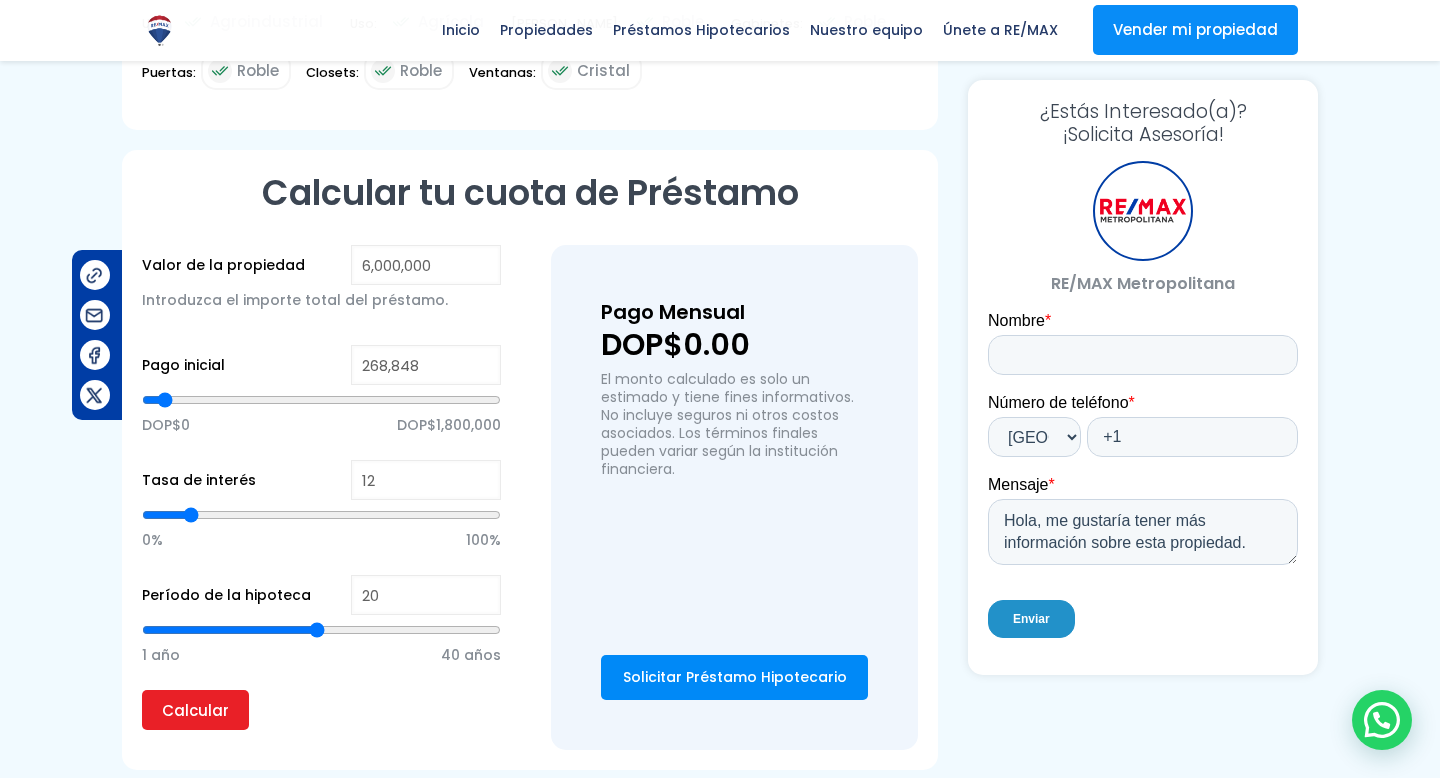 type on "271,169" 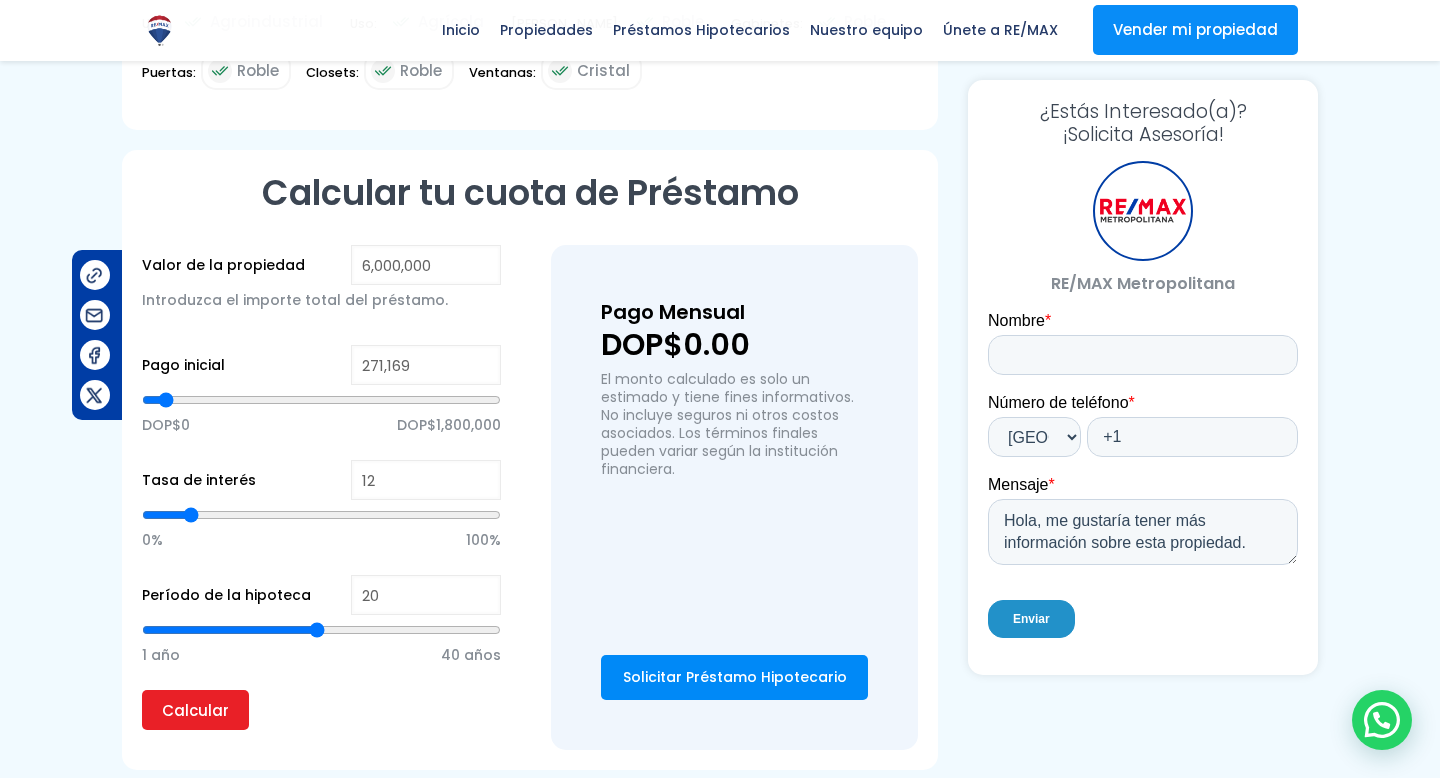 type on "276,085" 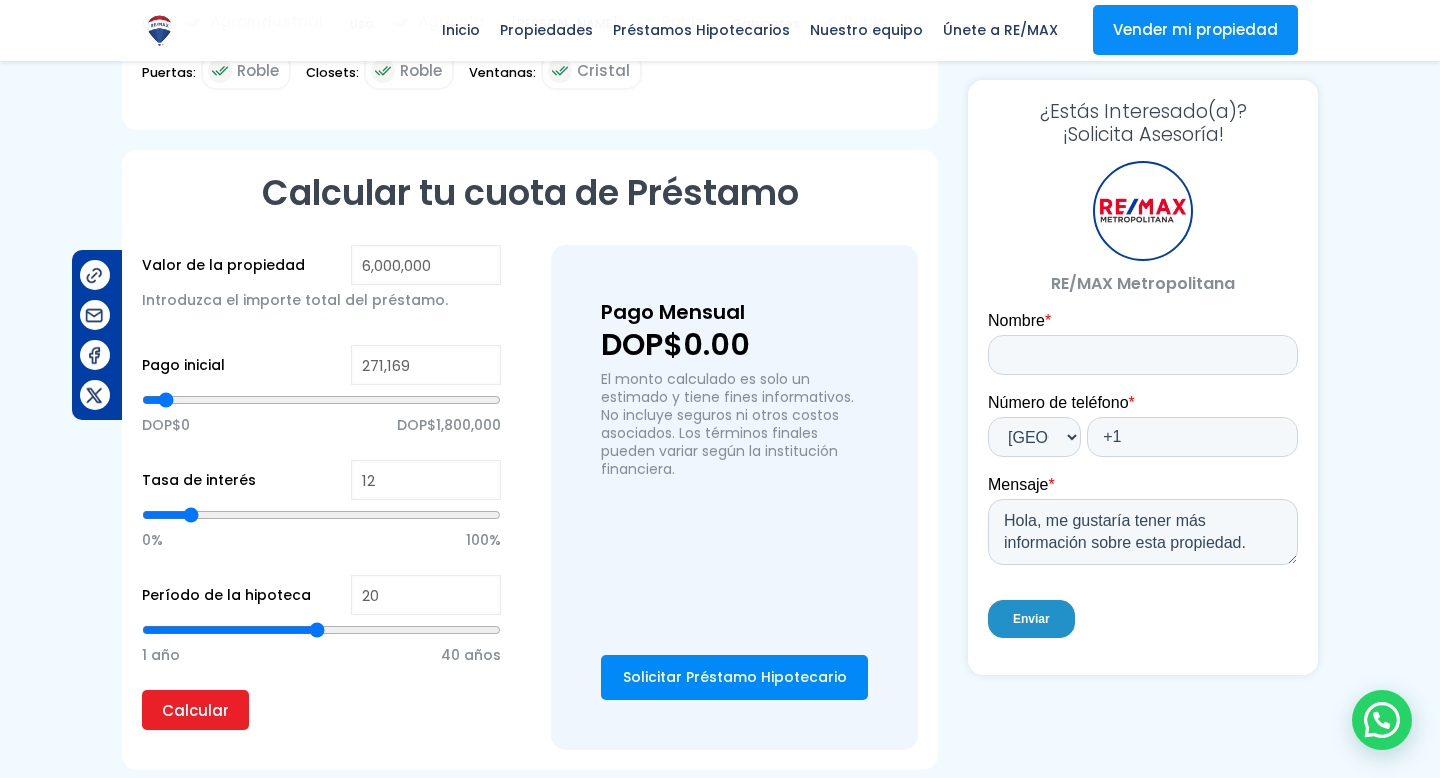 type on "276085" 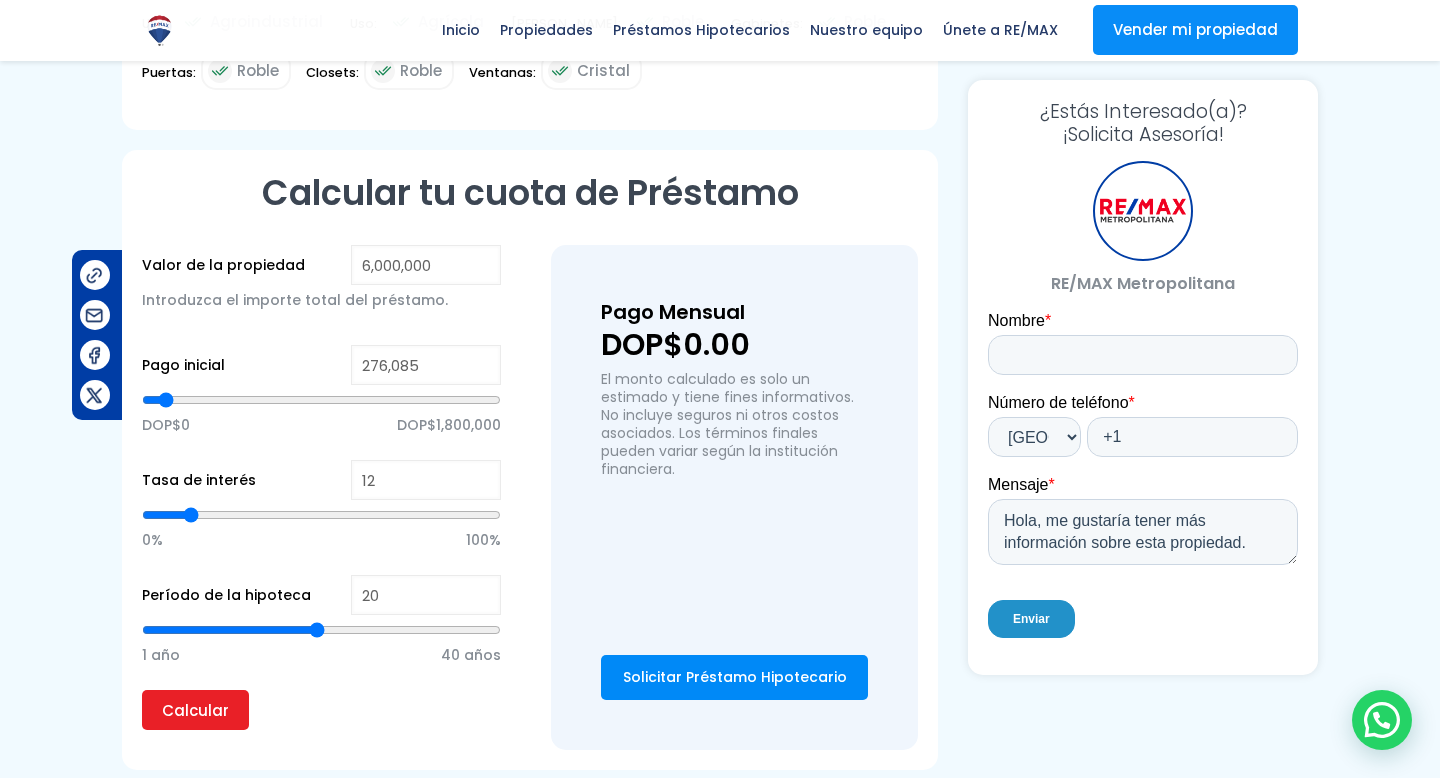 type on "285,097" 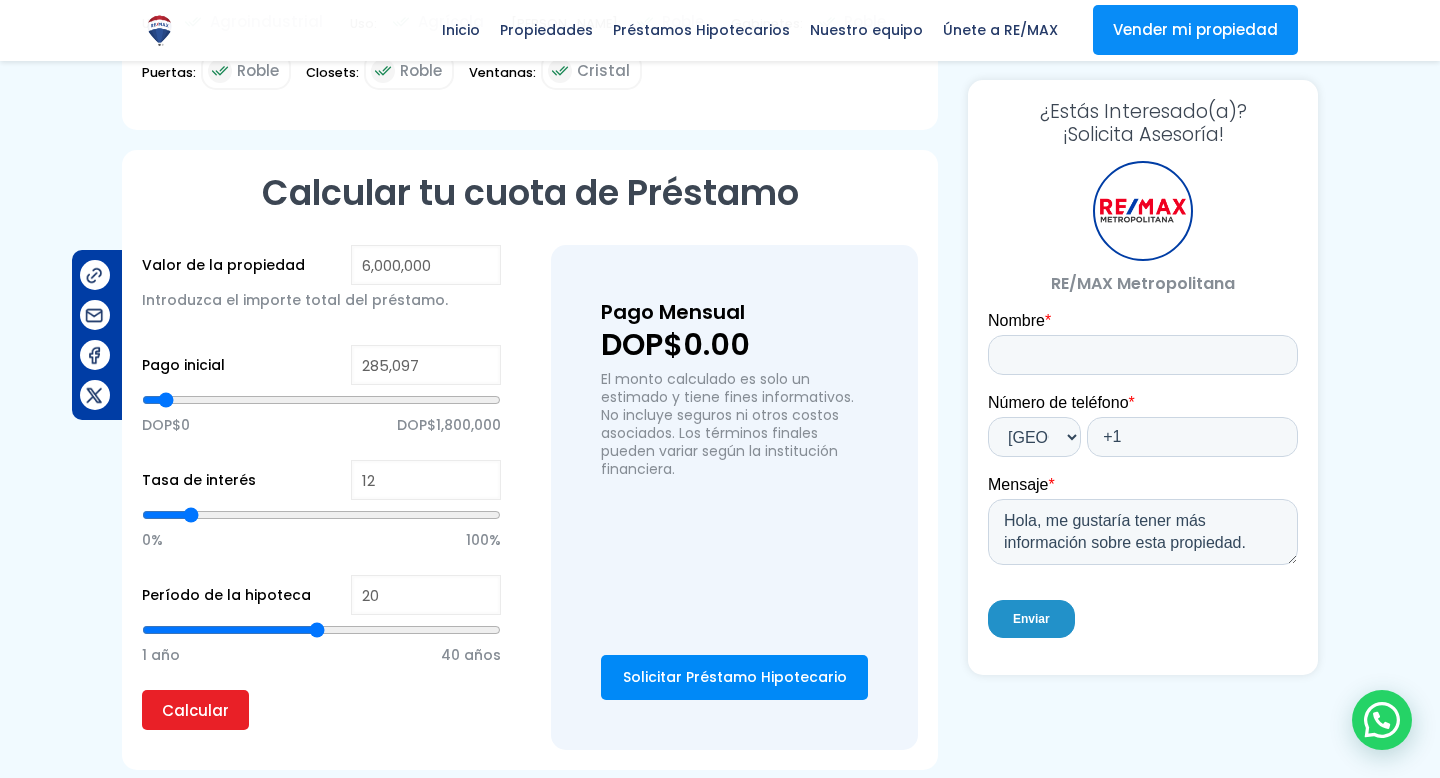 type on "301,618" 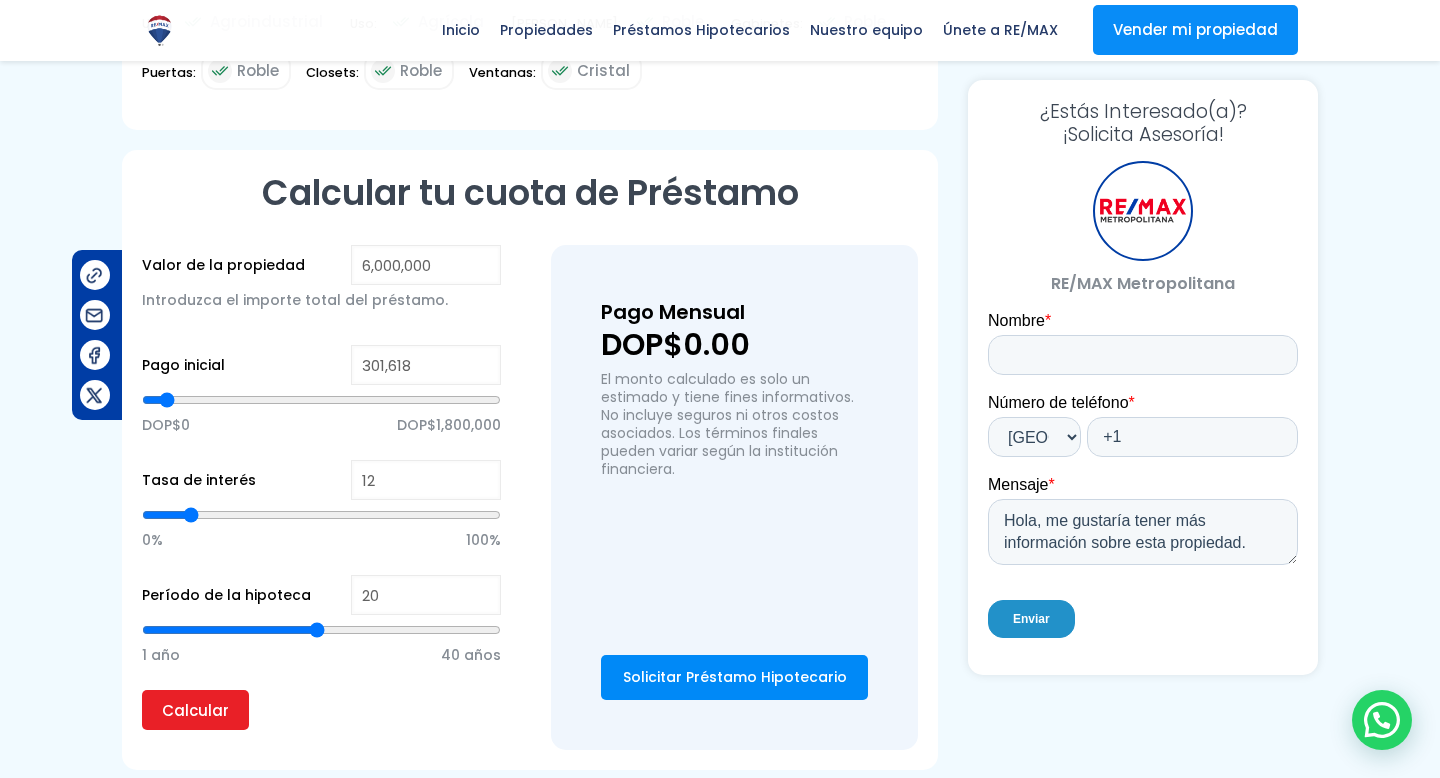 type on "322,509" 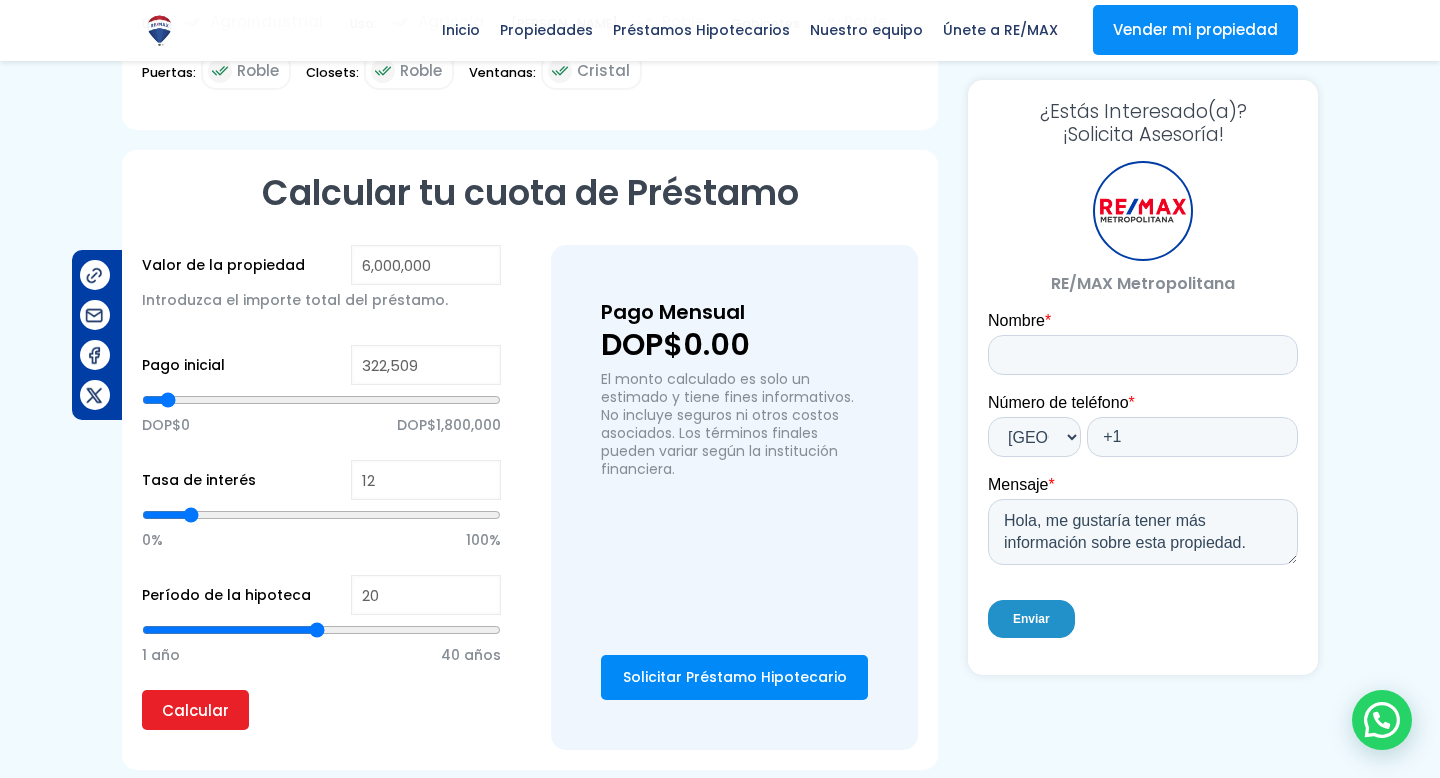 type on "346,540" 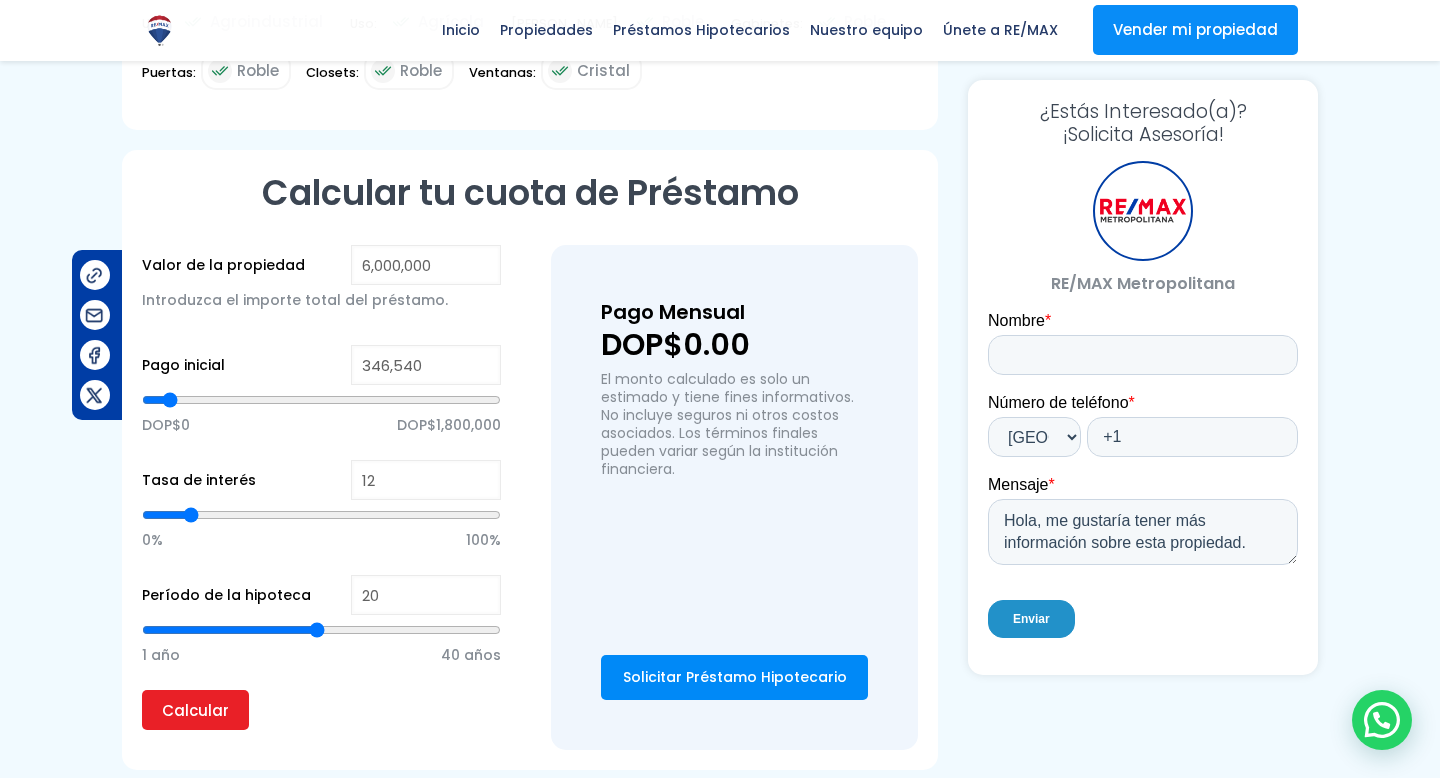 type on "364,700" 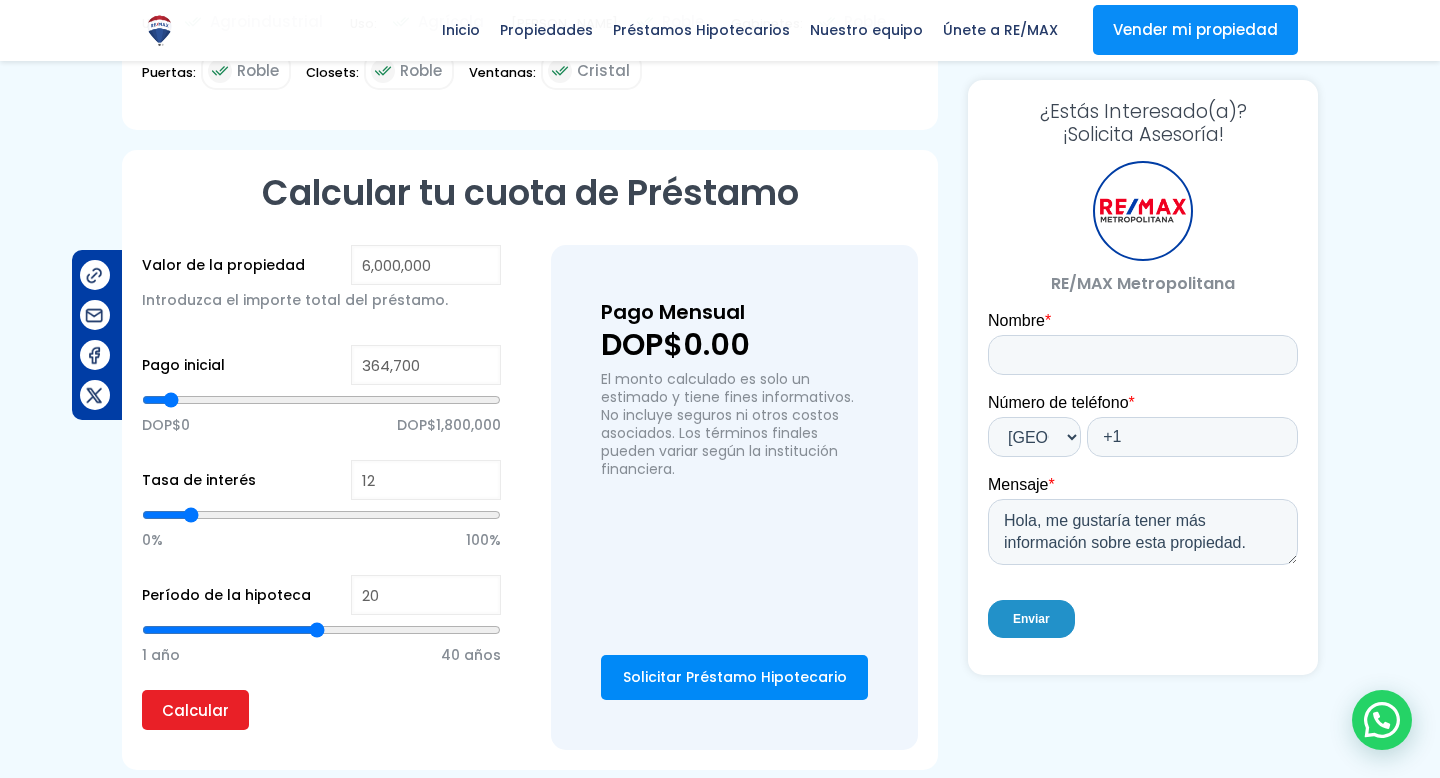 type on "376,852" 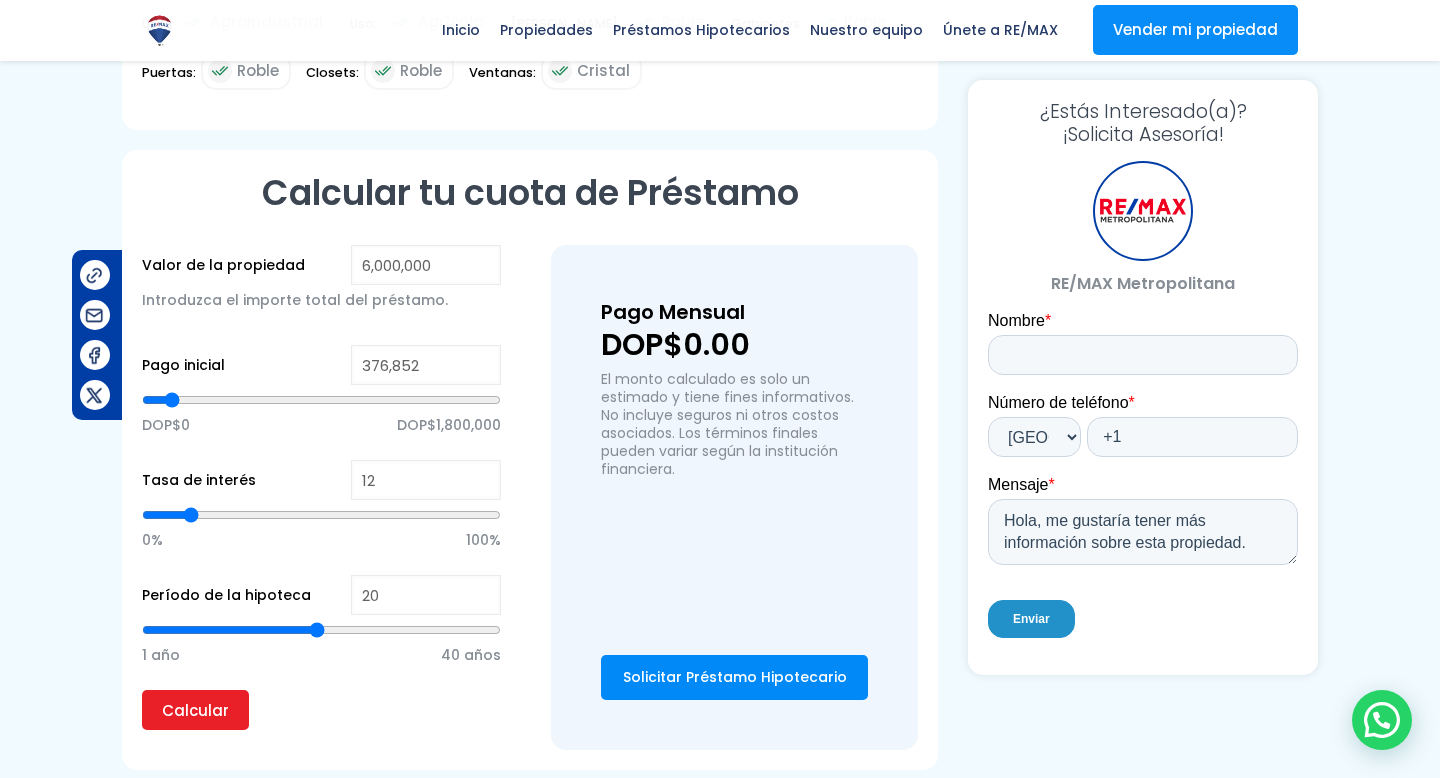 type on "388,594" 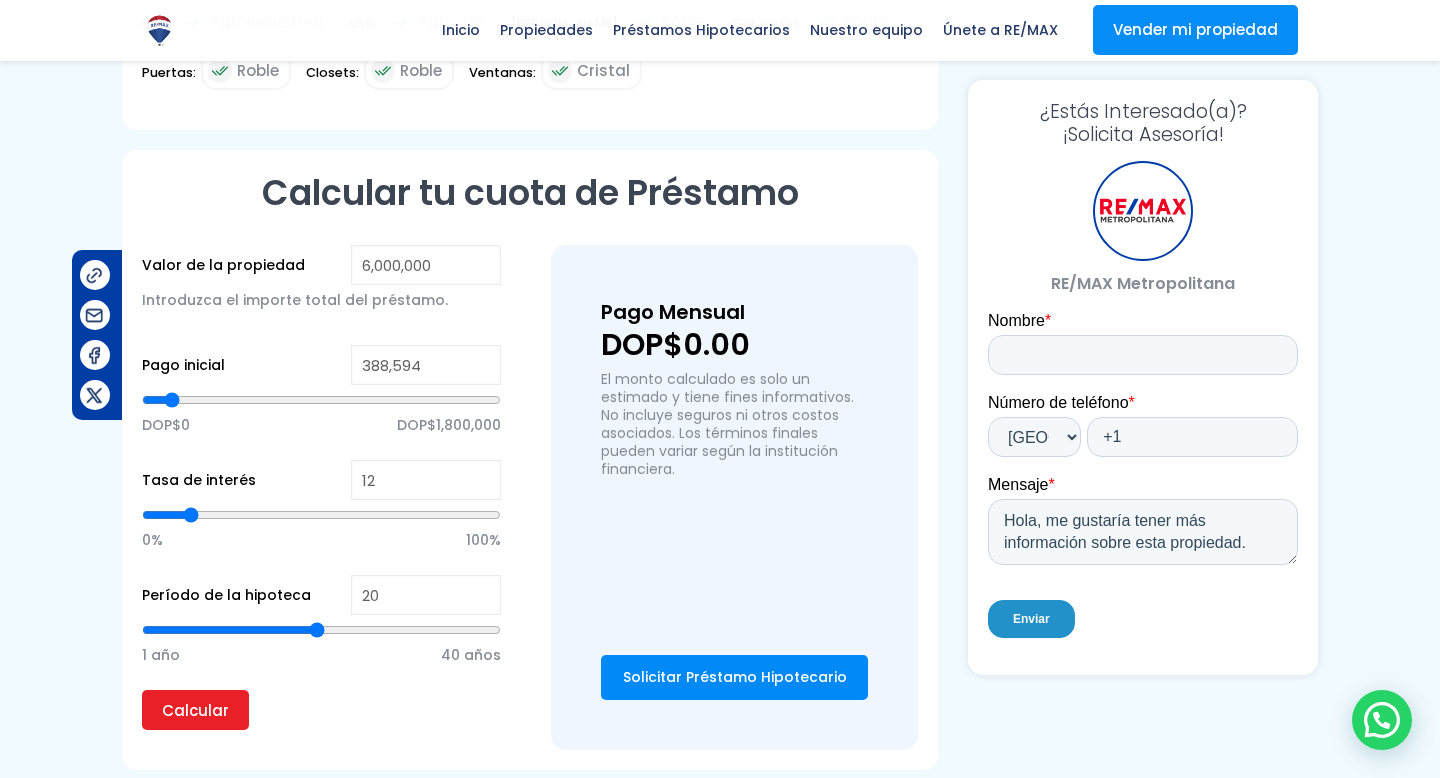 type on "395,421" 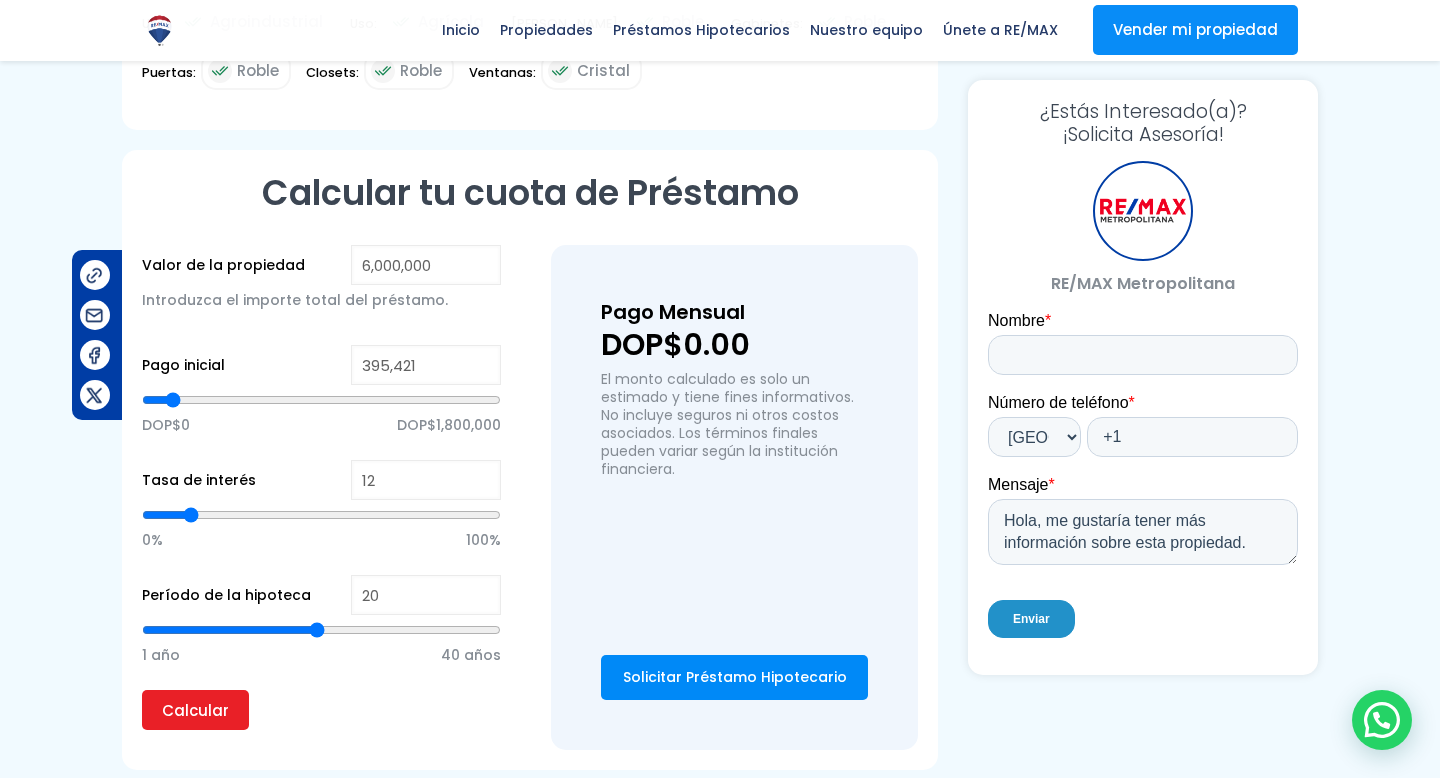 type on "401,975" 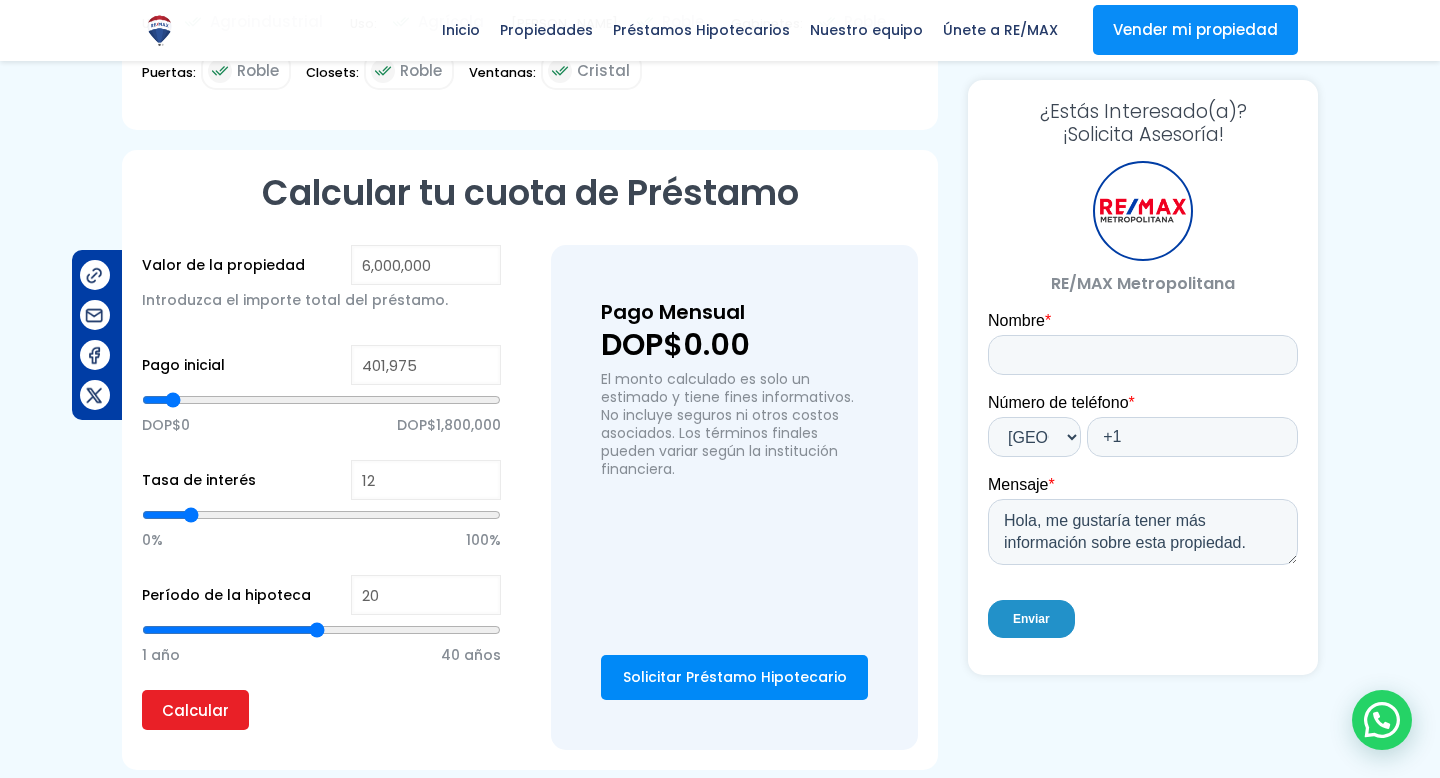 type on "410,577" 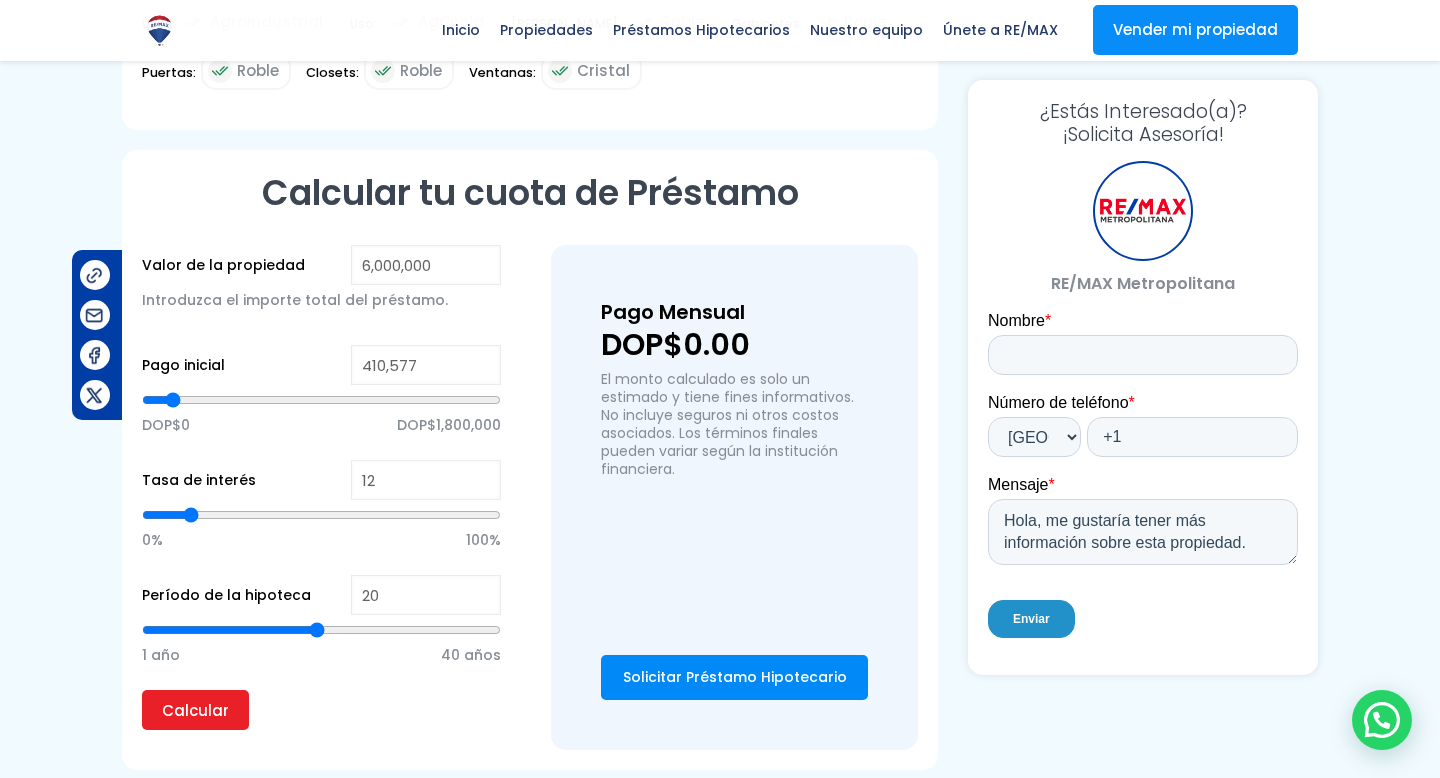 type on "427,508" 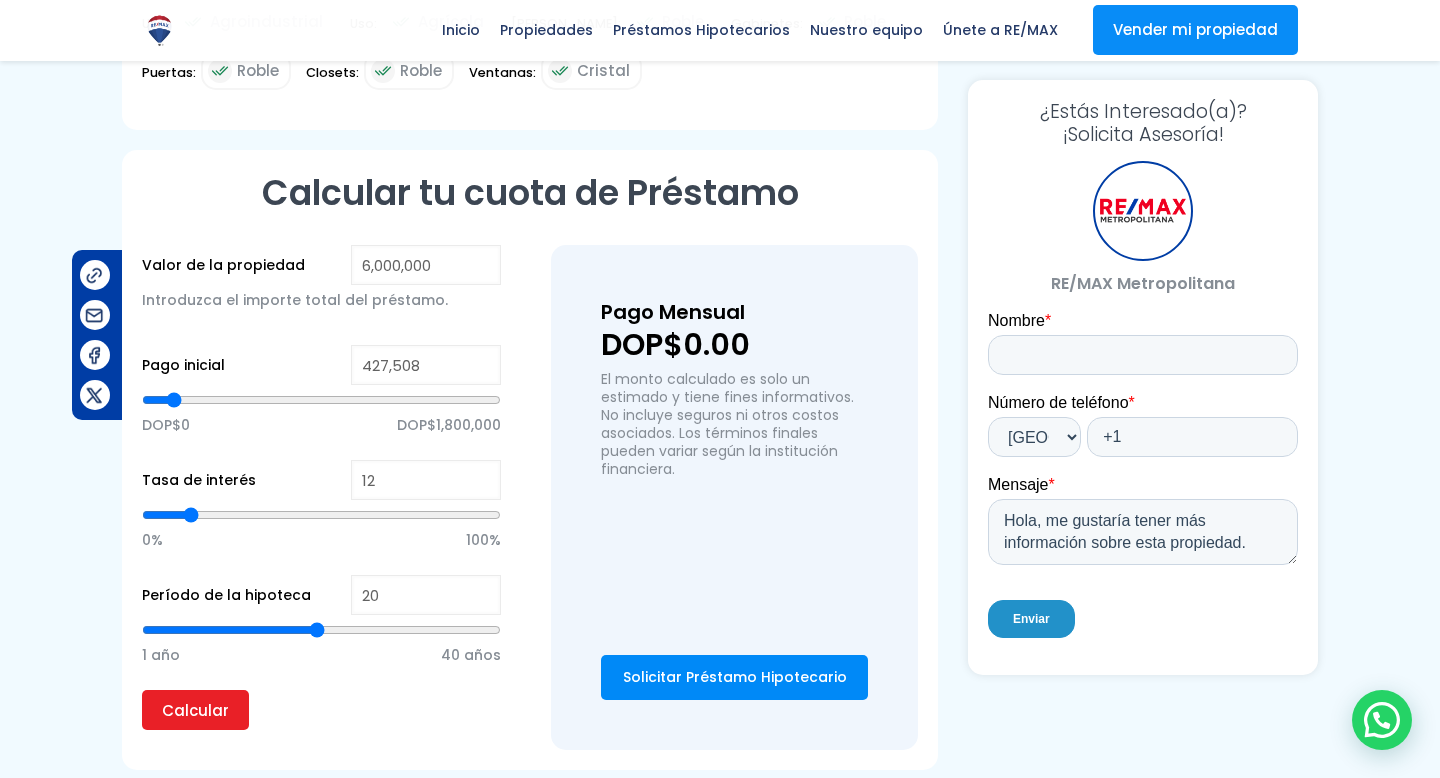 type on "443,484" 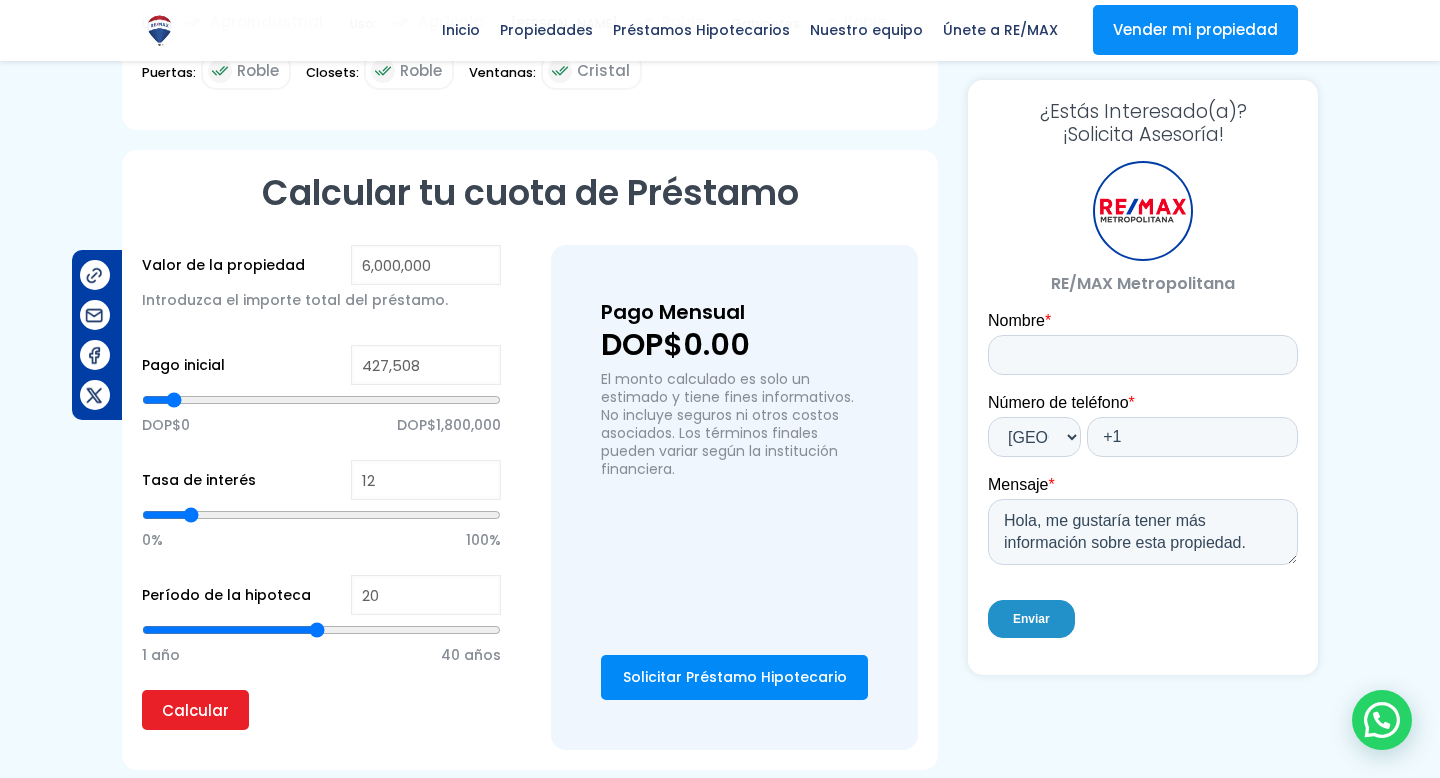 type on "443484" 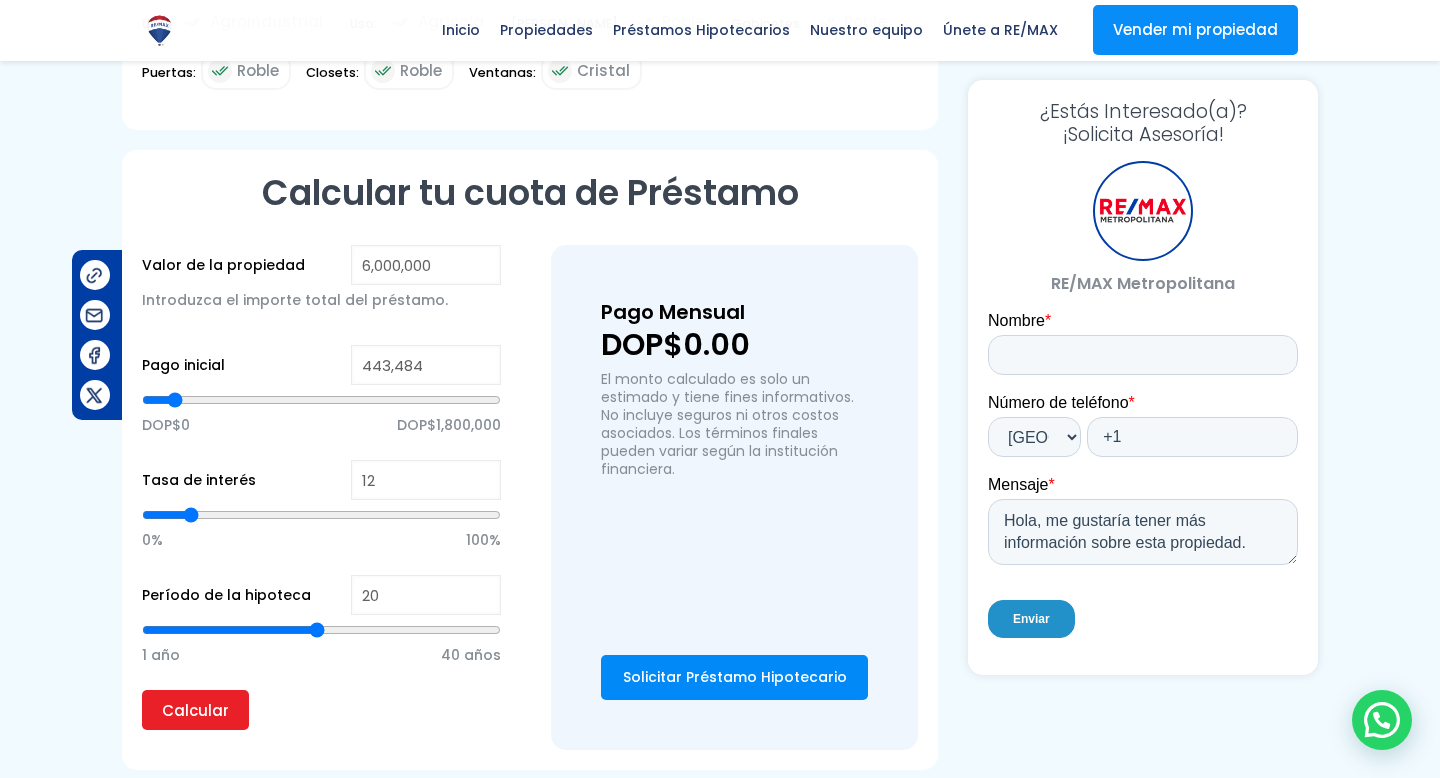 type on "464,374" 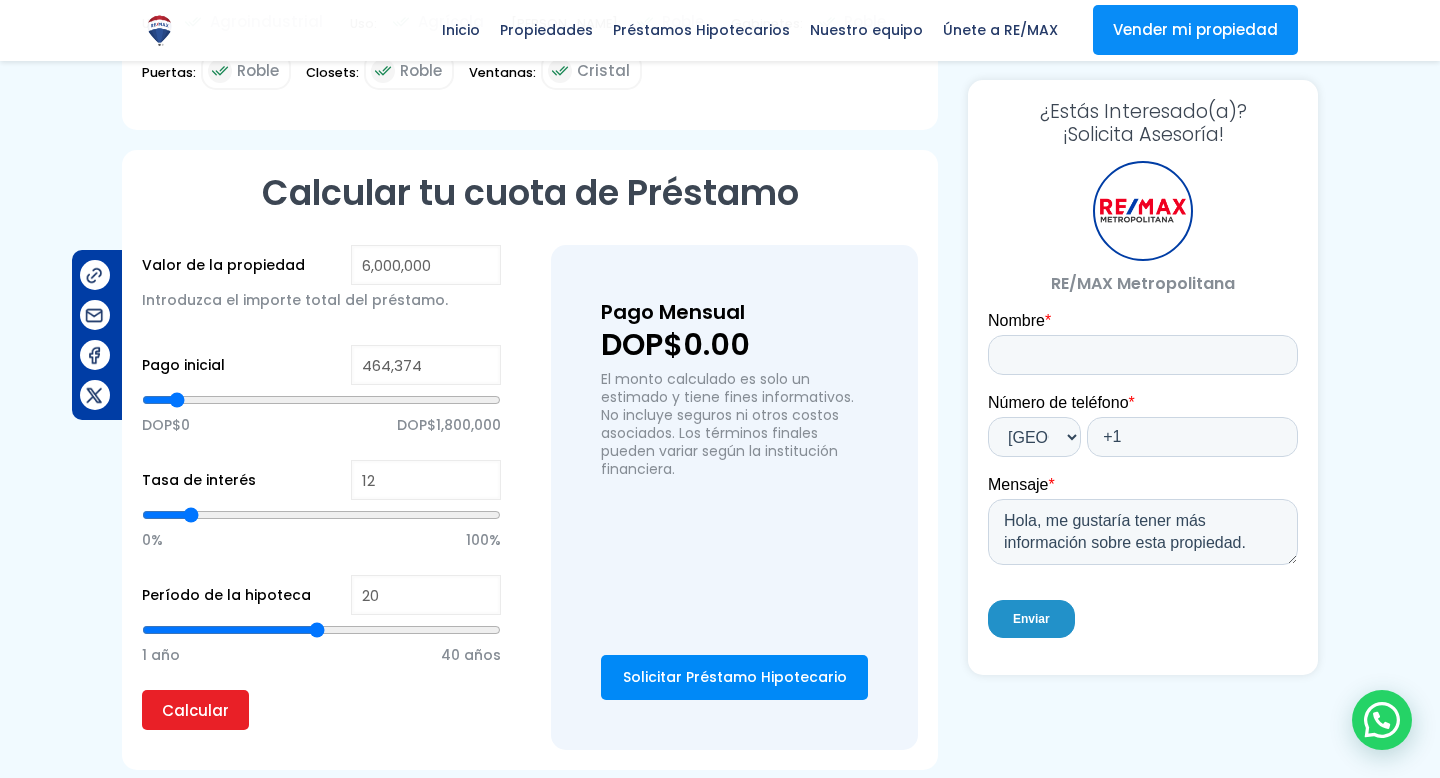 type on "490,317" 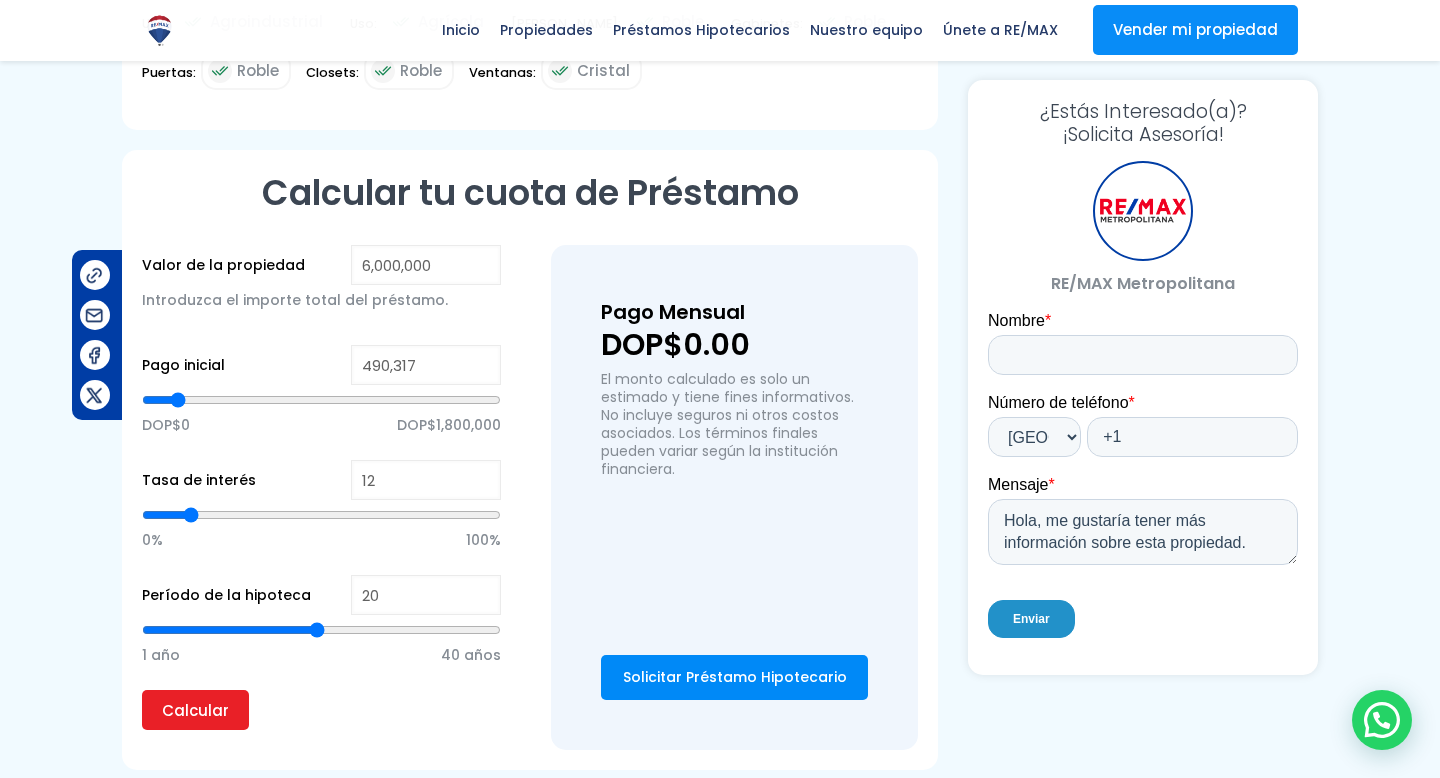 type on "518,581" 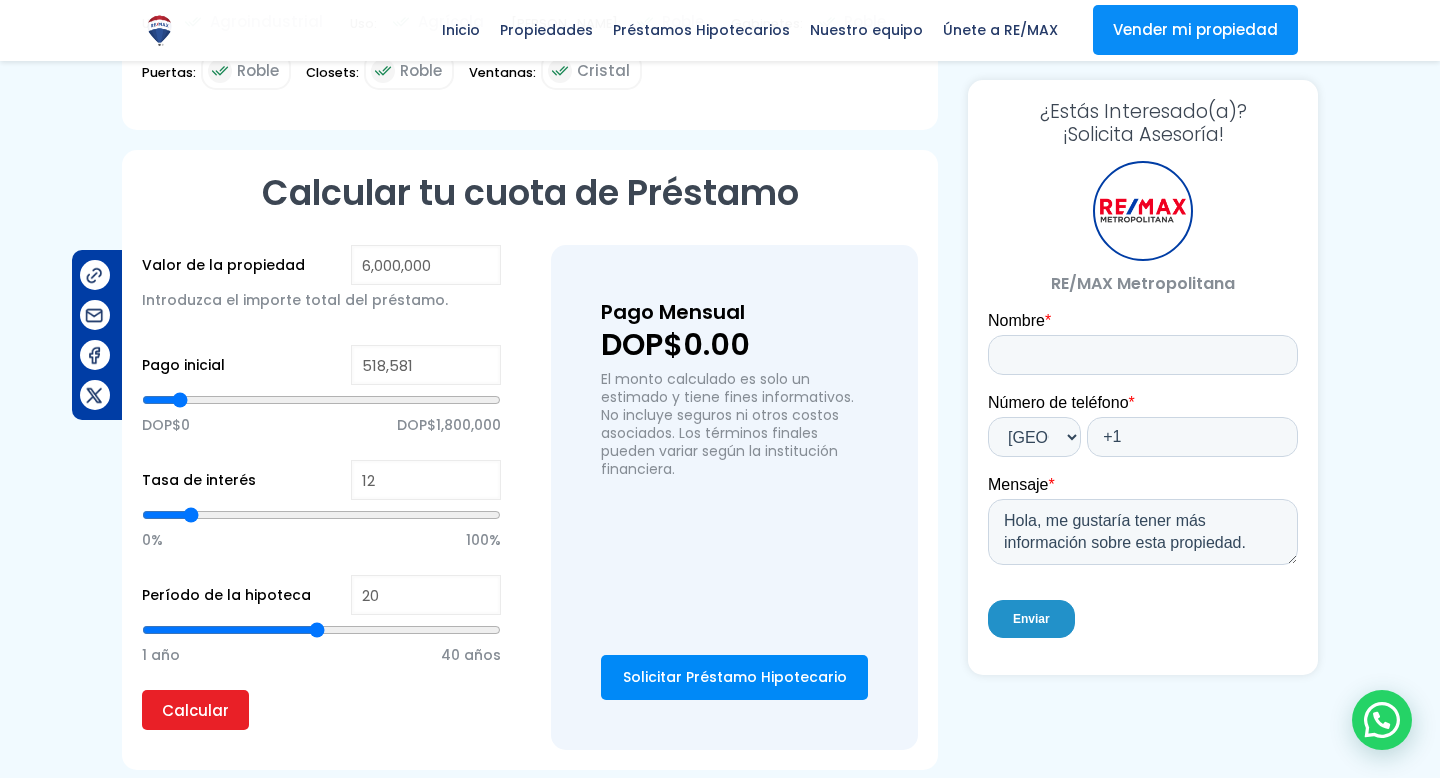 type on "546,572" 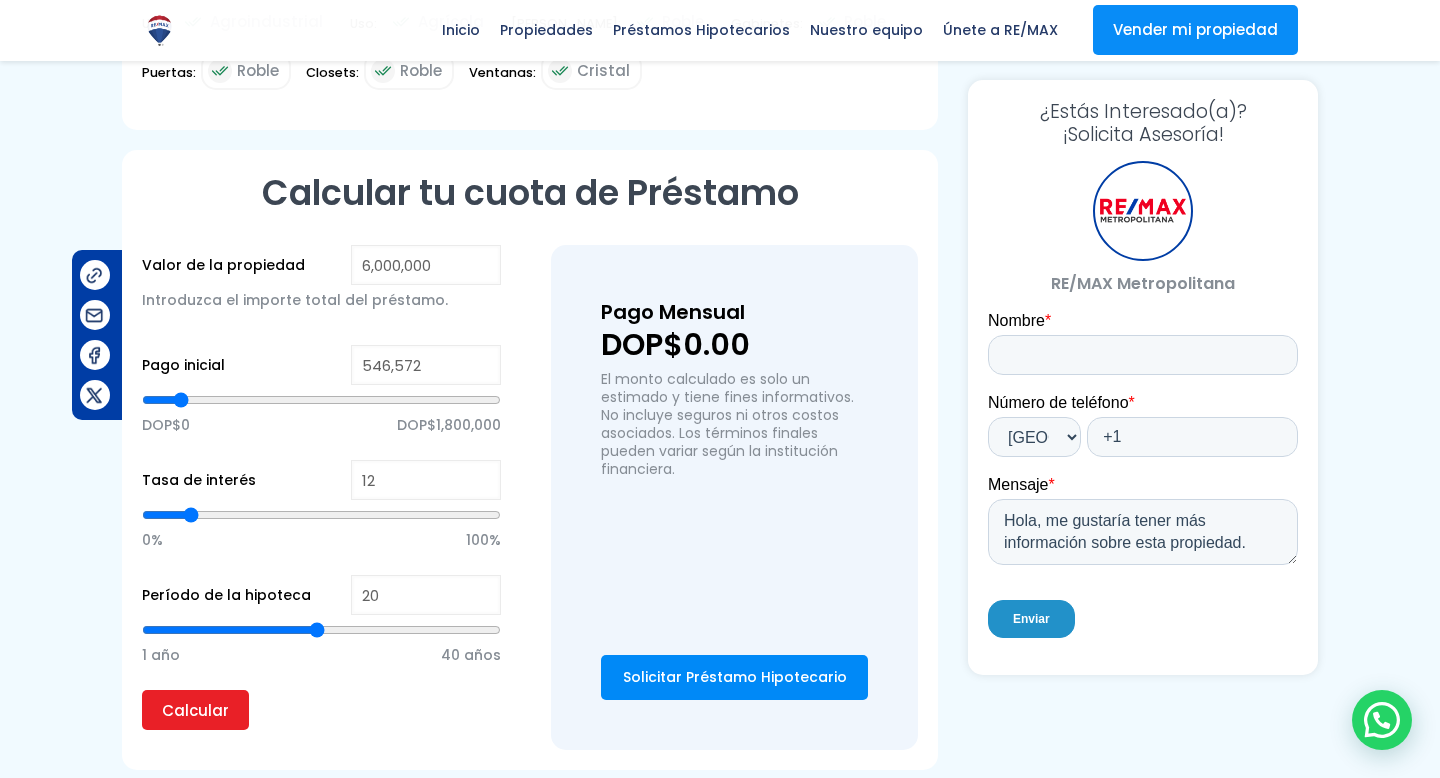 type on "570,193" 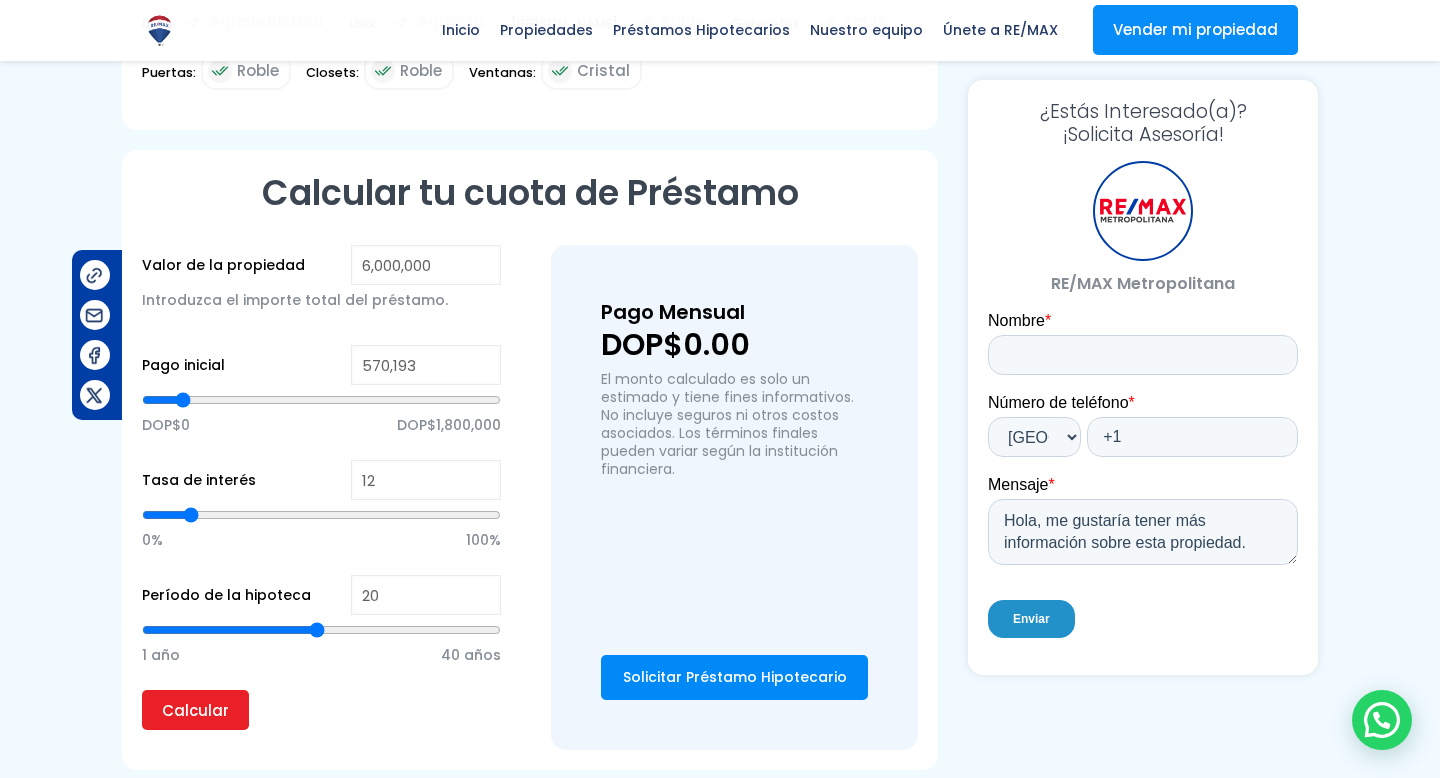 type on "590,538" 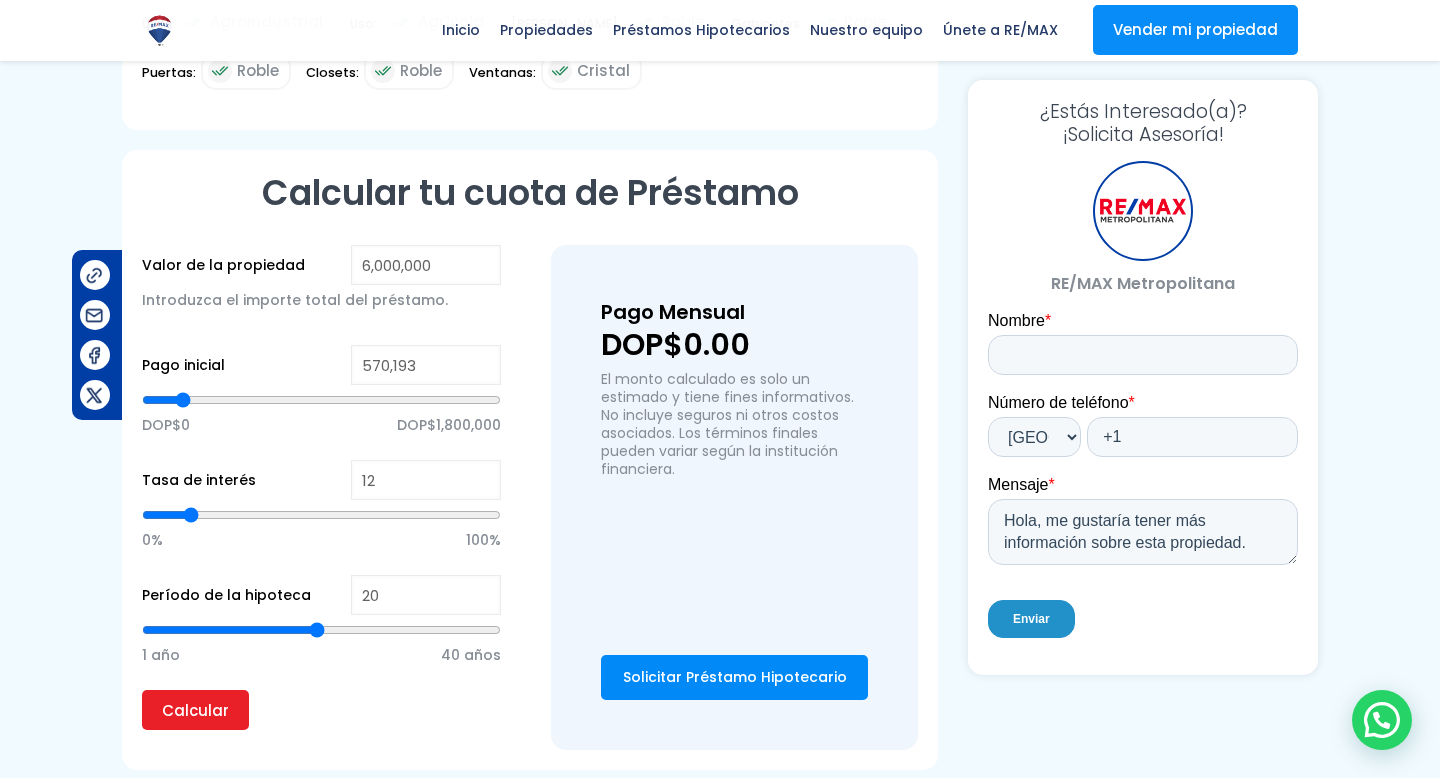 type on "590538" 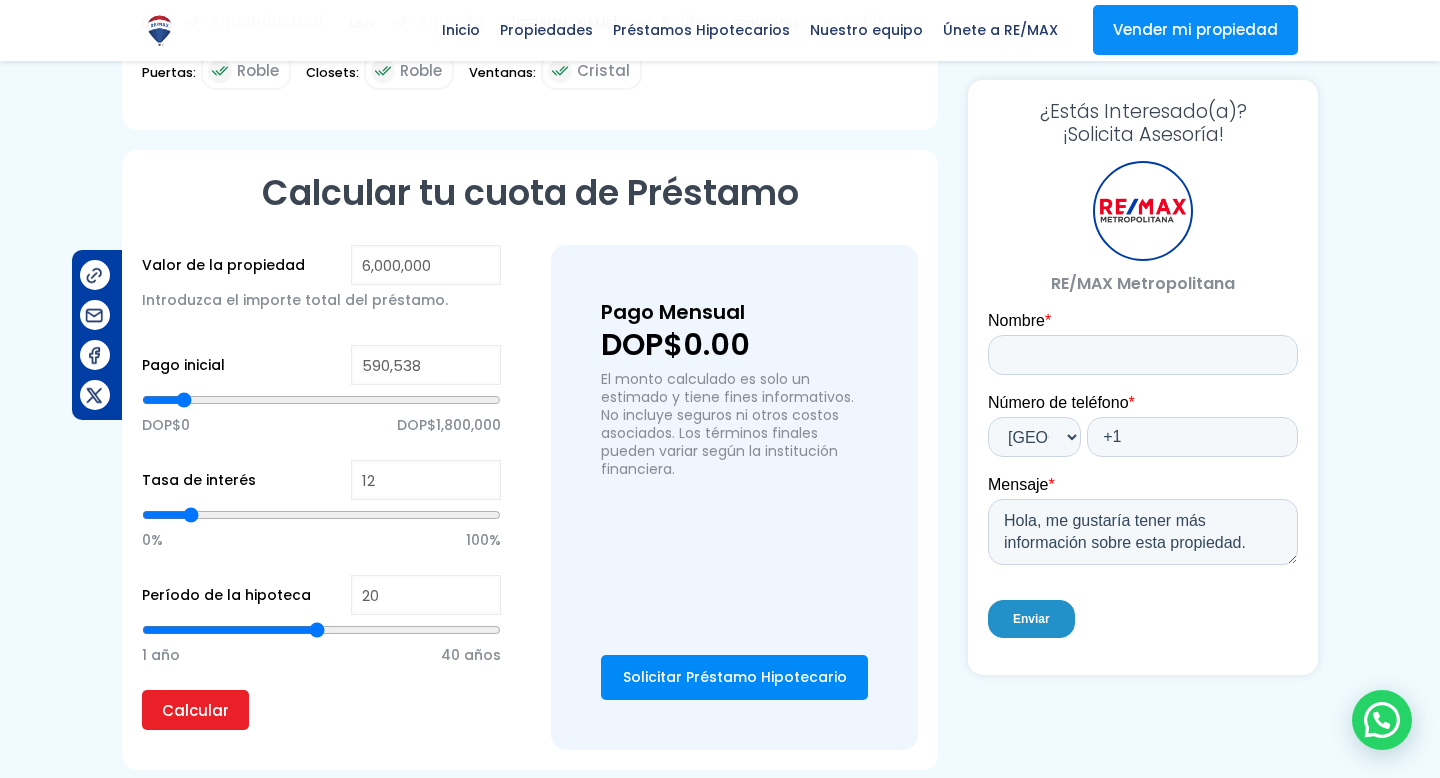 type on "605,830" 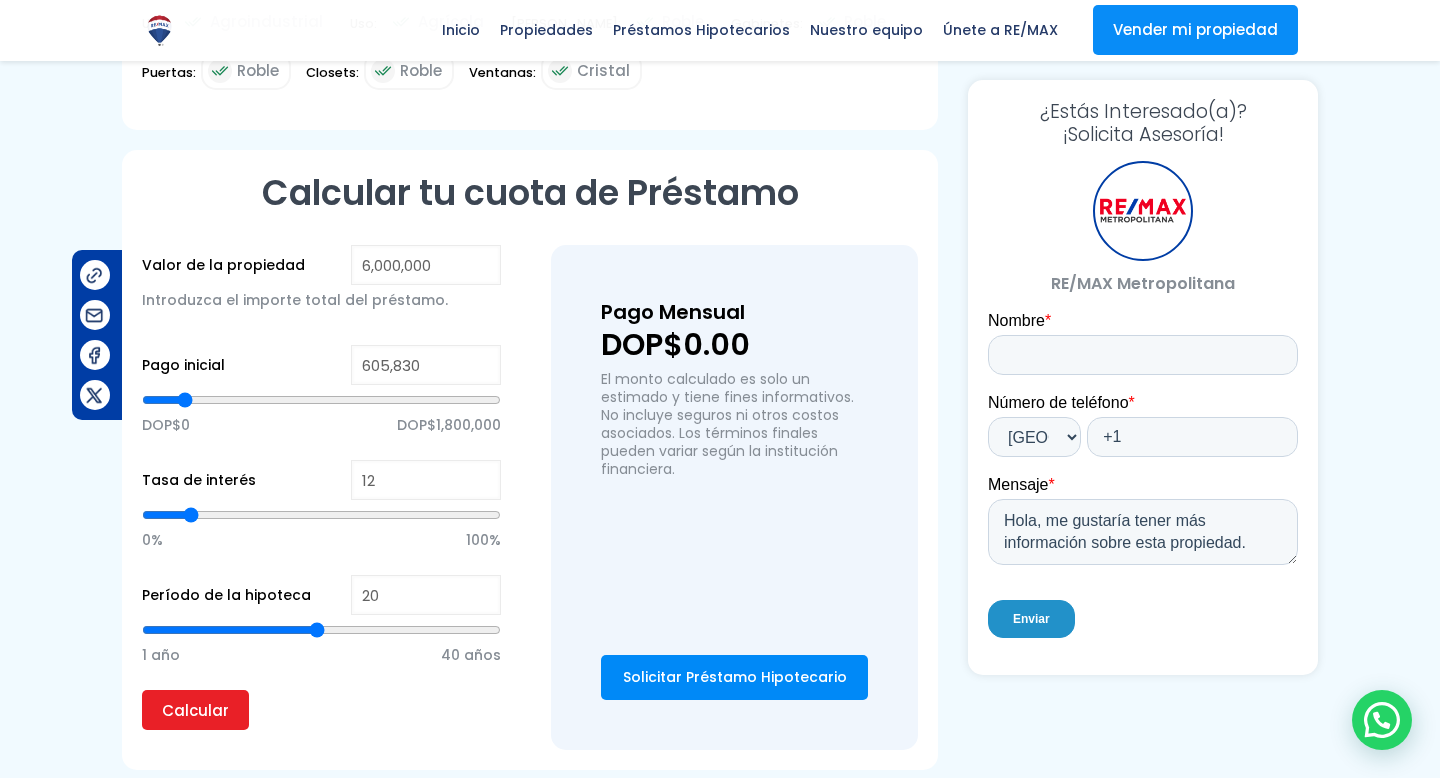 type on "618,255" 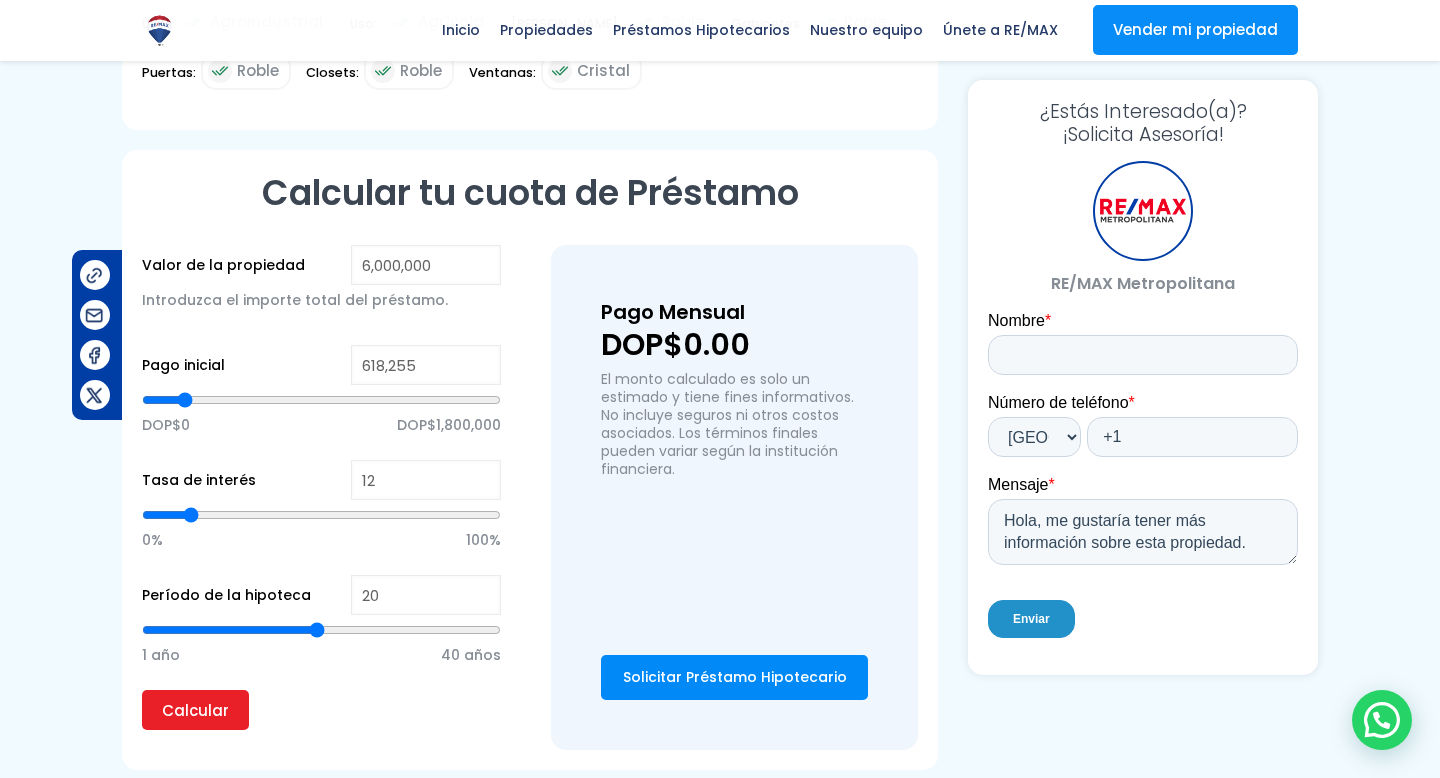 type on "630,271" 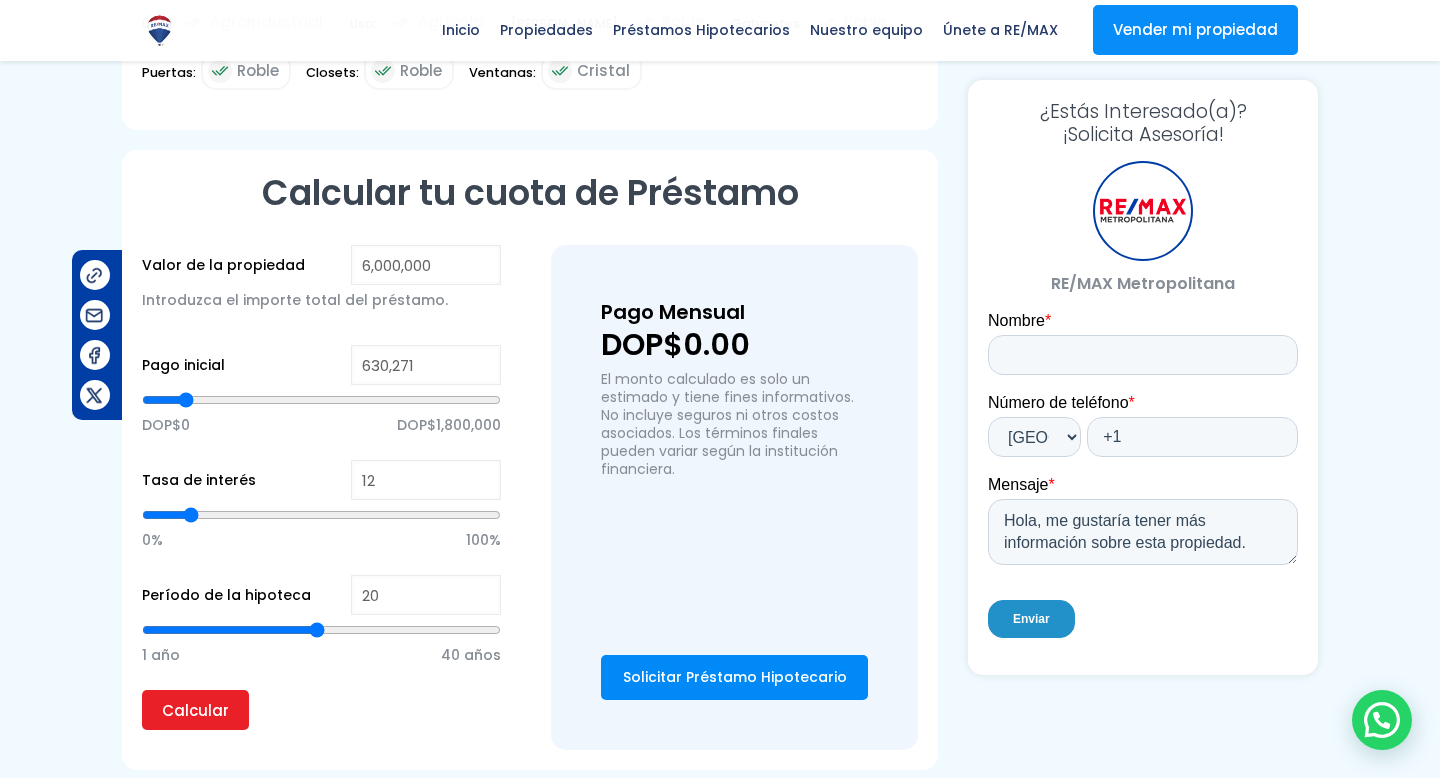 type on "637,917" 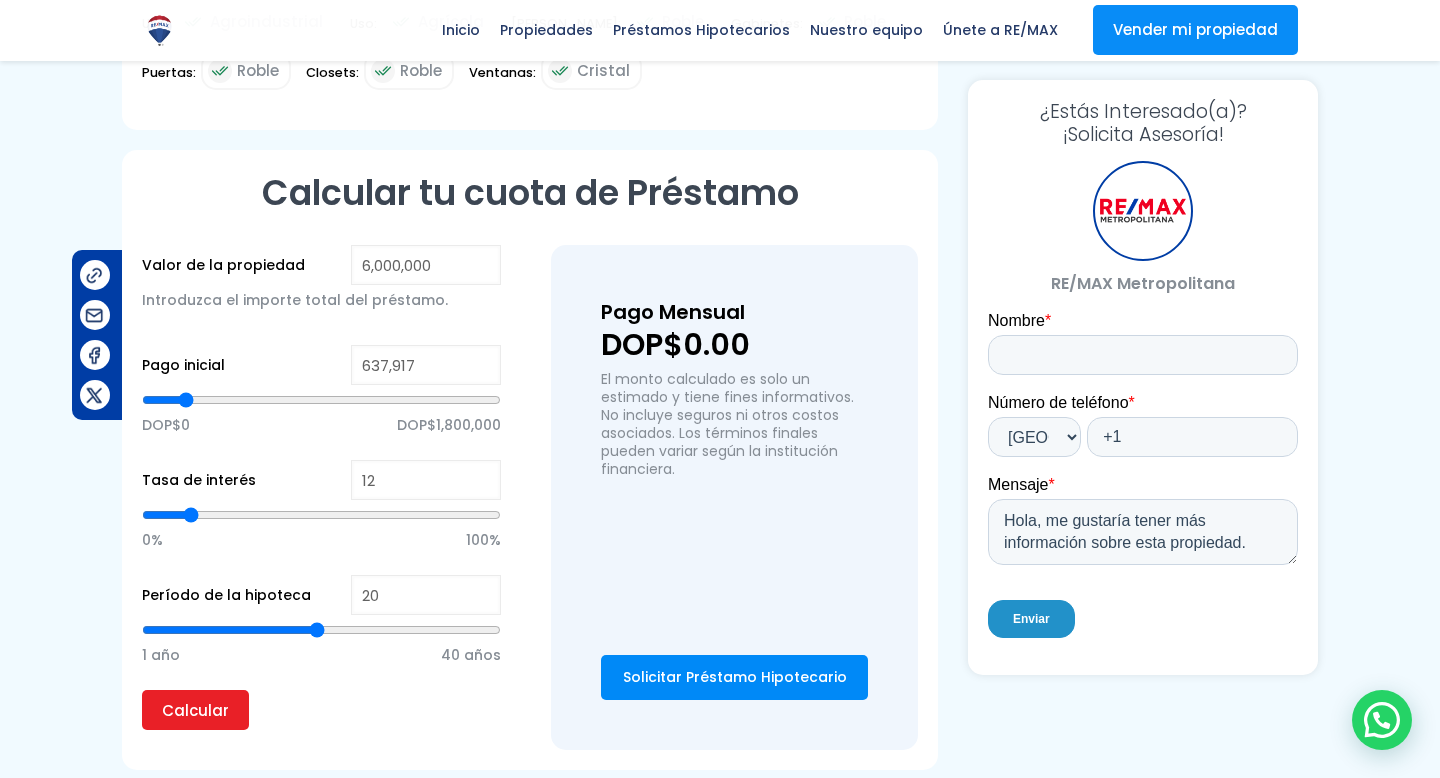 type on "644,471" 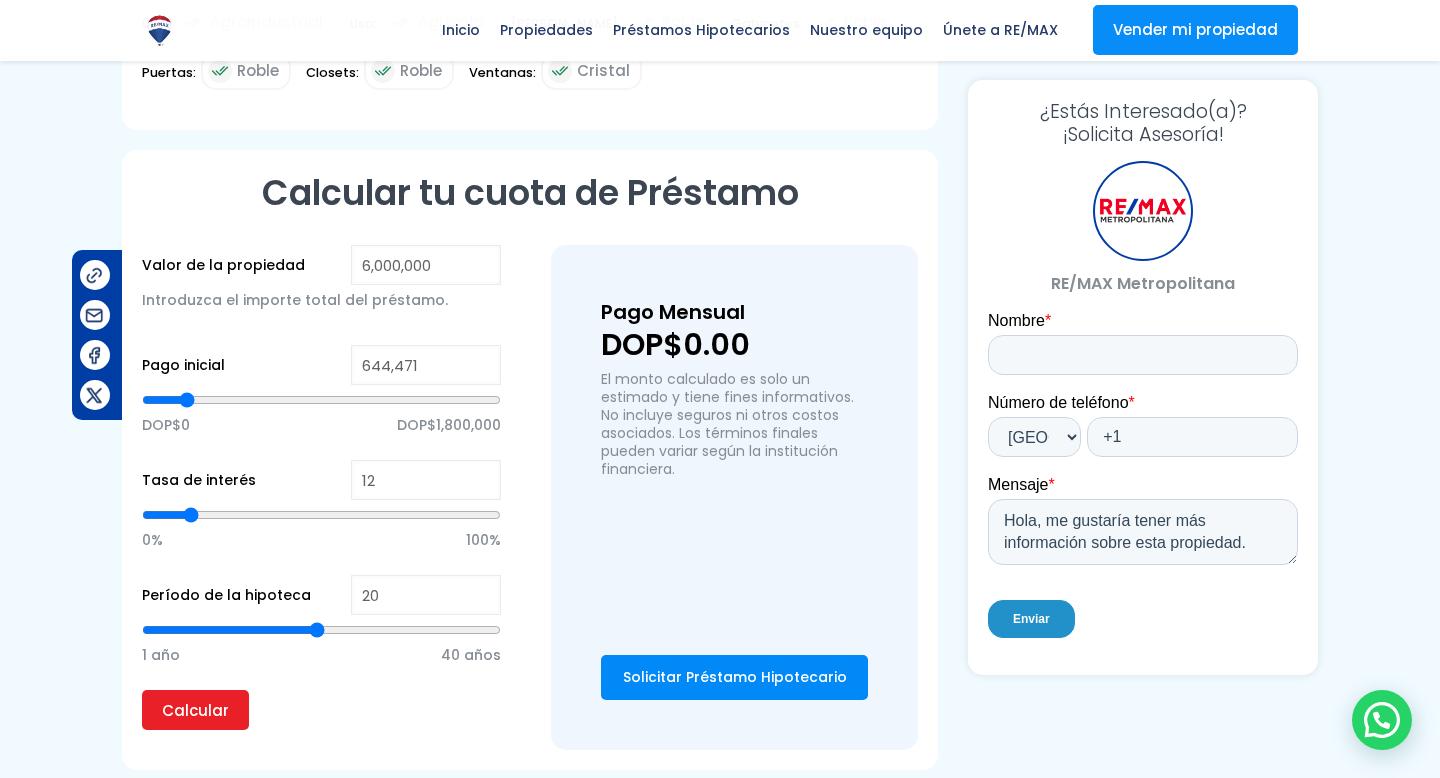 drag, startPoint x: 149, startPoint y: 396, endPoint x: 186, endPoint y: 397, distance: 37.01351 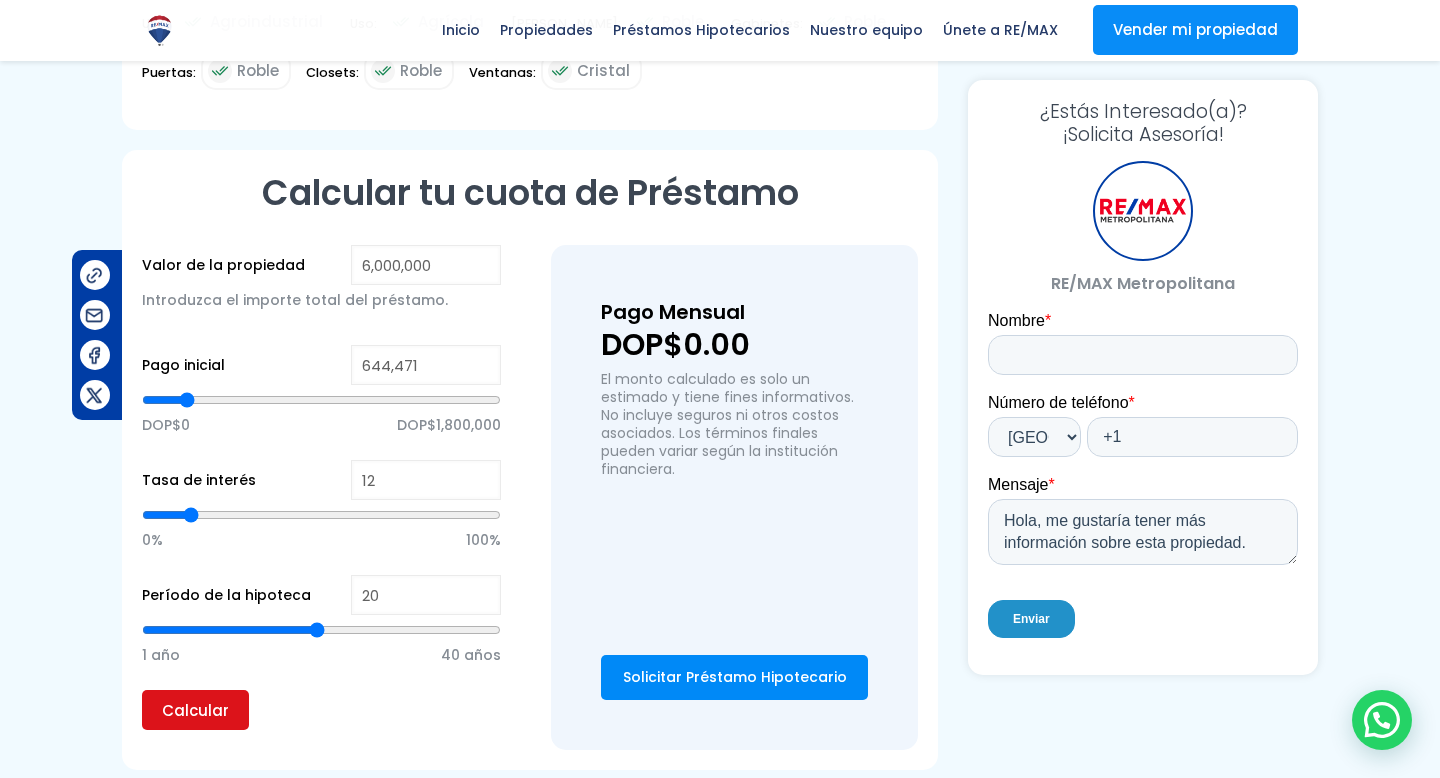 click on "Calcular" at bounding box center [195, 710] 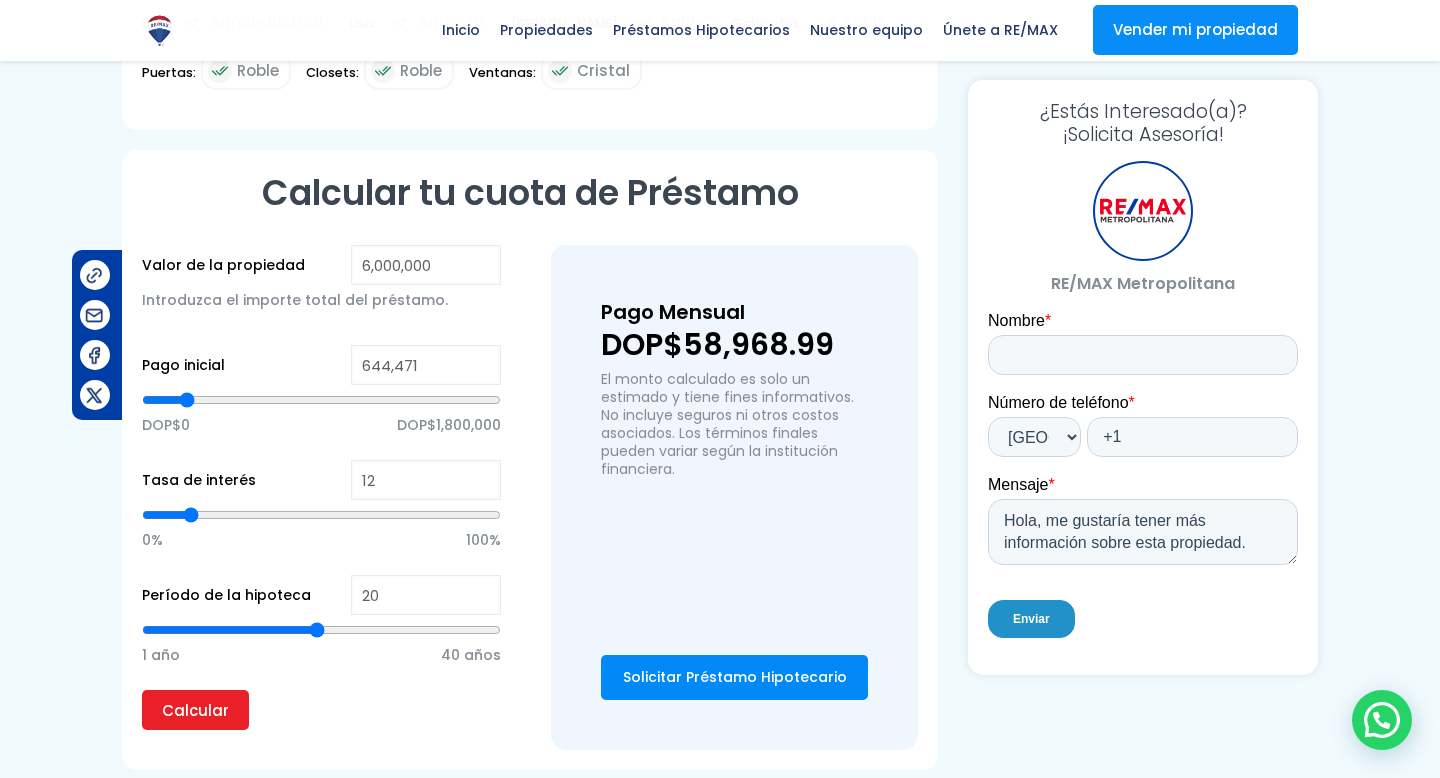 type on "1,097,376" 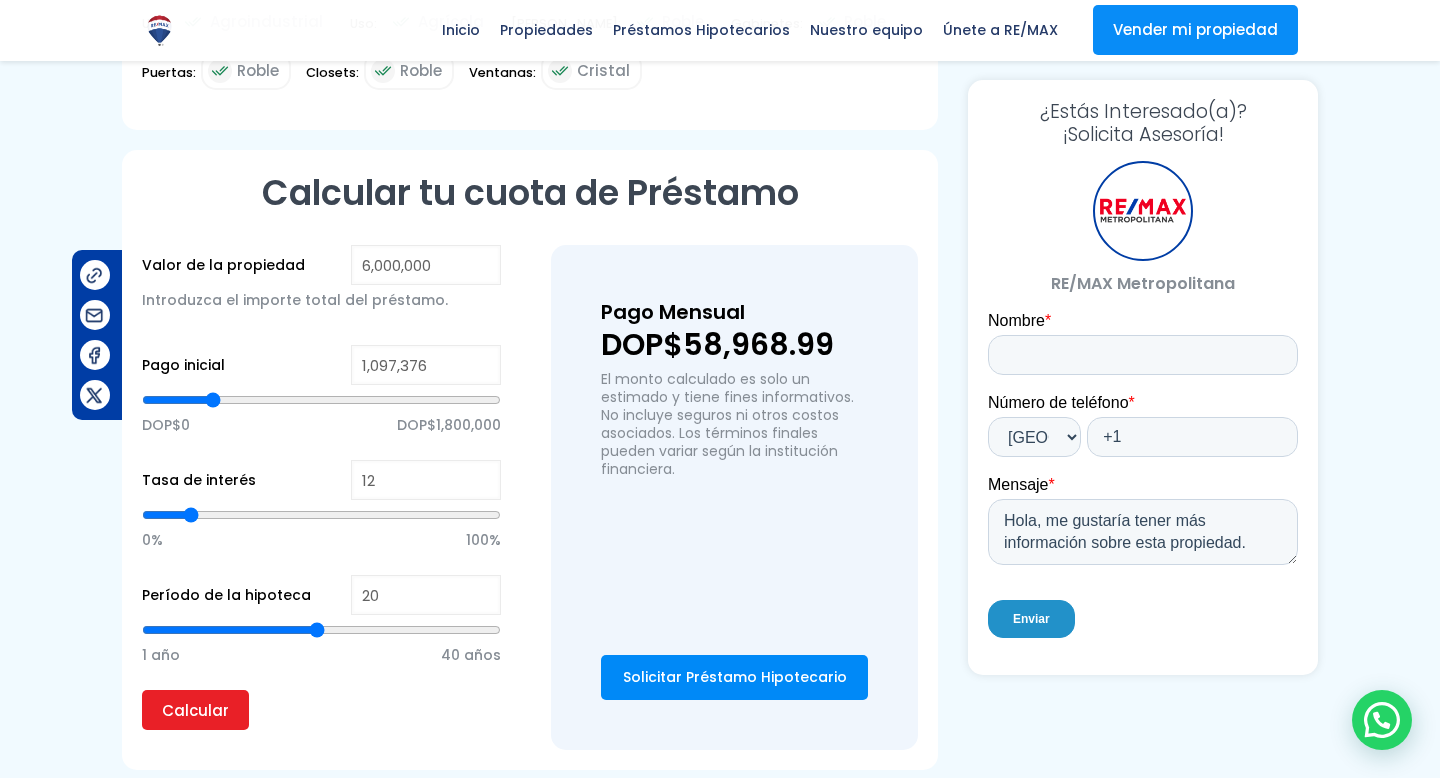 type on "1097376" 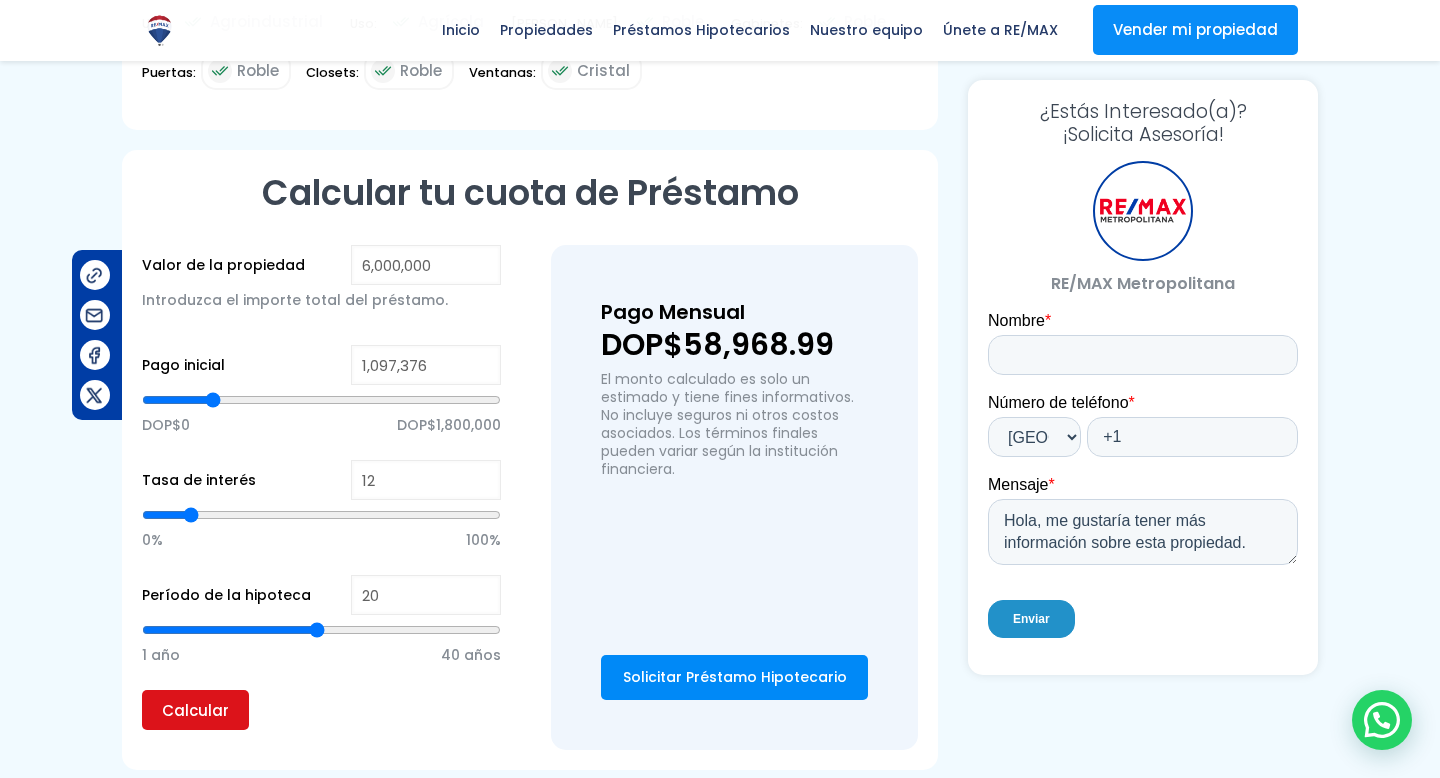 click on "Calcular" at bounding box center [195, 710] 